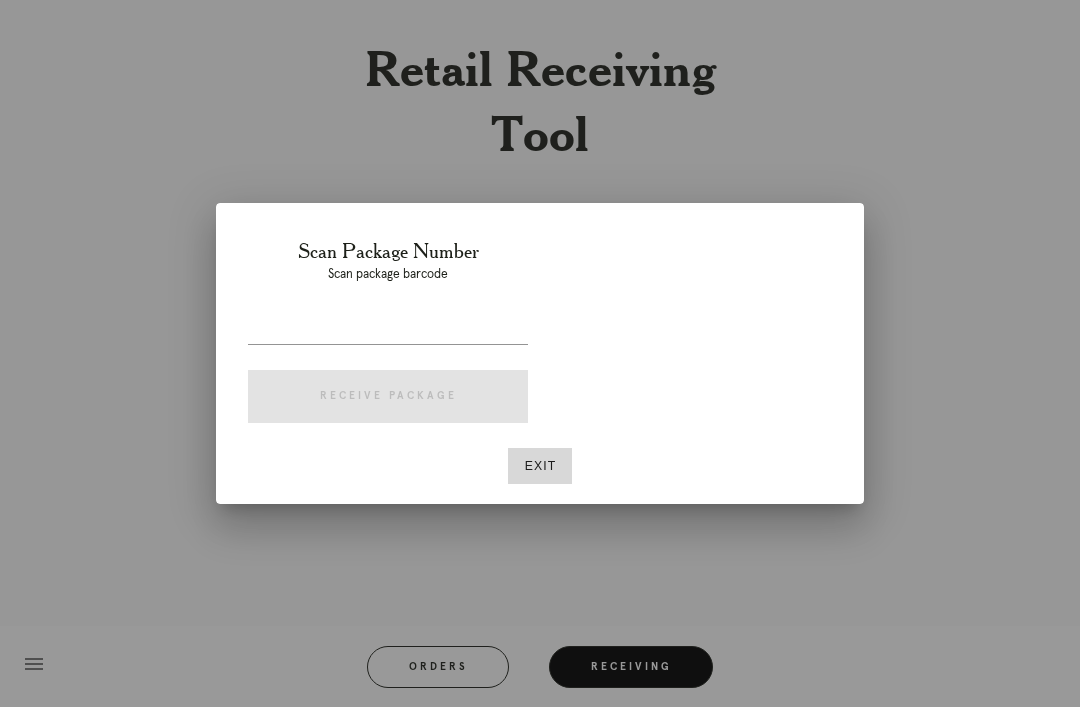 scroll, scrollTop: 0, scrollLeft: 0, axis: both 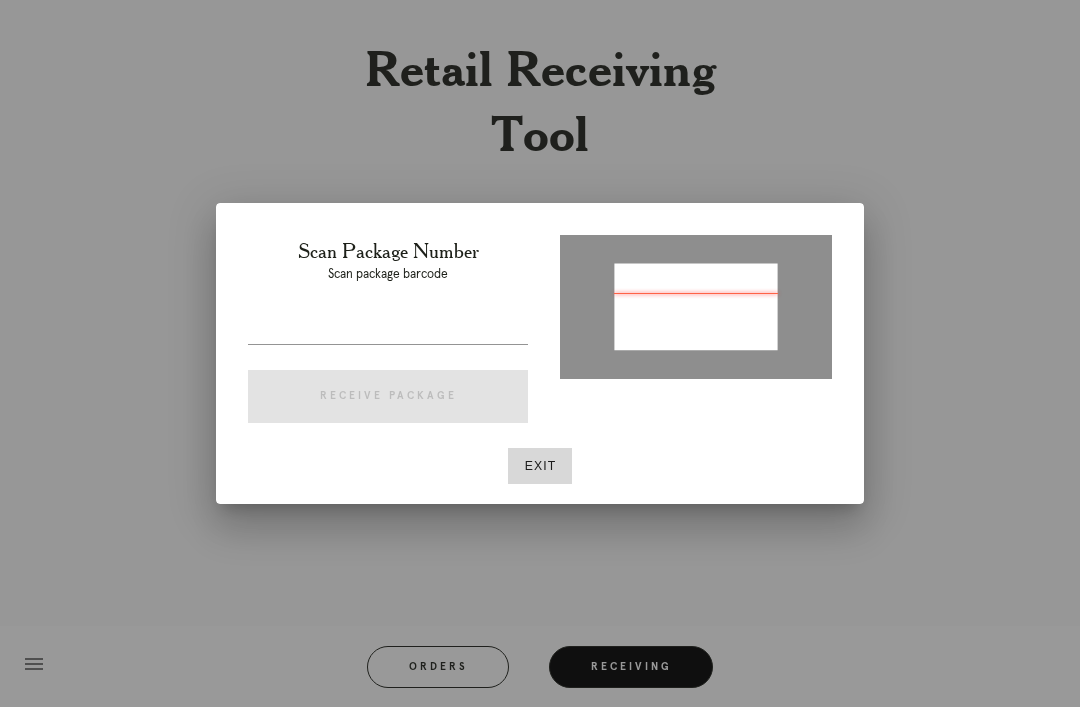 type on "P856430198703869" 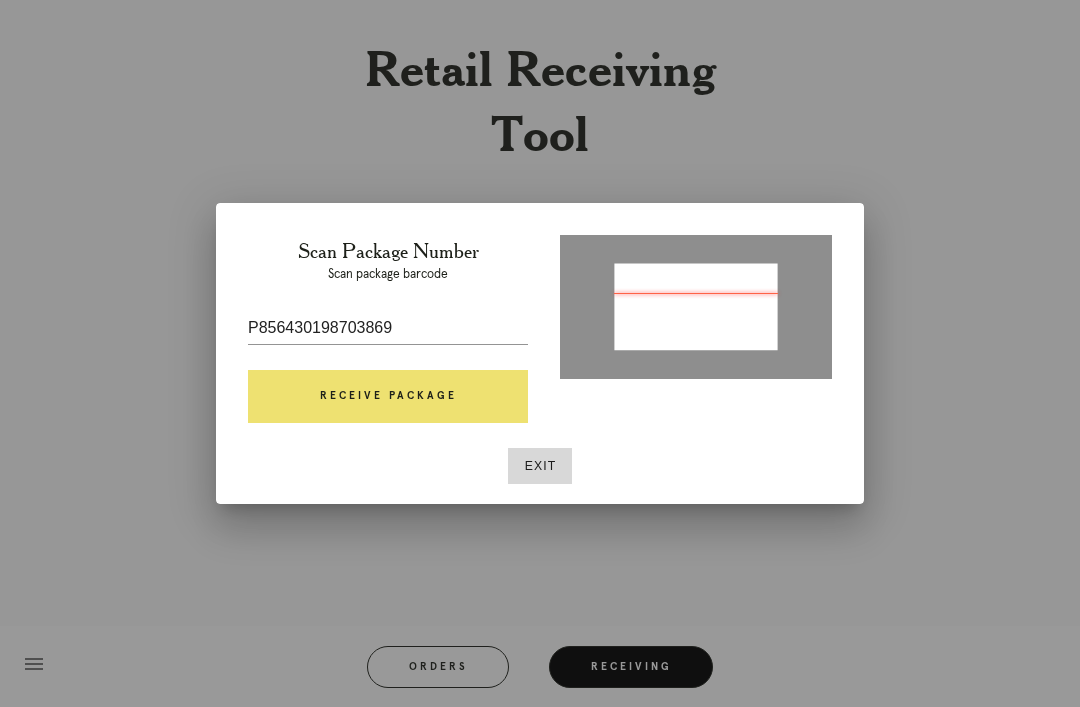 click on "Receive Package" at bounding box center [388, 397] 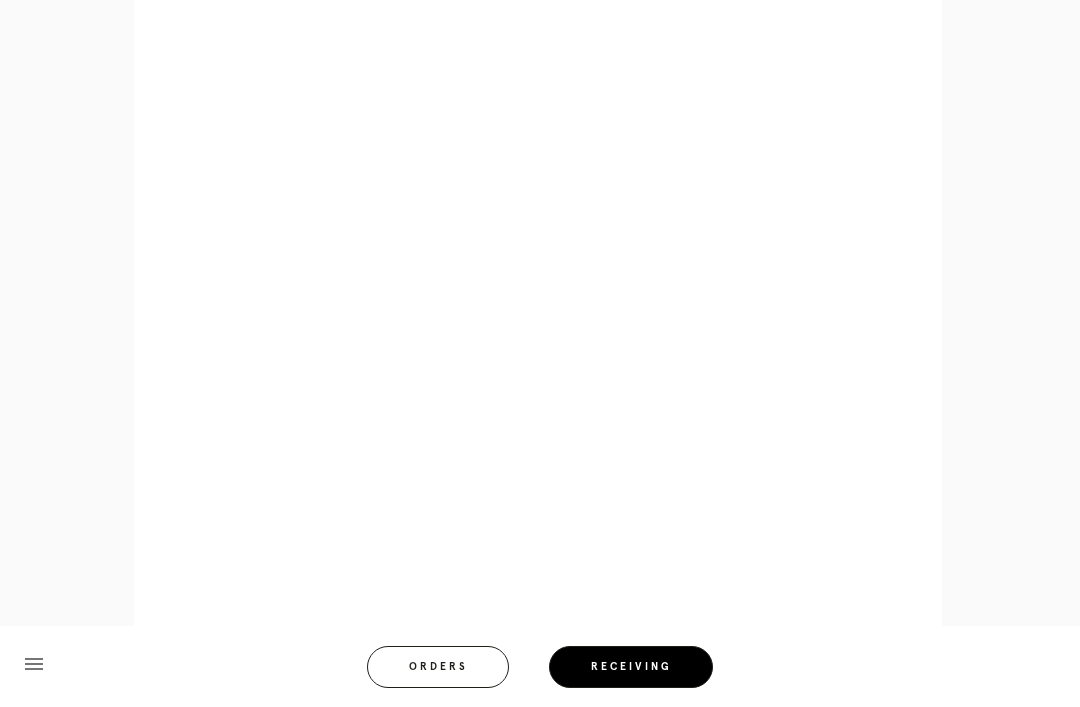 scroll, scrollTop: 942, scrollLeft: 0, axis: vertical 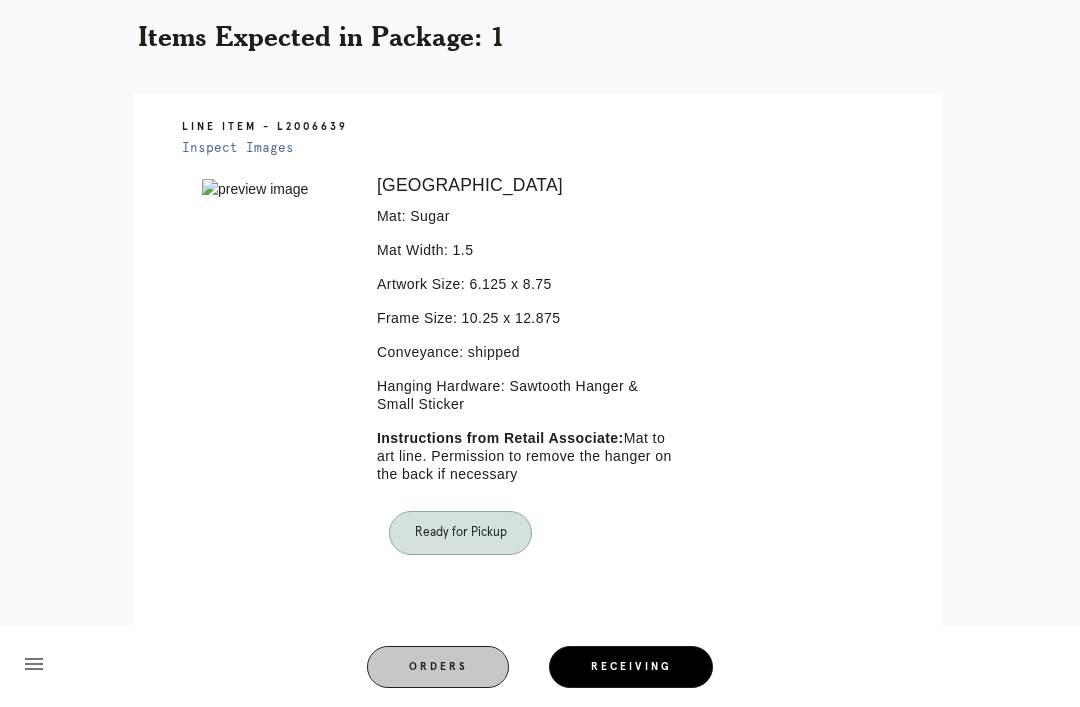 click on "Orders" at bounding box center [438, 667] 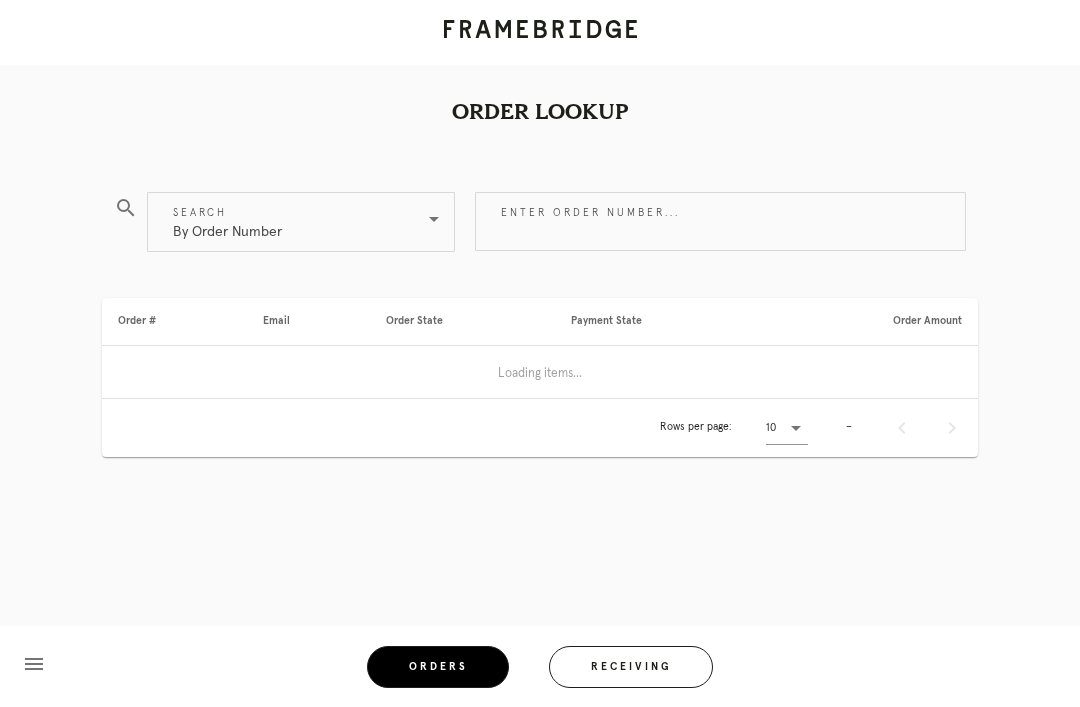 scroll, scrollTop: 0, scrollLeft: 0, axis: both 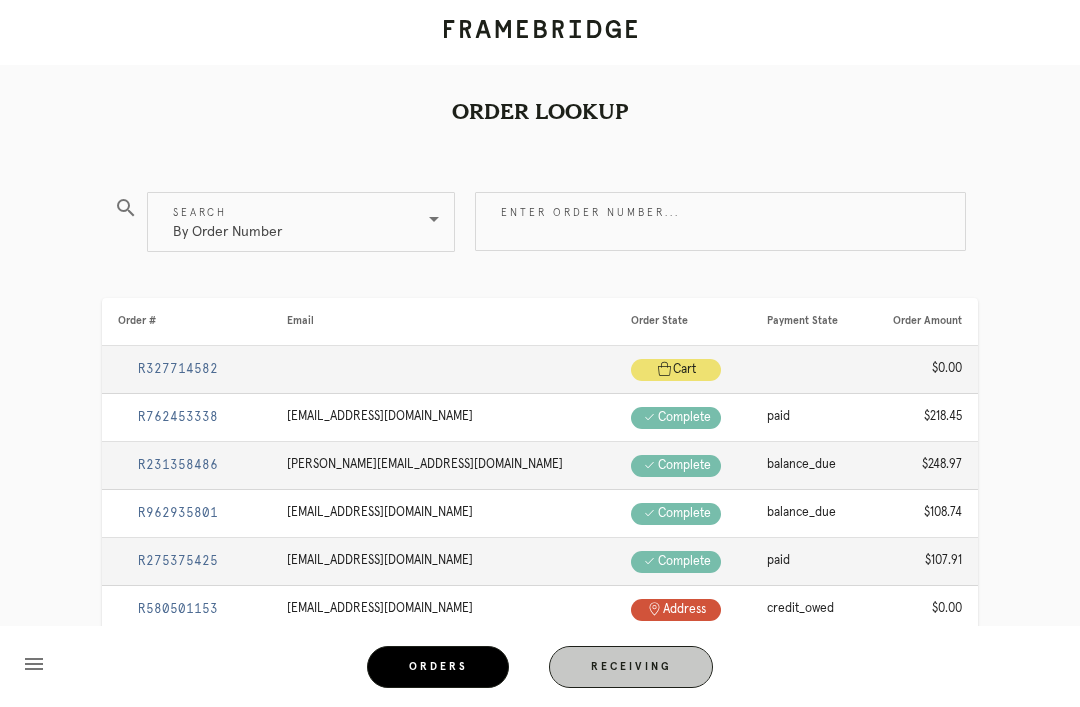 click on "Receiving" at bounding box center [631, 667] 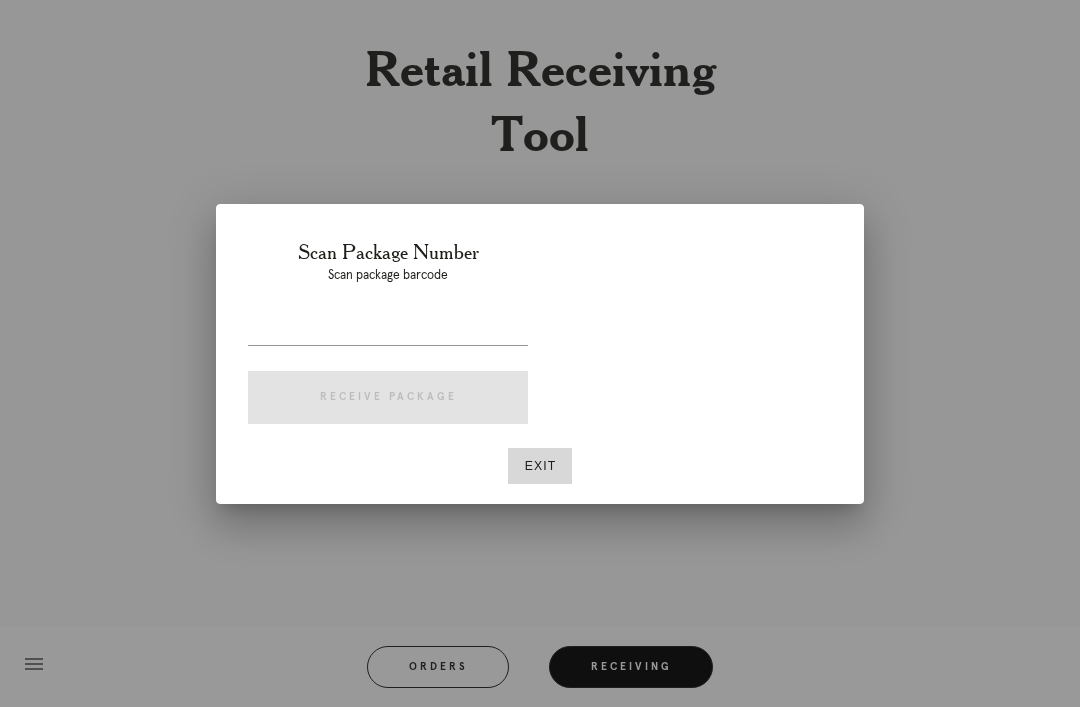 click at bounding box center [540, 353] 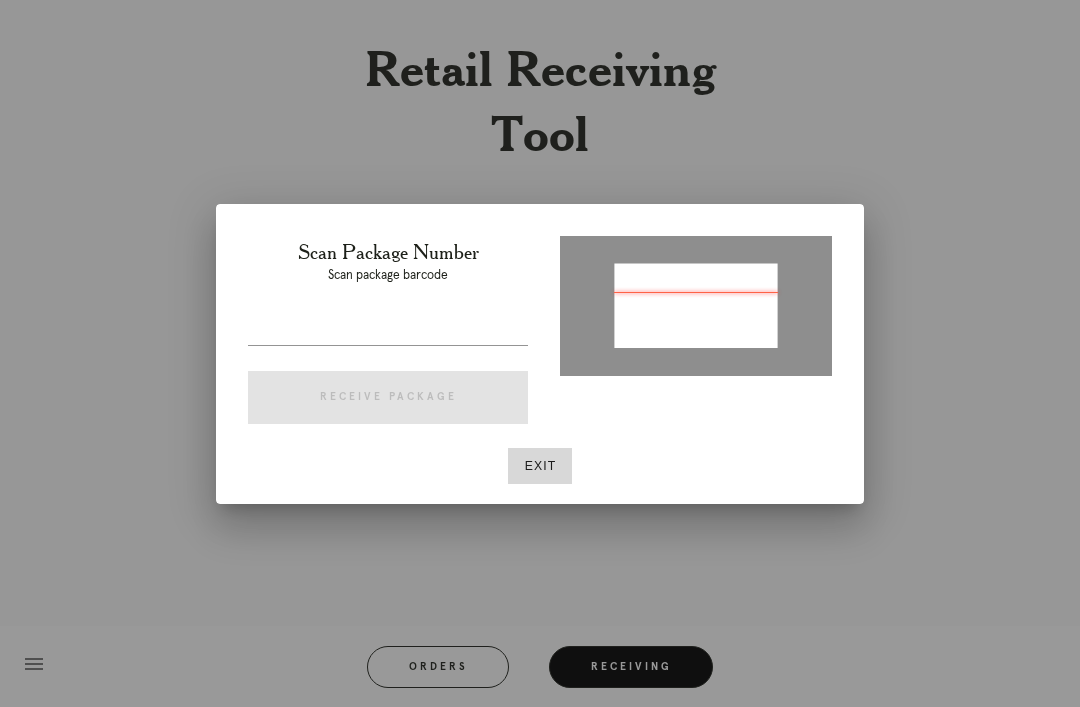 type on "P265341273796418" 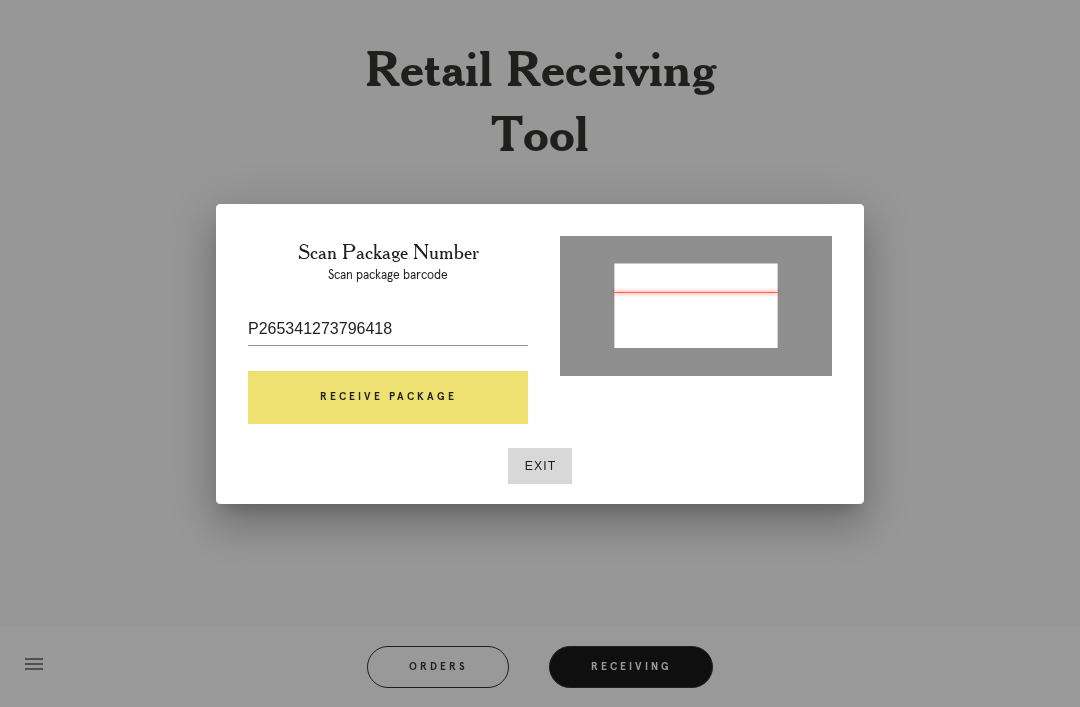 click on "Receive Package" at bounding box center (388, 398) 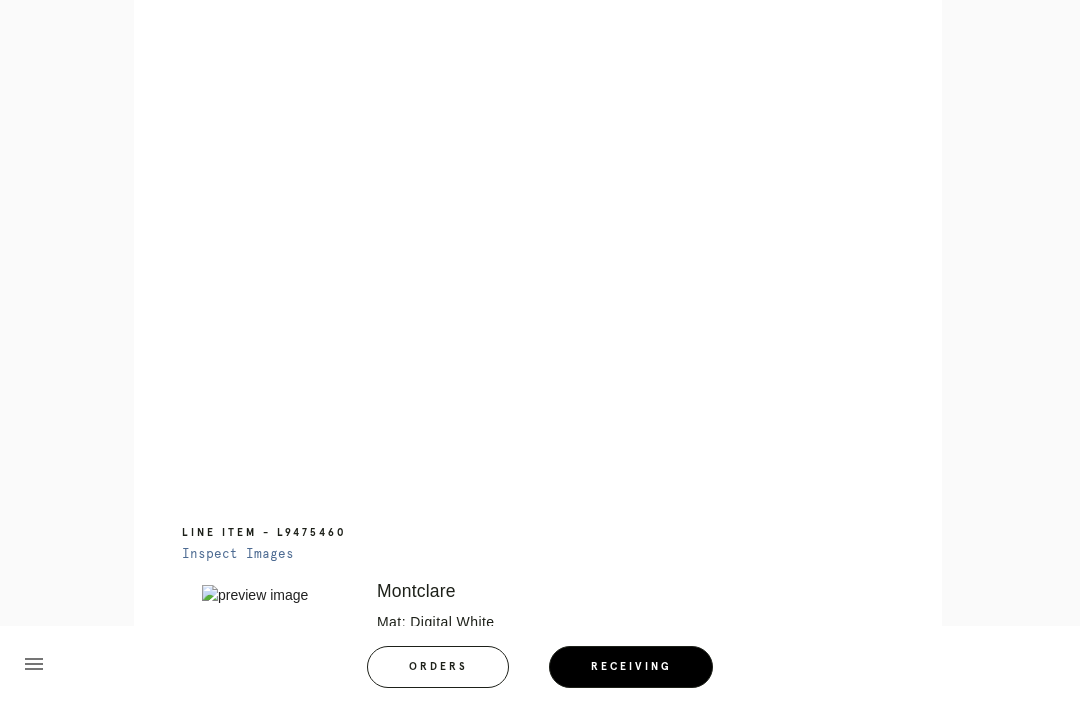 scroll, scrollTop: 1016, scrollLeft: 0, axis: vertical 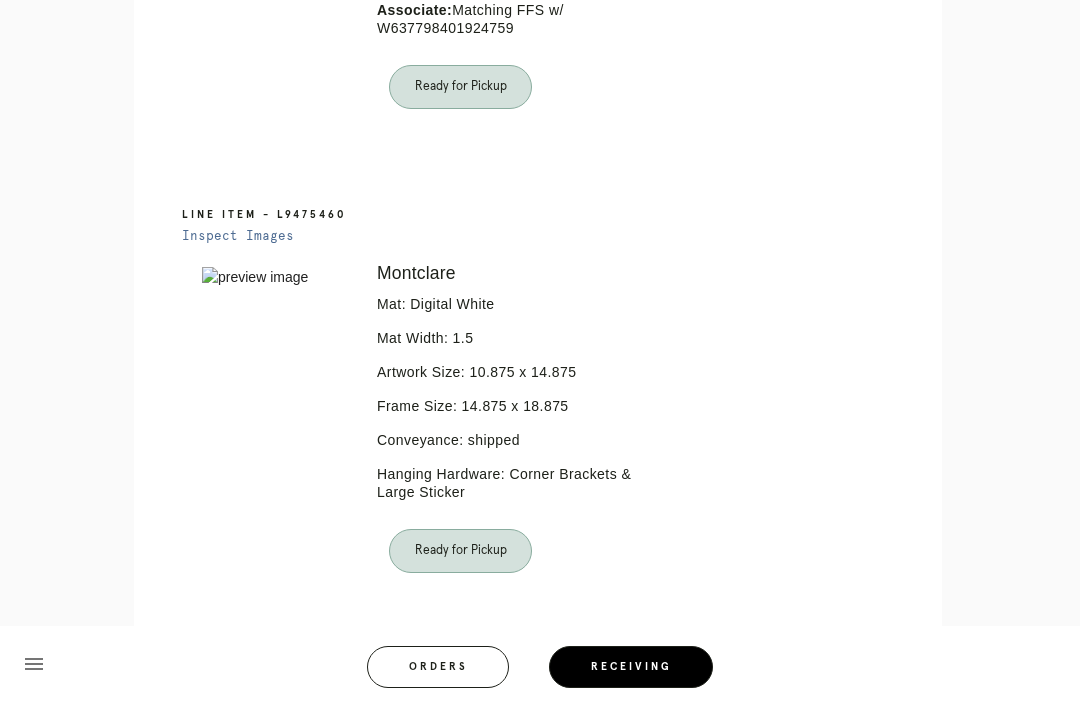 click on "Orders" at bounding box center (438, 667) 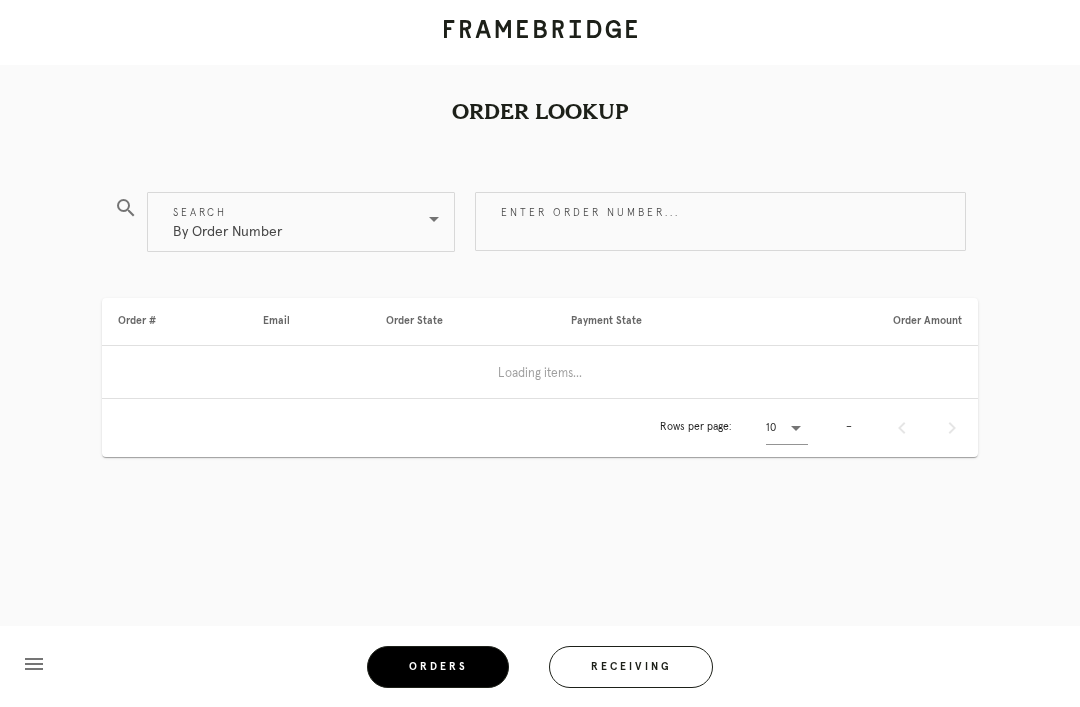 scroll, scrollTop: 0, scrollLeft: 0, axis: both 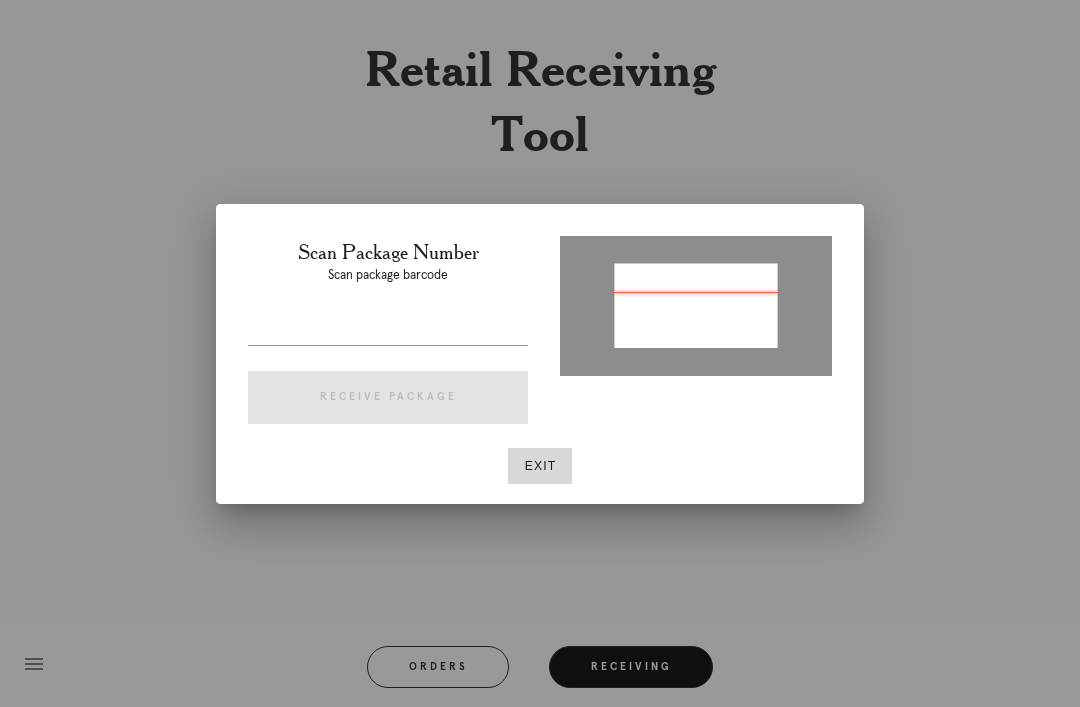 type on "P585828856619190" 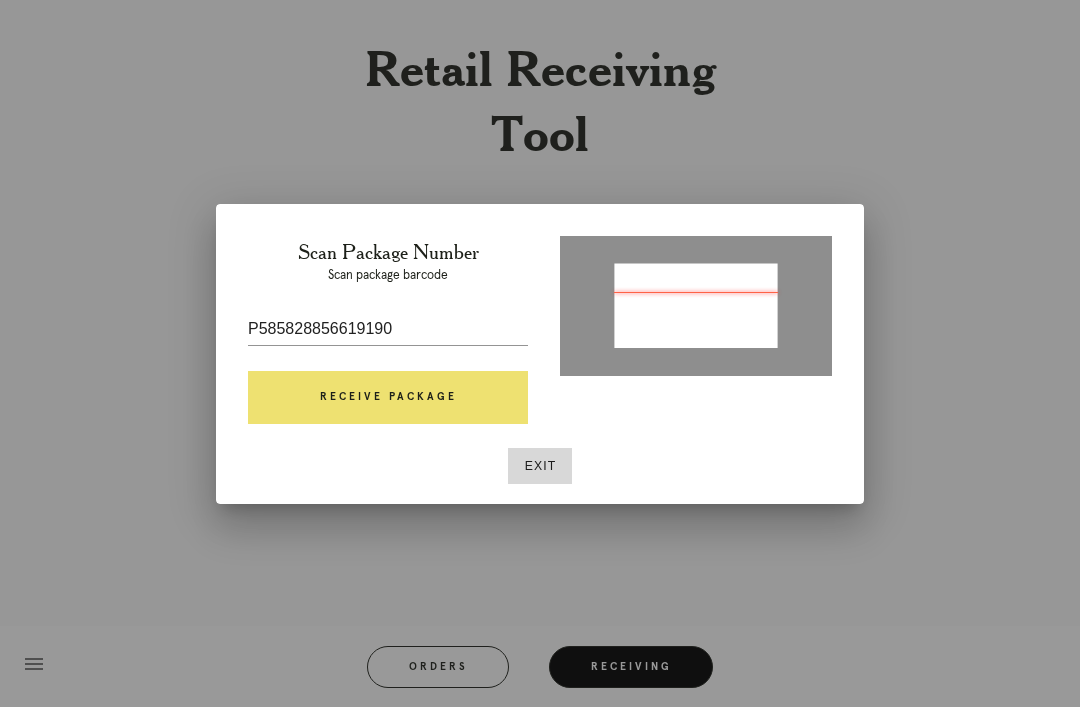 click on "Receive Package" at bounding box center (388, 398) 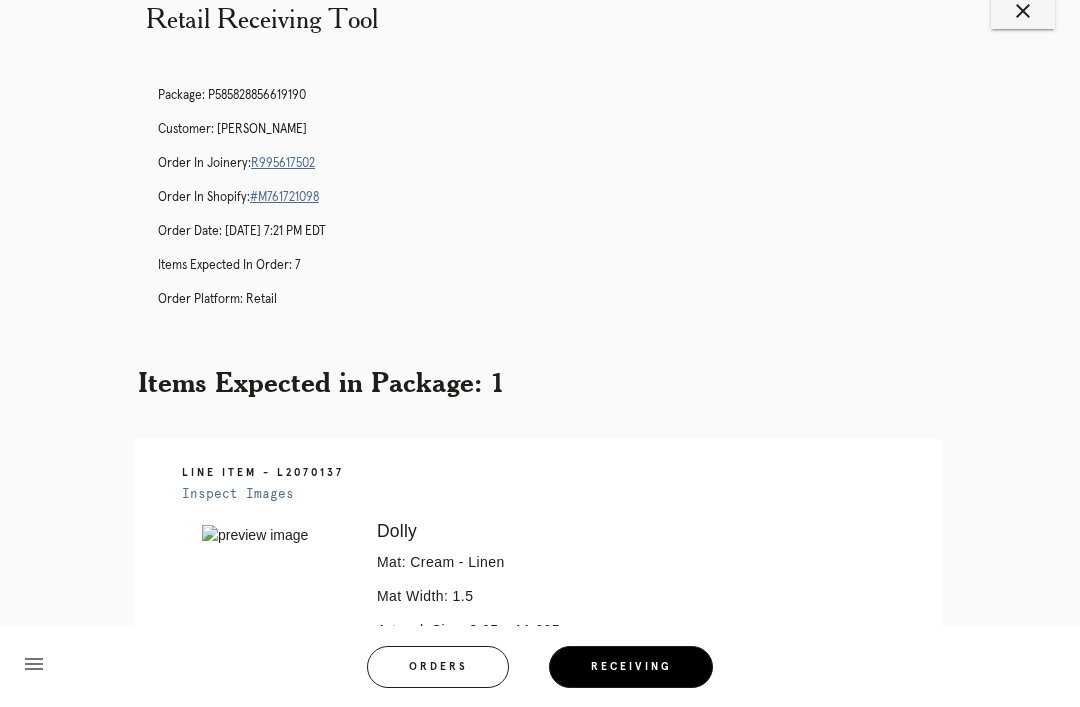 scroll, scrollTop: 0, scrollLeft: 0, axis: both 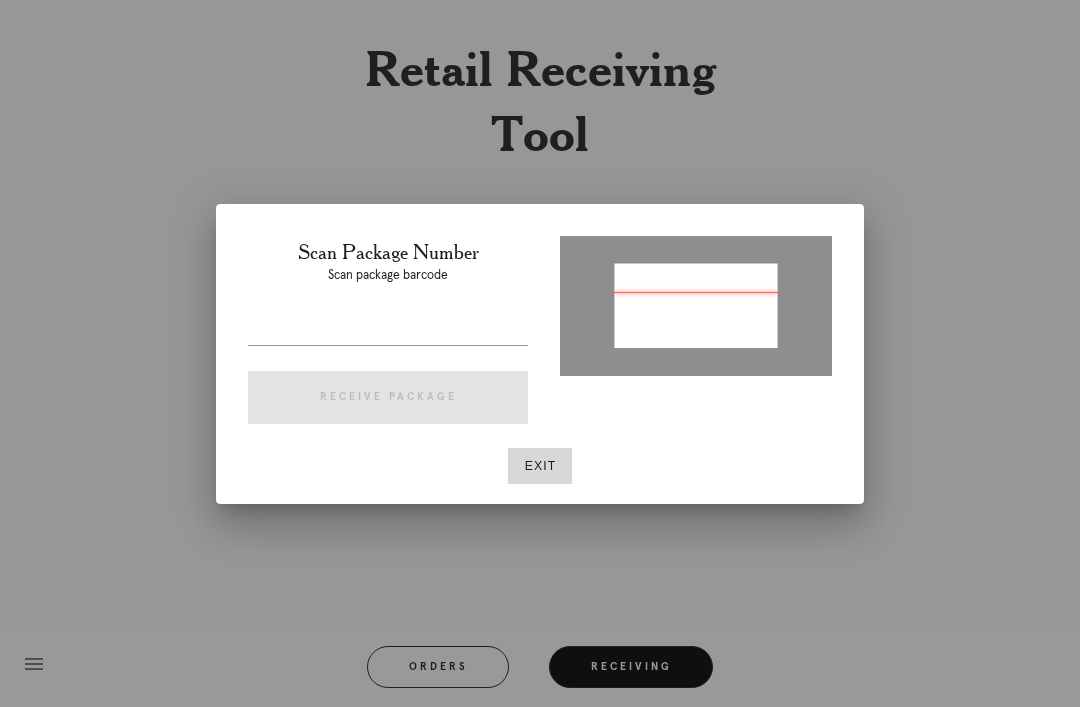 type on "P585828856619190" 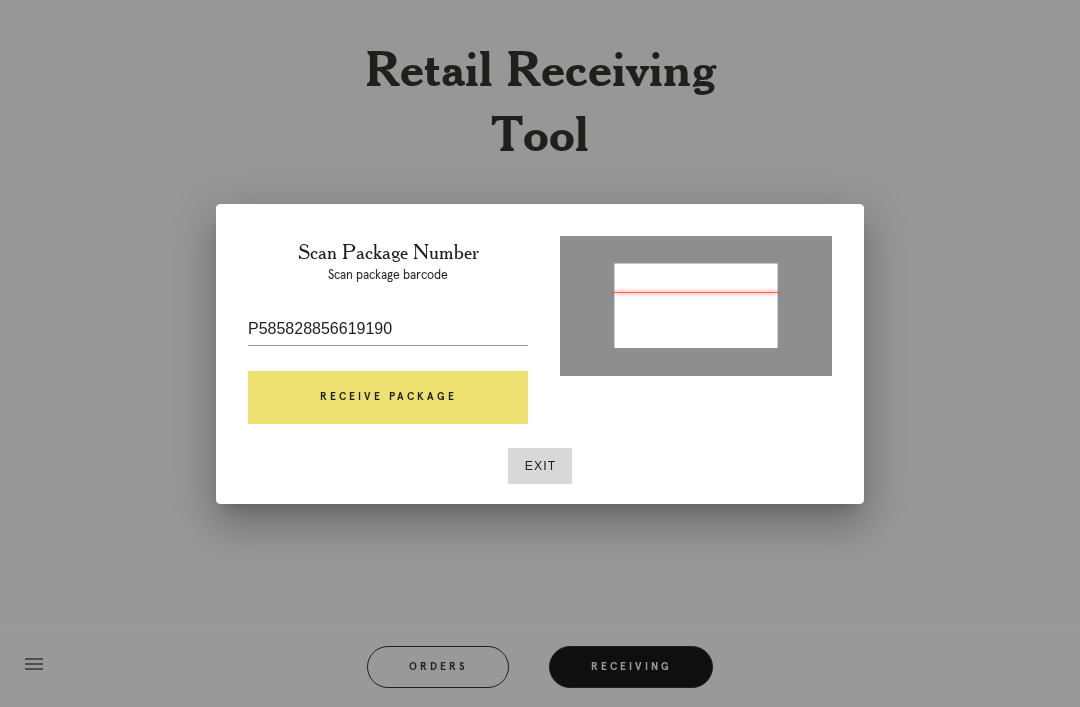 click on "Receive Package" at bounding box center (388, 398) 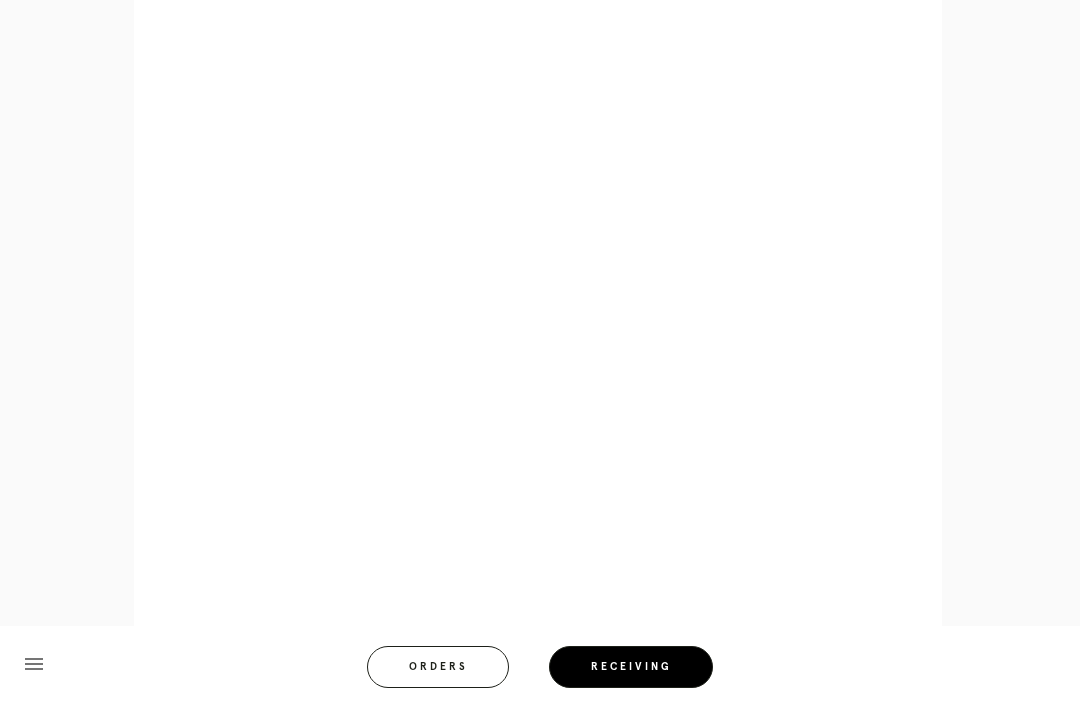 scroll, scrollTop: 1012, scrollLeft: 0, axis: vertical 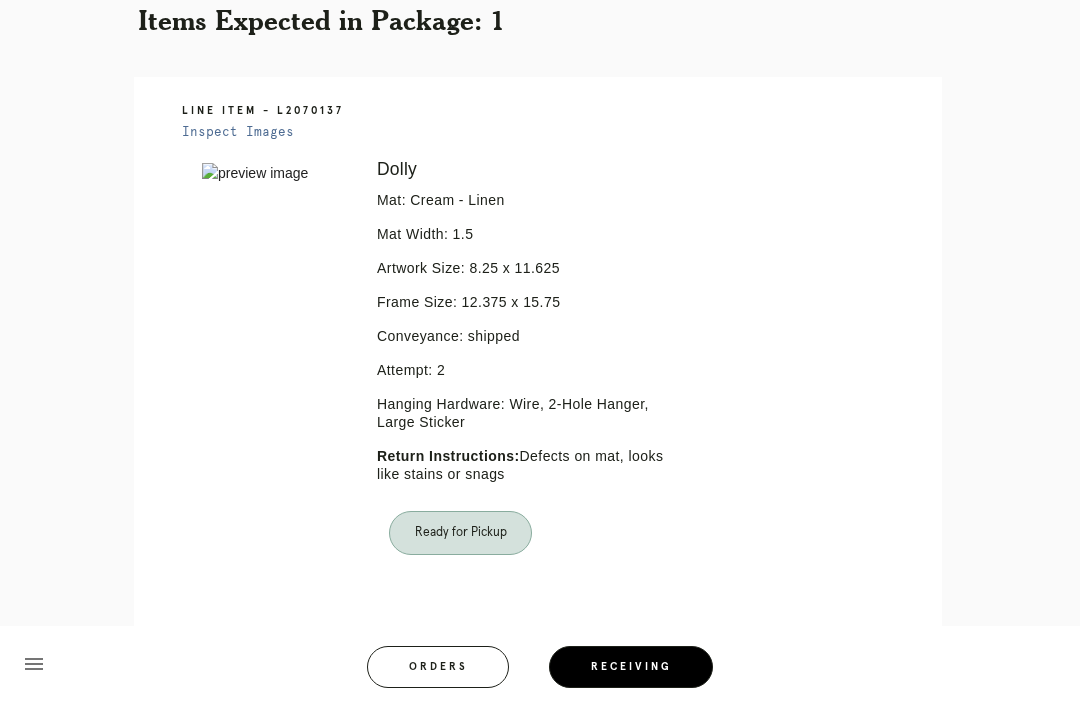 click on "Receiving" at bounding box center (631, 667) 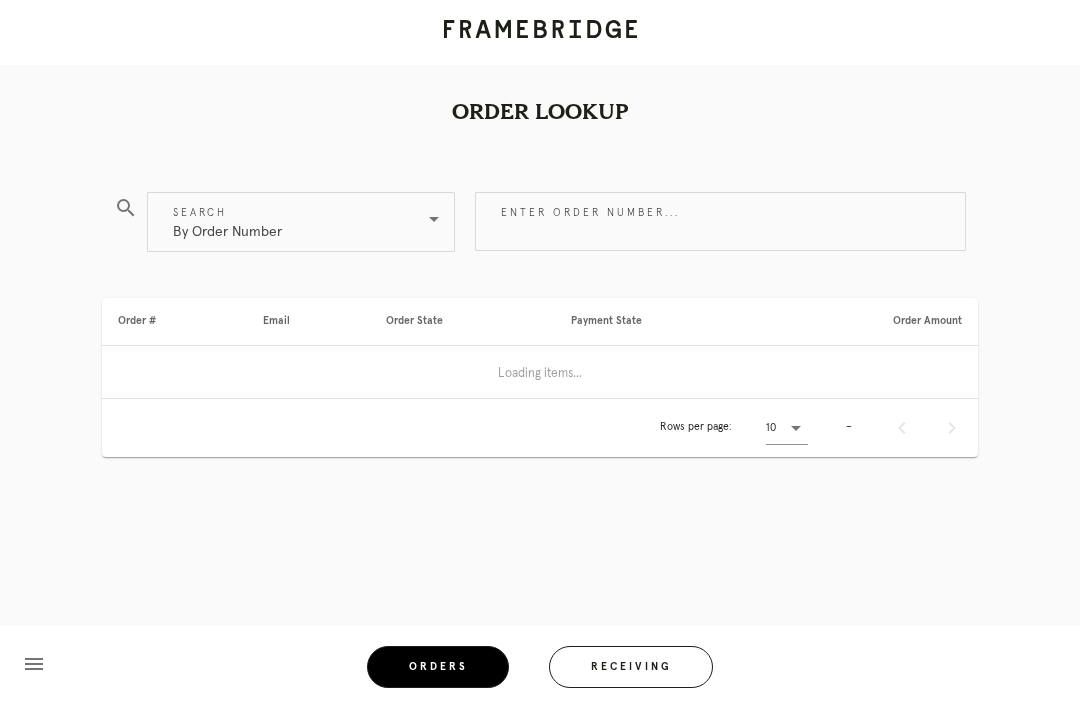 click on "Receiving" at bounding box center (631, 667) 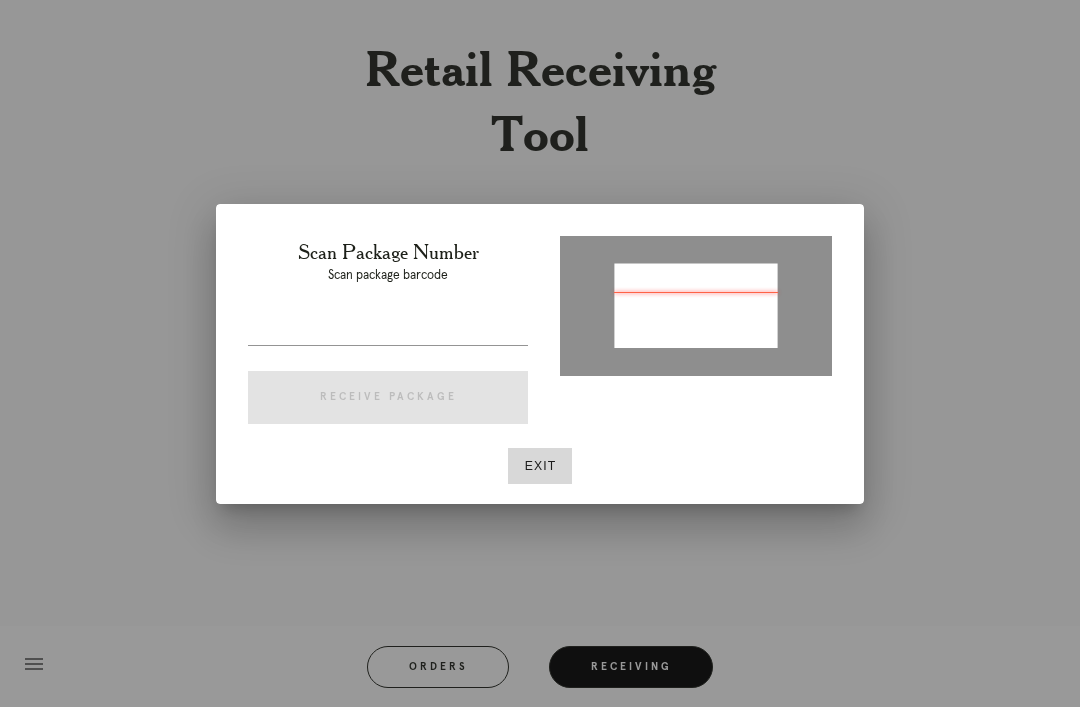 type on "P574811728385767" 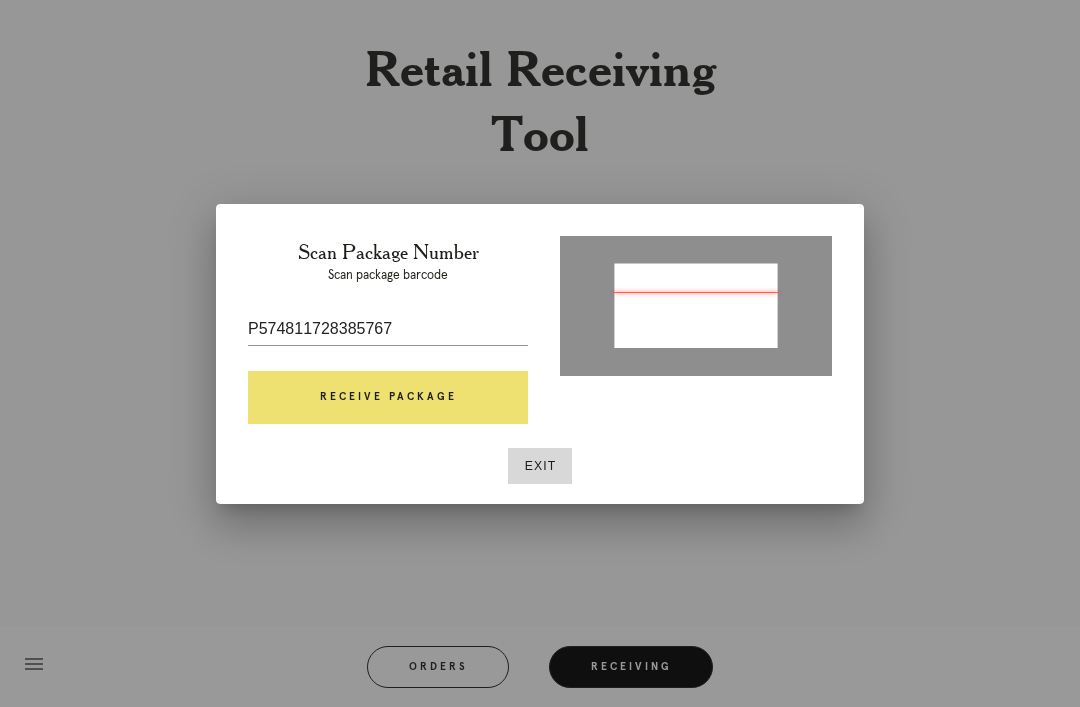 click on "Receive Package" at bounding box center [388, 398] 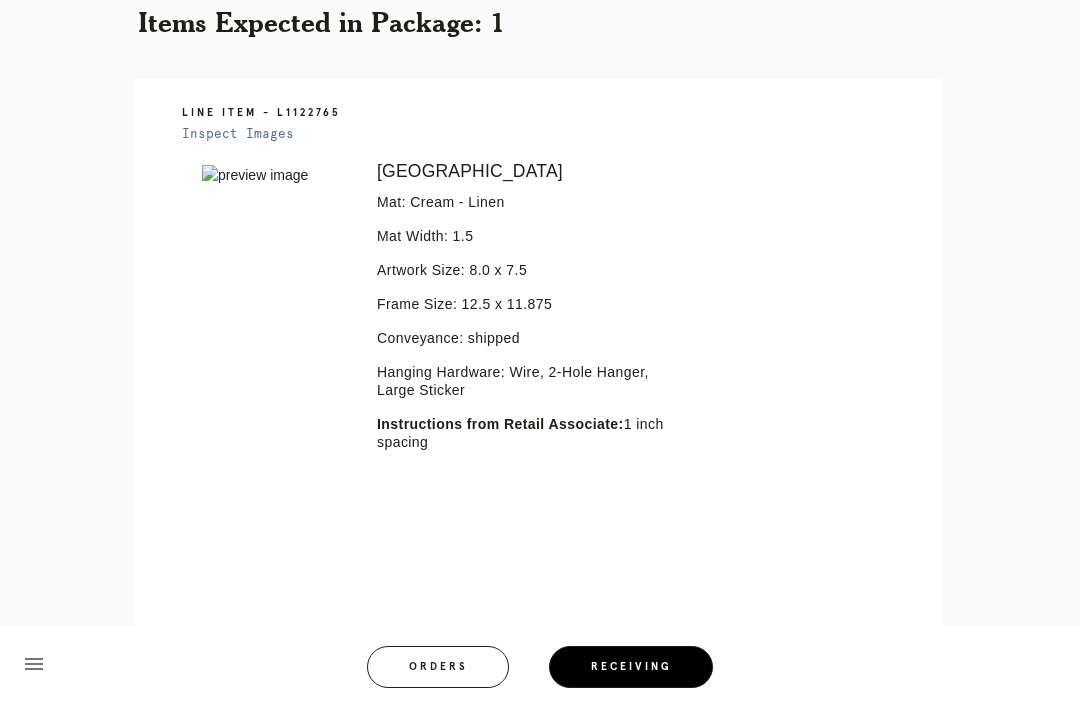 scroll, scrollTop: 434, scrollLeft: 0, axis: vertical 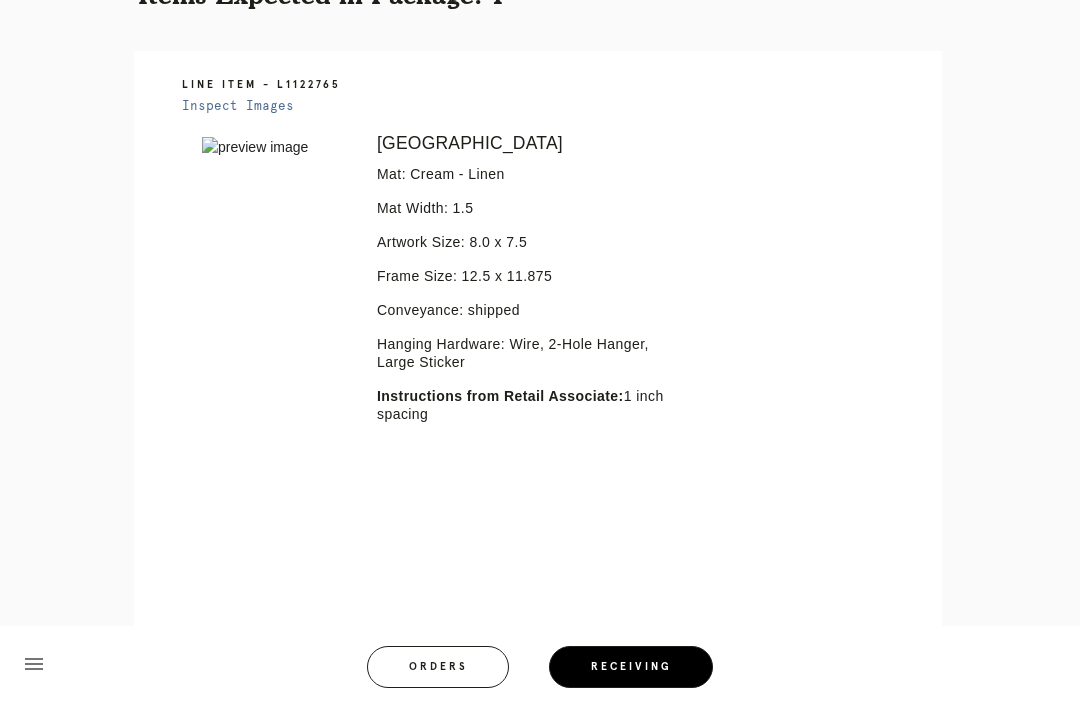 click on "Orders" at bounding box center [438, 667] 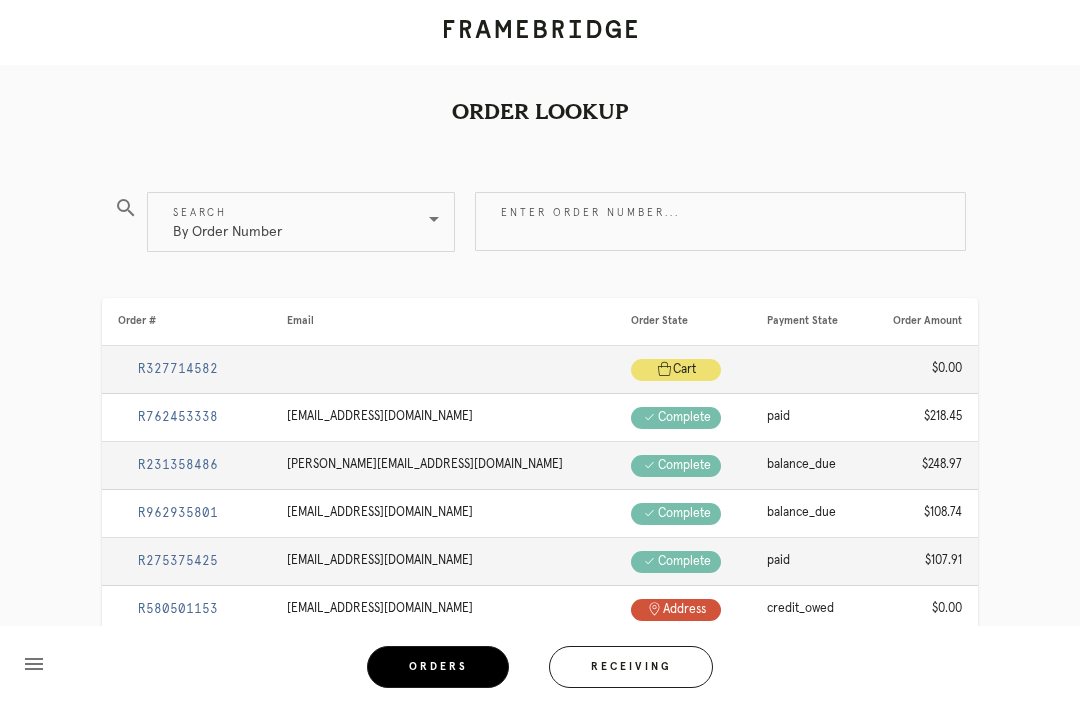 click on "Receiving" at bounding box center (631, 667) 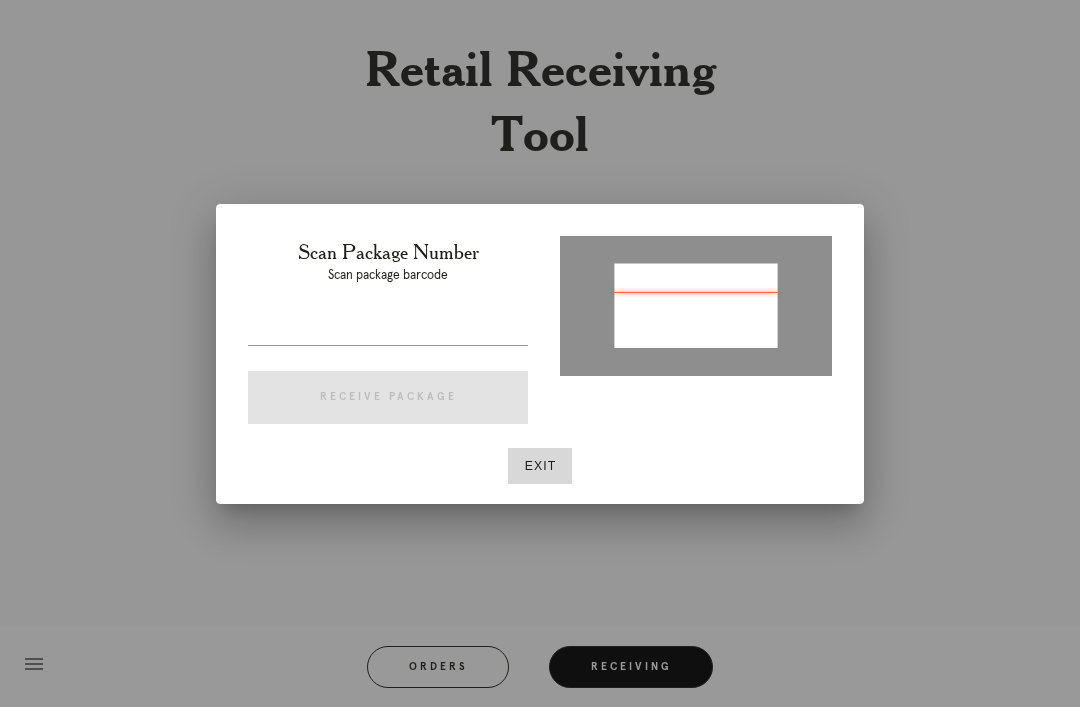 type on "420200023457" 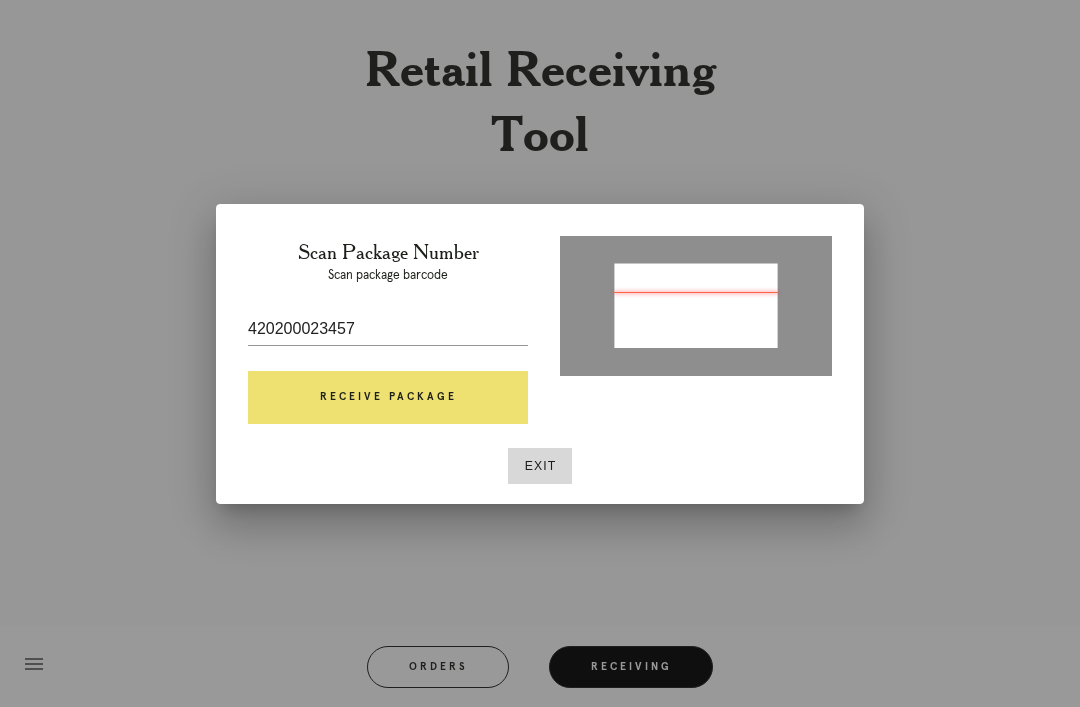 click on "Exit" at bounding box center [540, 466] 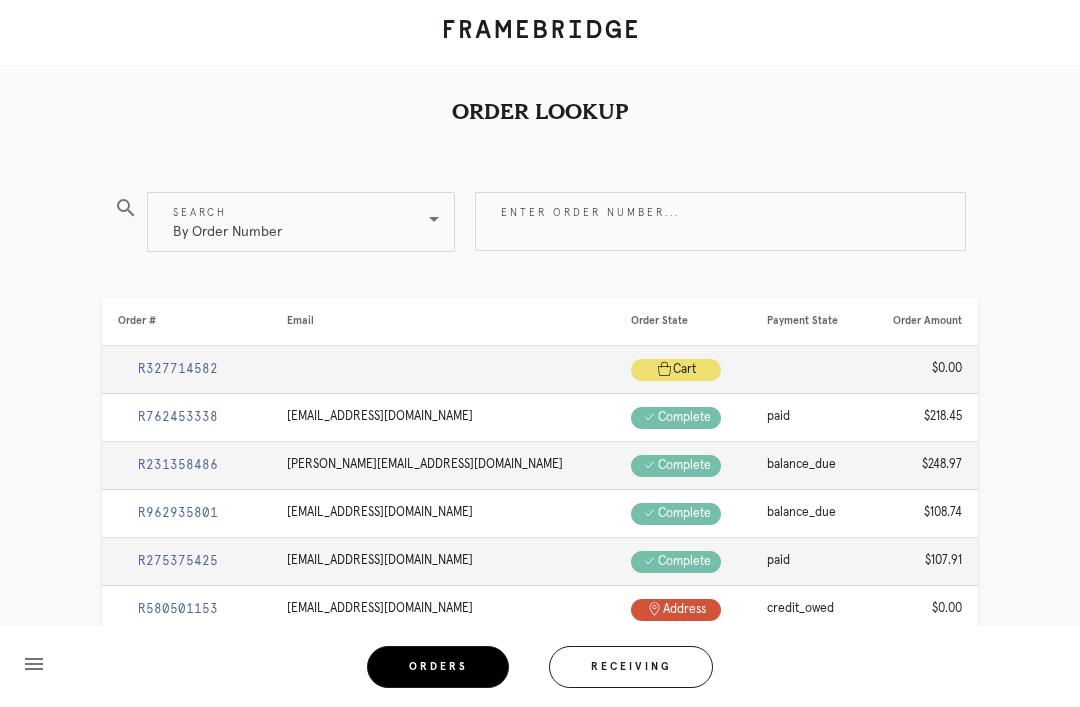 click on "Receiving" at bounding box center (631, 667) 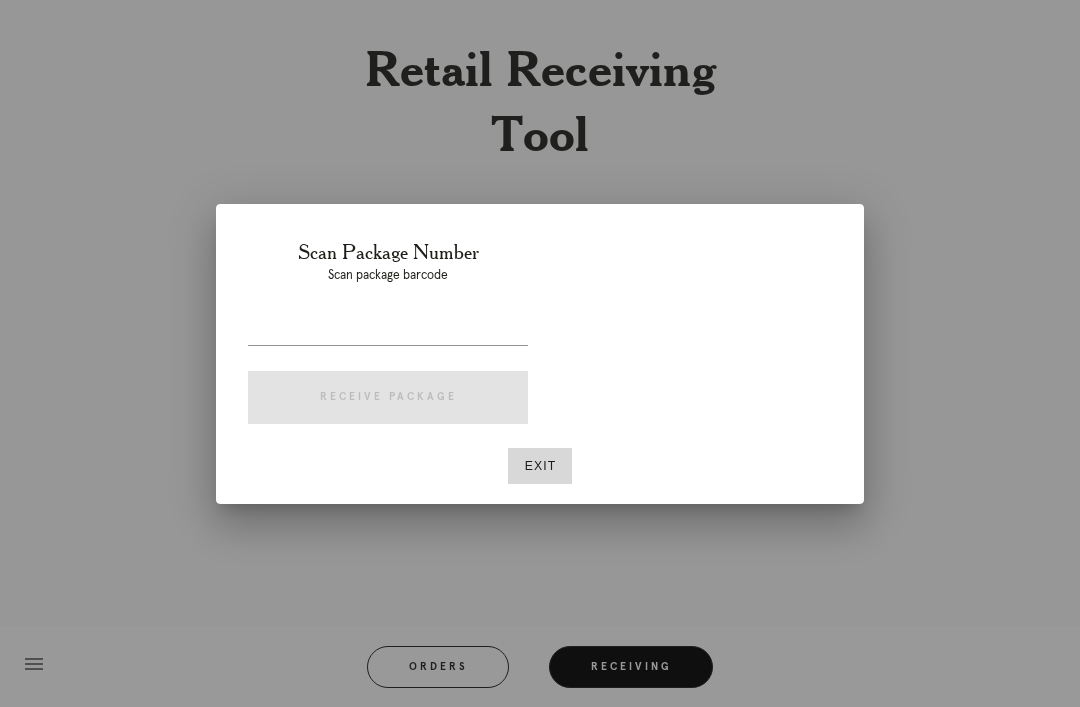 click at bounding box center [540, 353] 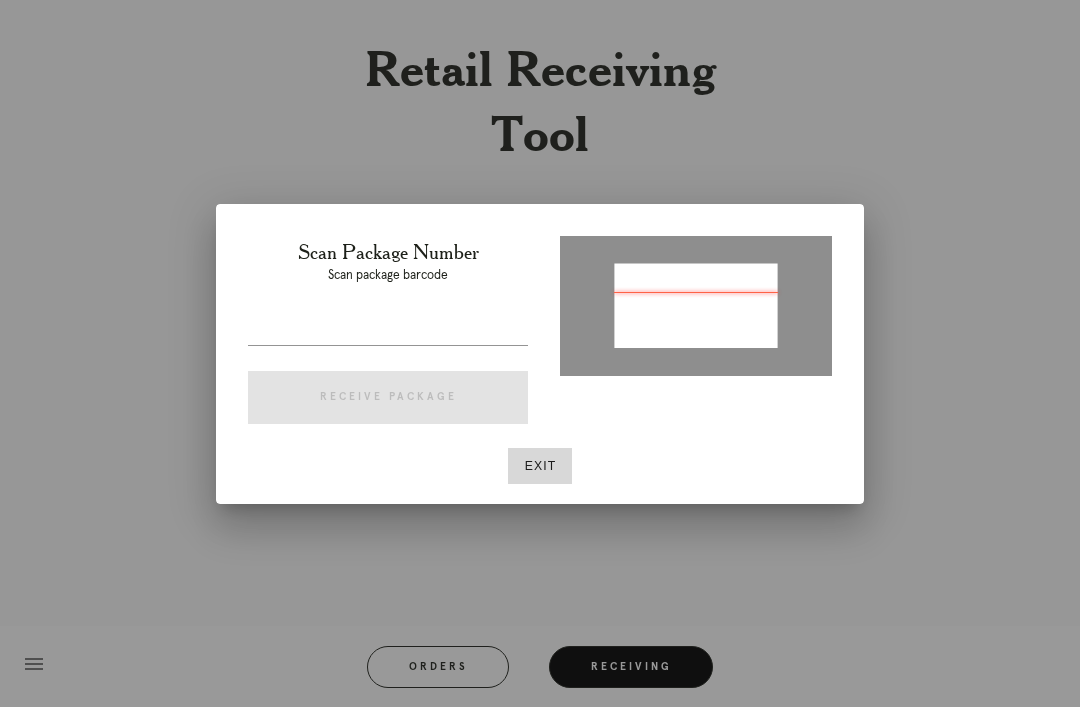 type on "1ZE3628K0331046538" 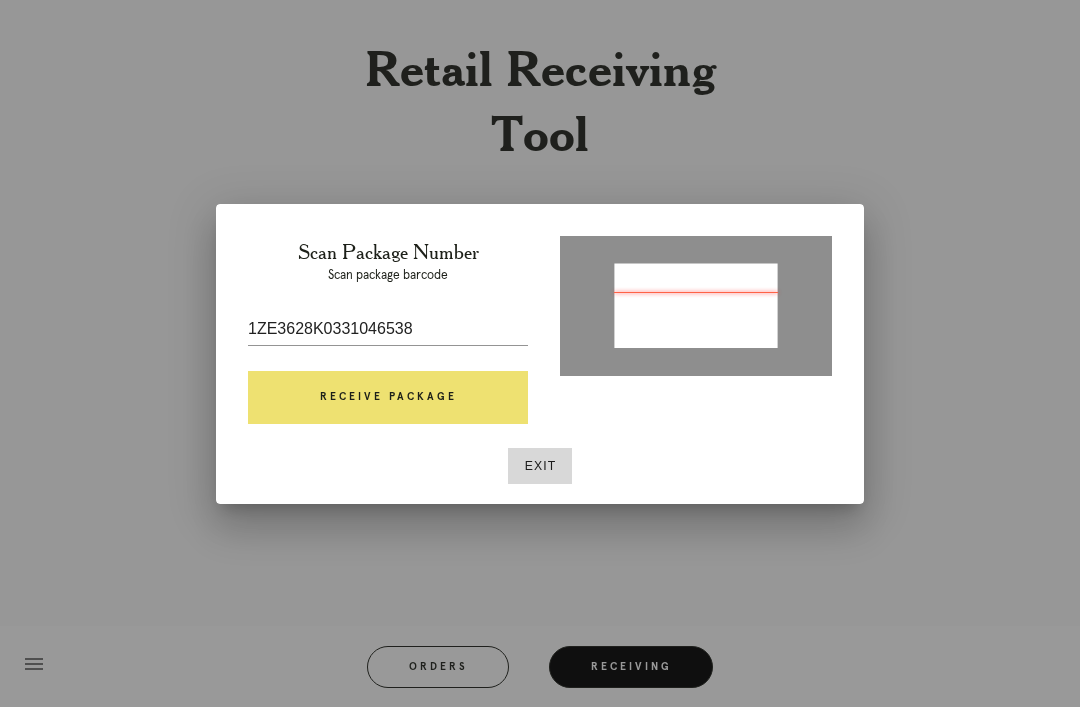 click on "Receive Package" at bounding box center (388, 398) 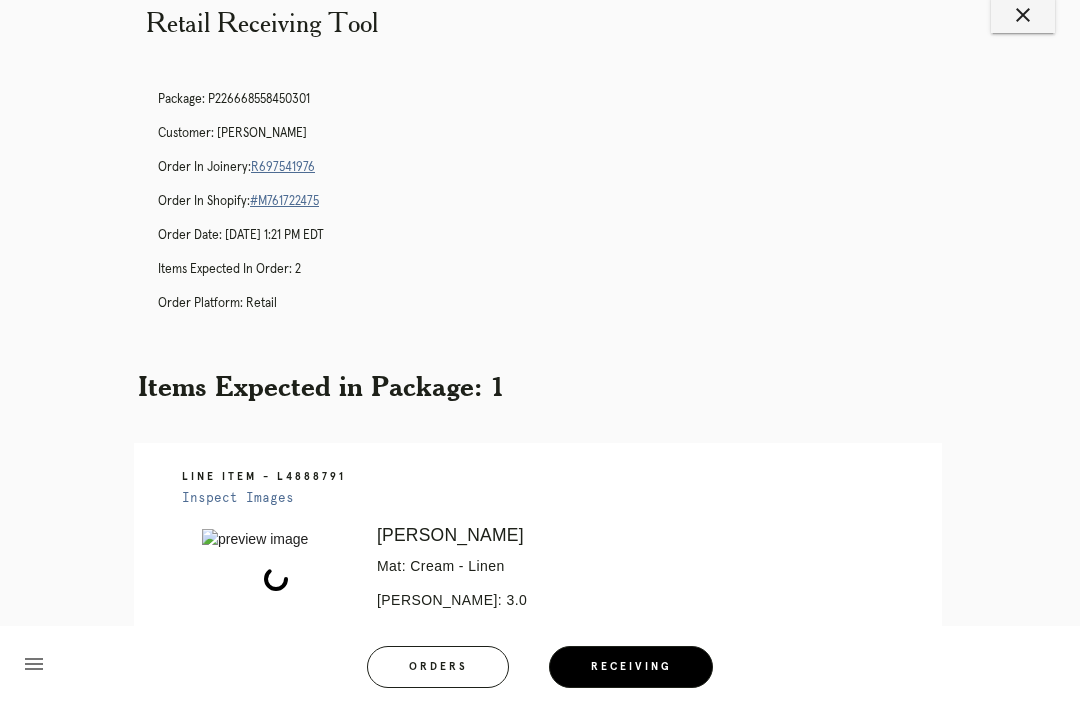 scroll, scrollTop: 0, scrollLeft: 0, axis: both 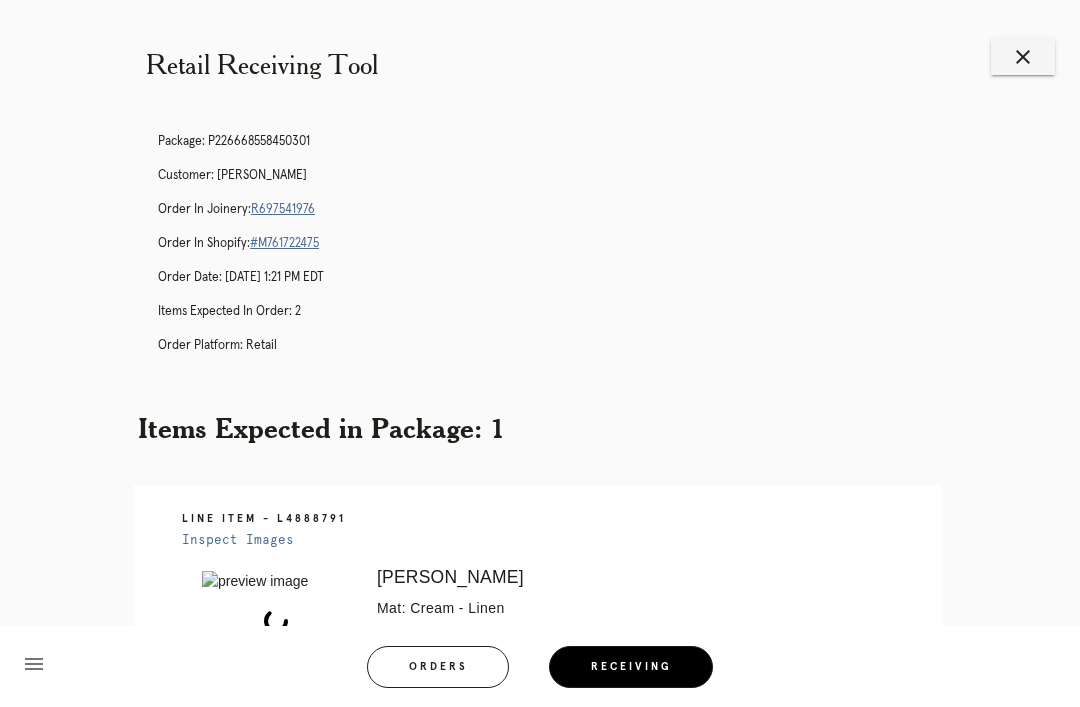 click on "R697541976" at bounding box center [283, 209] 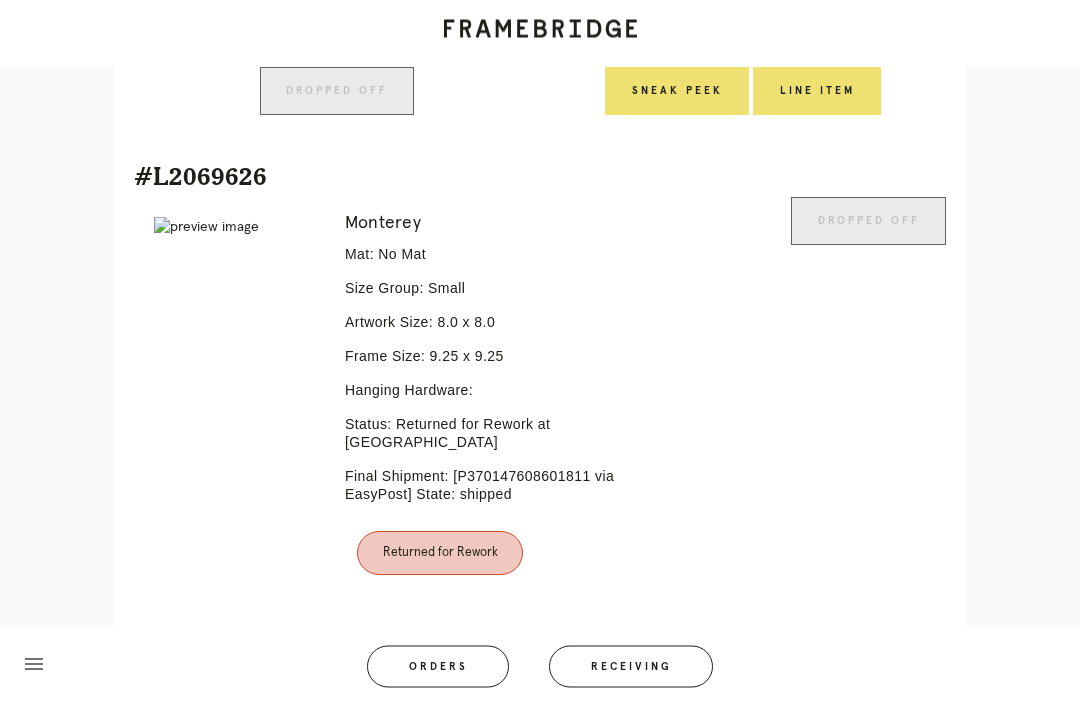 scroll, scrollTop: 1024, scrollLeft: 0, axis: vertical 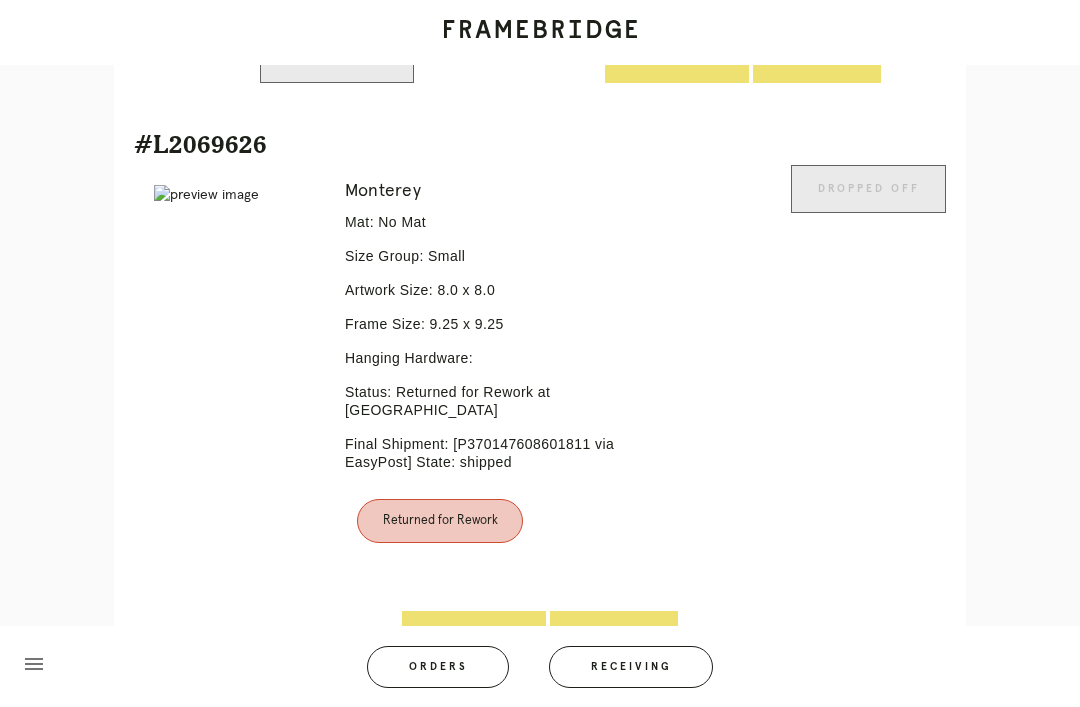 click at bounding box center [235, 195] 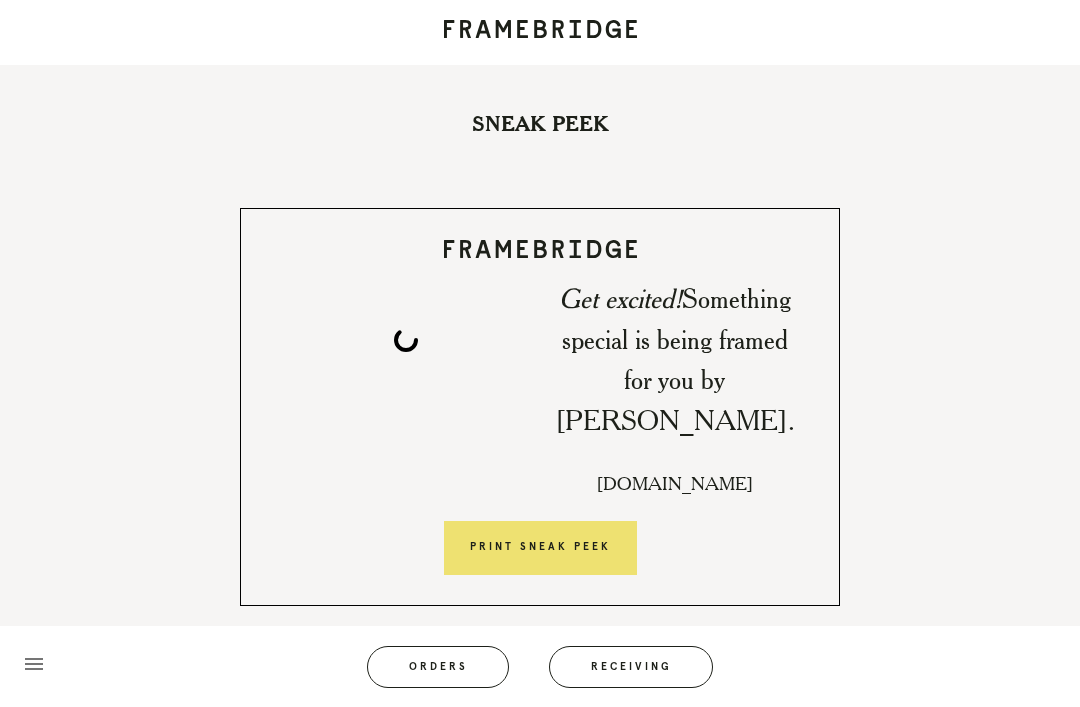 scroll, scrollTop: 0, scrollLeft: 0, axis: both 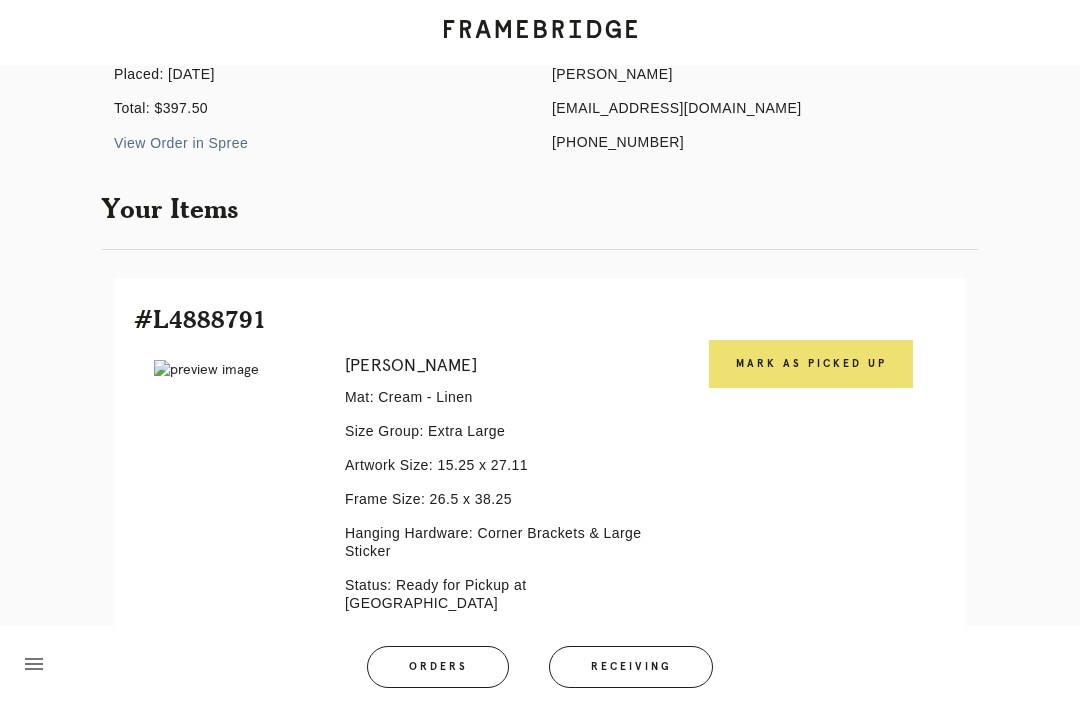 click on "Mark as Picked Up" at bounding box center (811, 364) 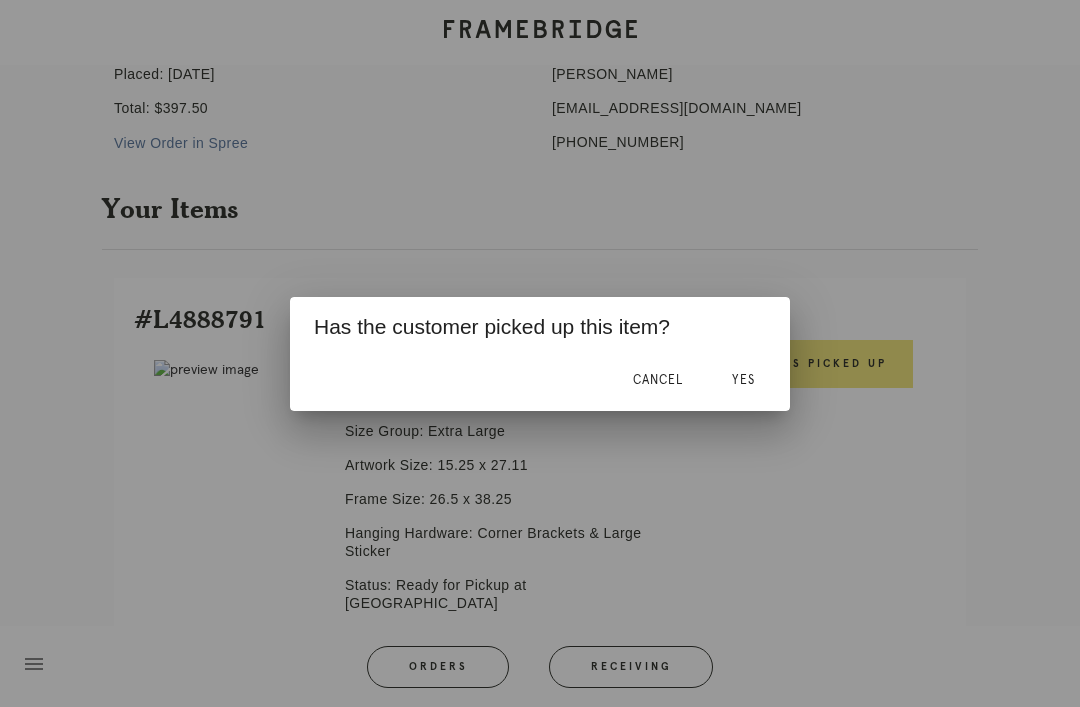 click on "Yes" at bounding box center [743, 380] 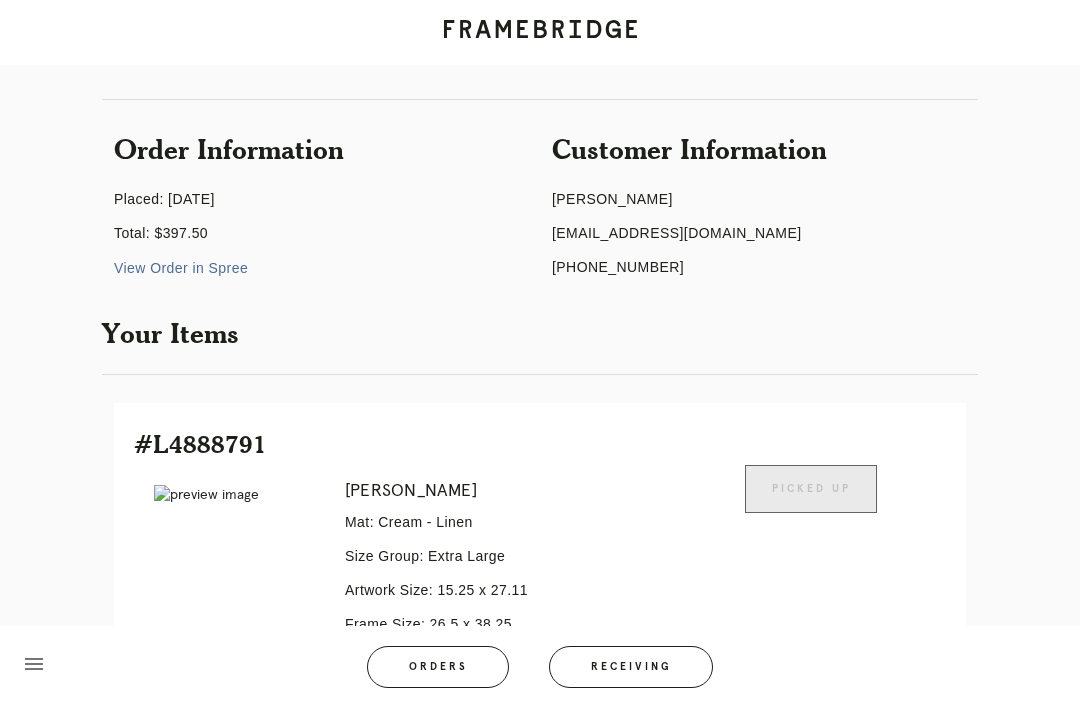 scroll, scrollTop: 203, scrollLeft: 0, axis: vertical 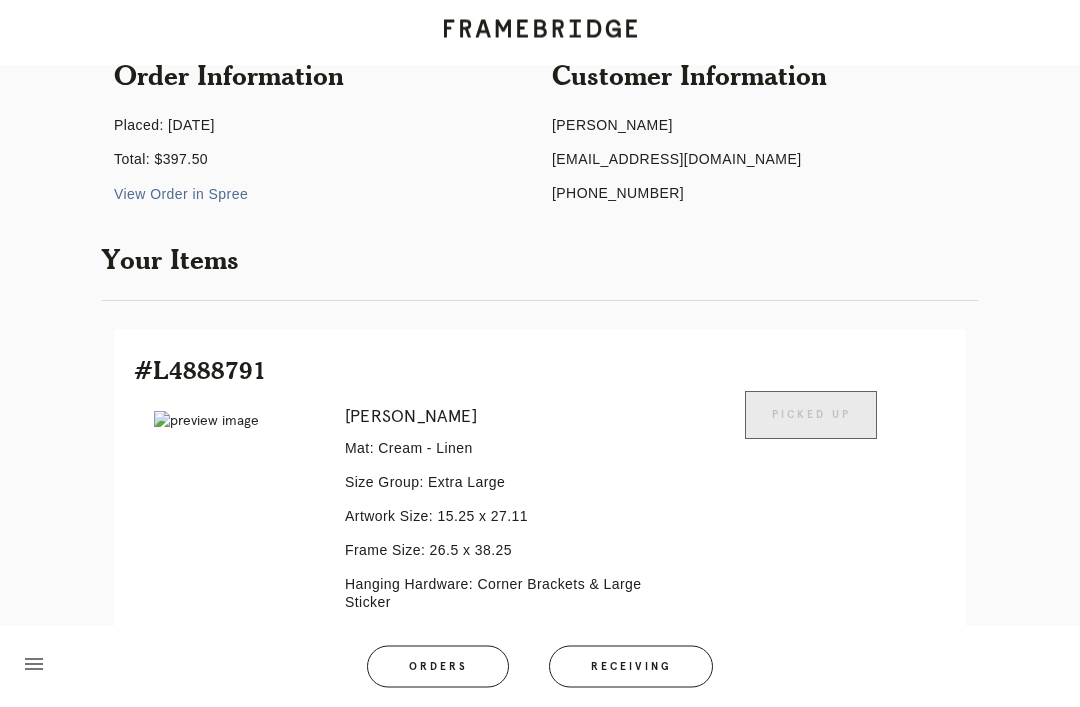 click on "Orders" at bounding box center (438, 667) 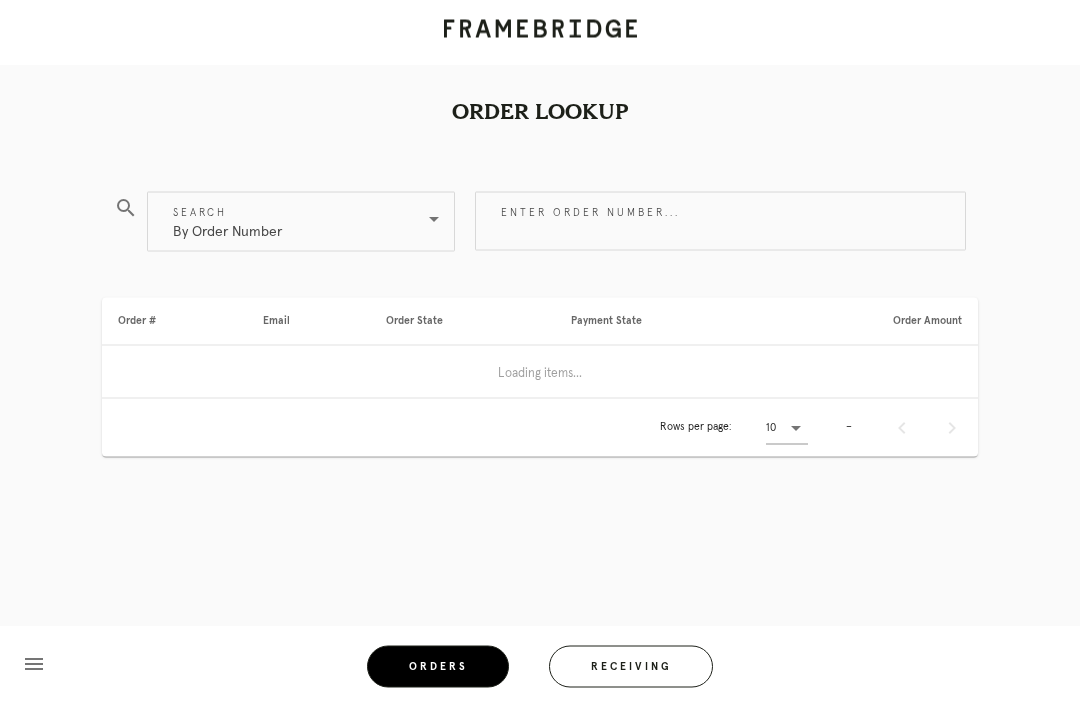 scroll, scrollTop: 0, scrollLeft: 0, axis: both 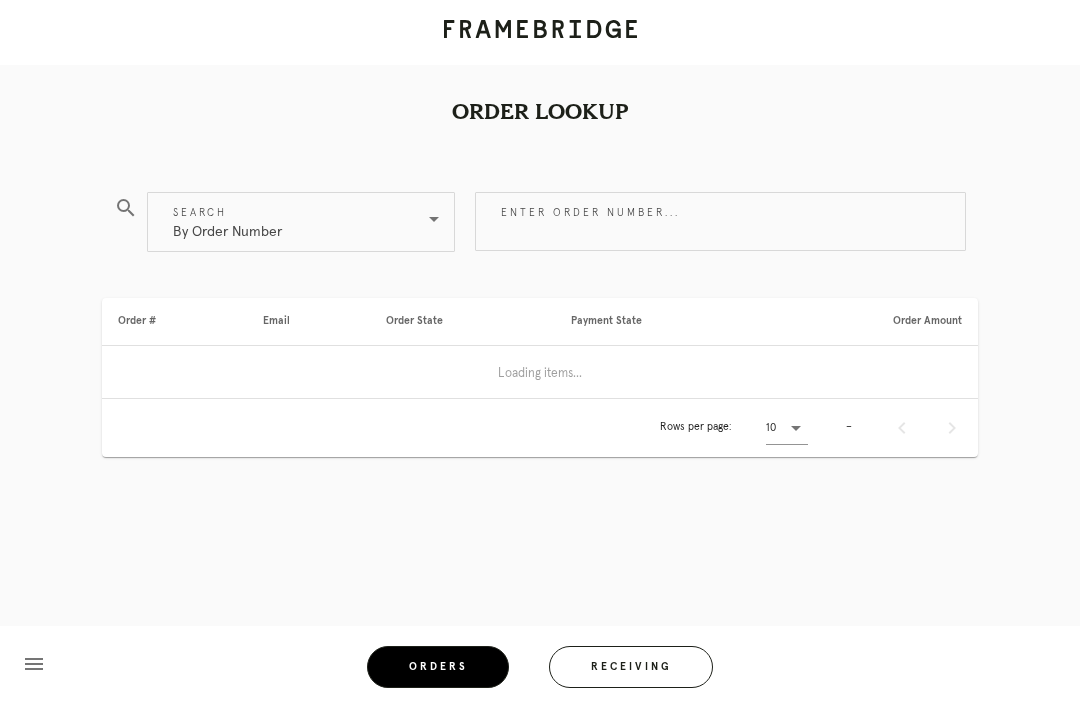 click on "Receiving" at bounding box center (631, 667) 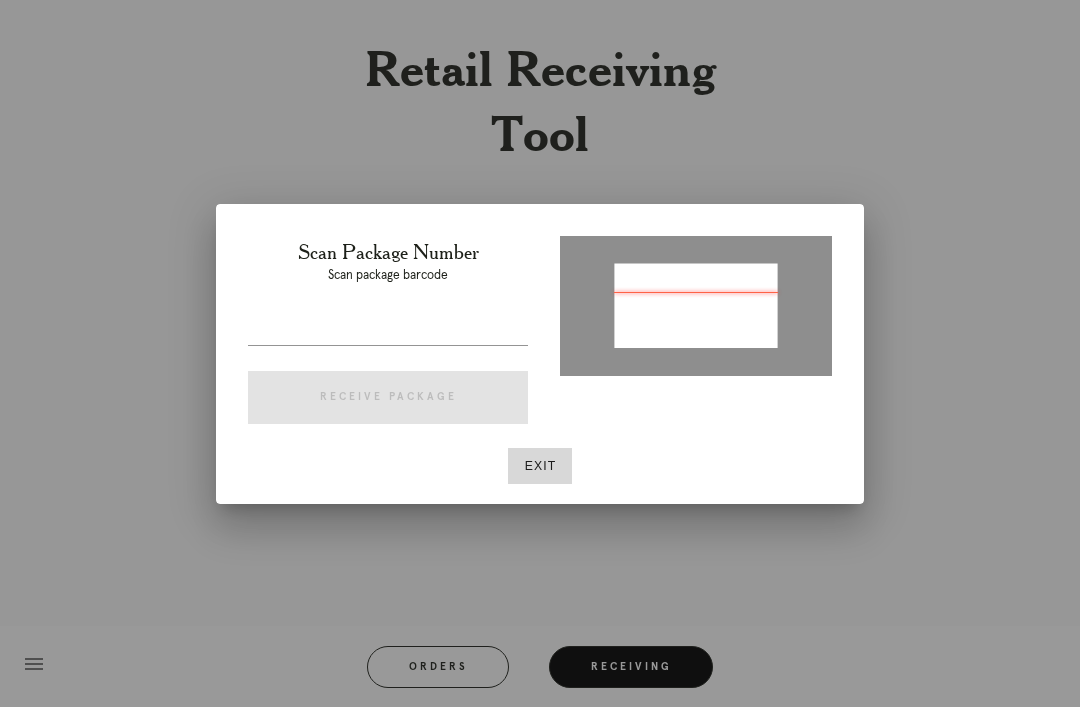 type on "P574811728385767" 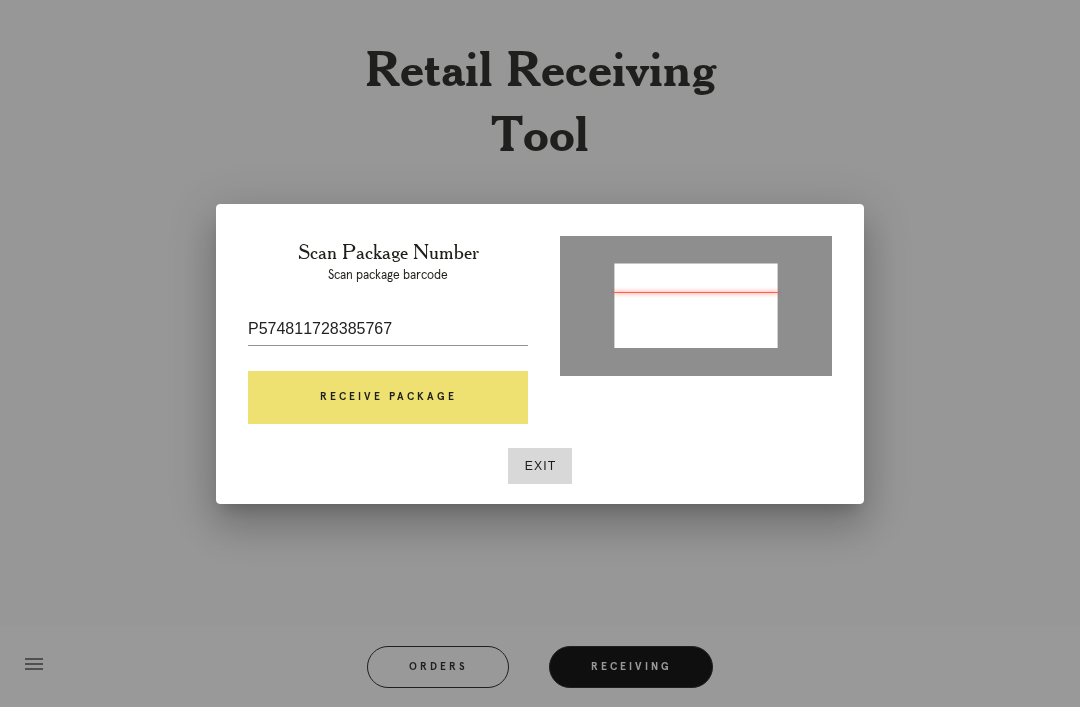 click on "Receive Package" at bounding box center (388, 398) 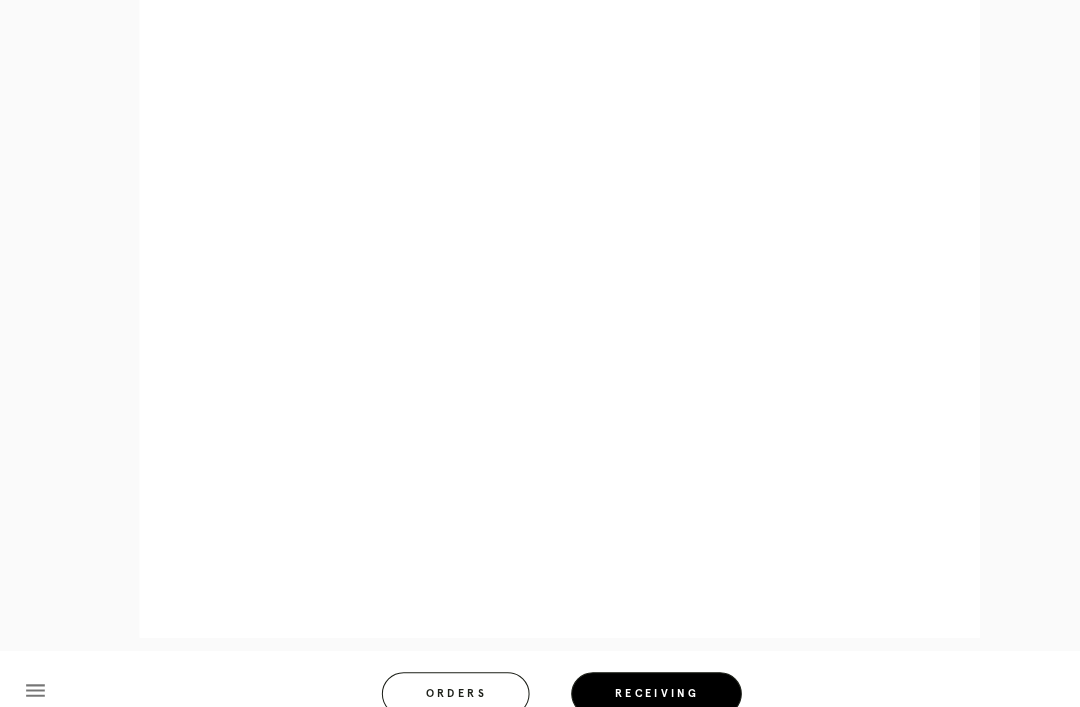 scroll, scrollTop: 939, scrollLeft: 0, axis: vertical 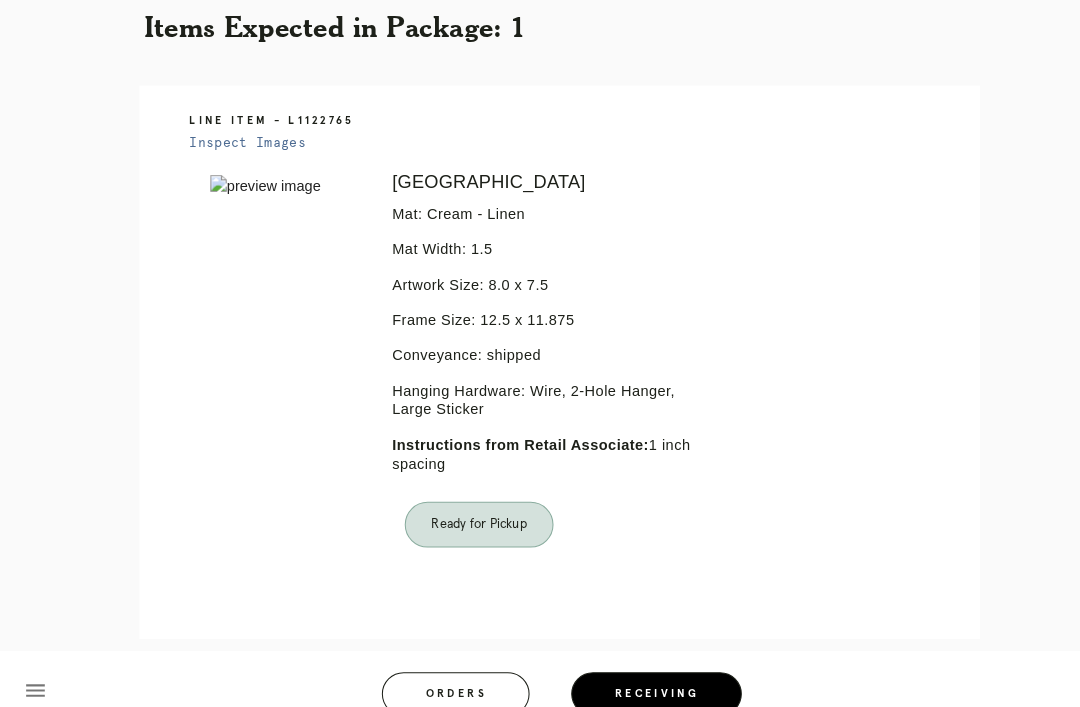 click on "Orders" at bounding box center [438, 667] 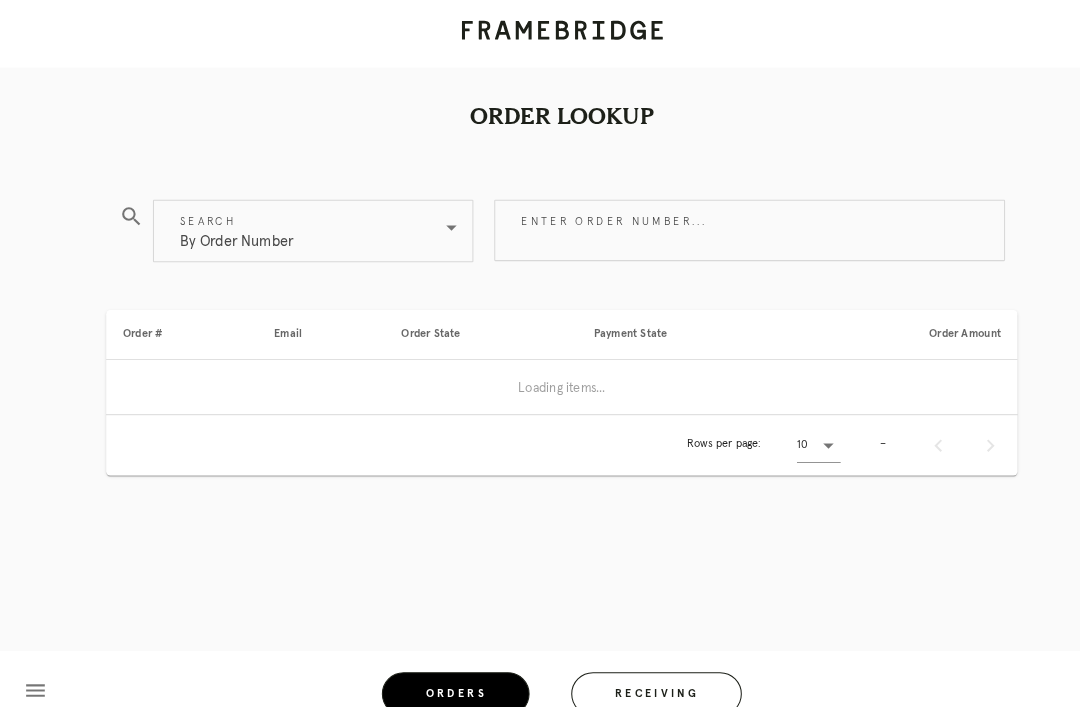 click on "menu
Orders
Receiving
Logged in as:   [PERSON_NAME][EMAIL_ADDRESS][PERSON_NAME][DOMAIN_NAME]   Union Market
Logout" at bounding box center (540, 673) 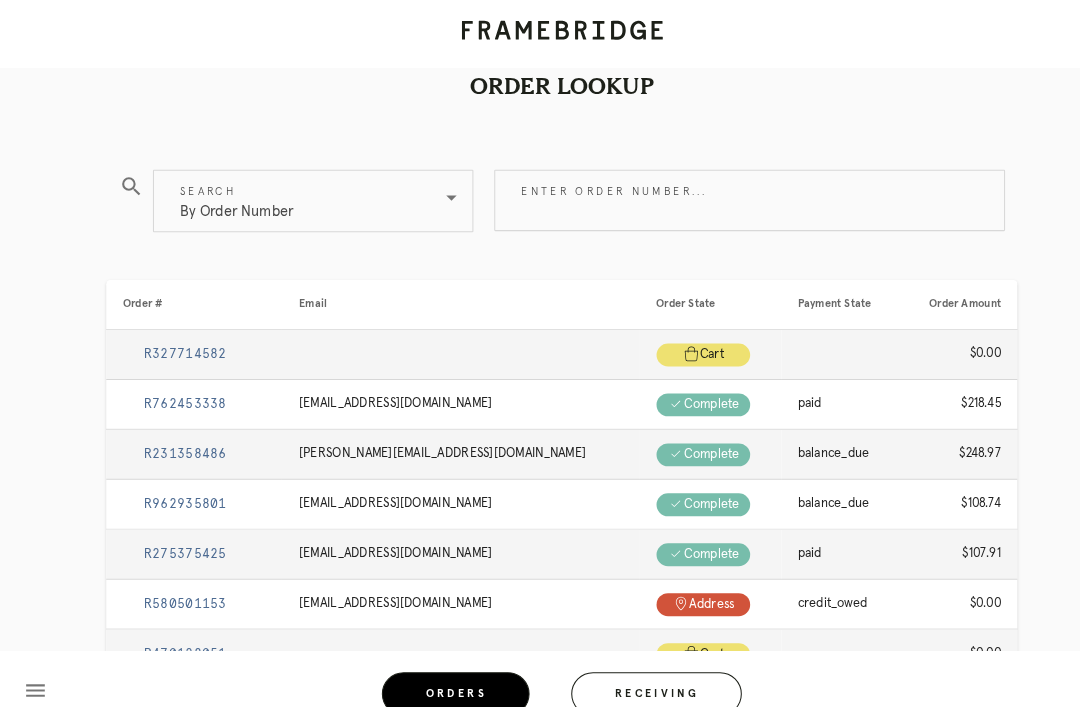 click on "Receiving" at bounding box center [631, 667] 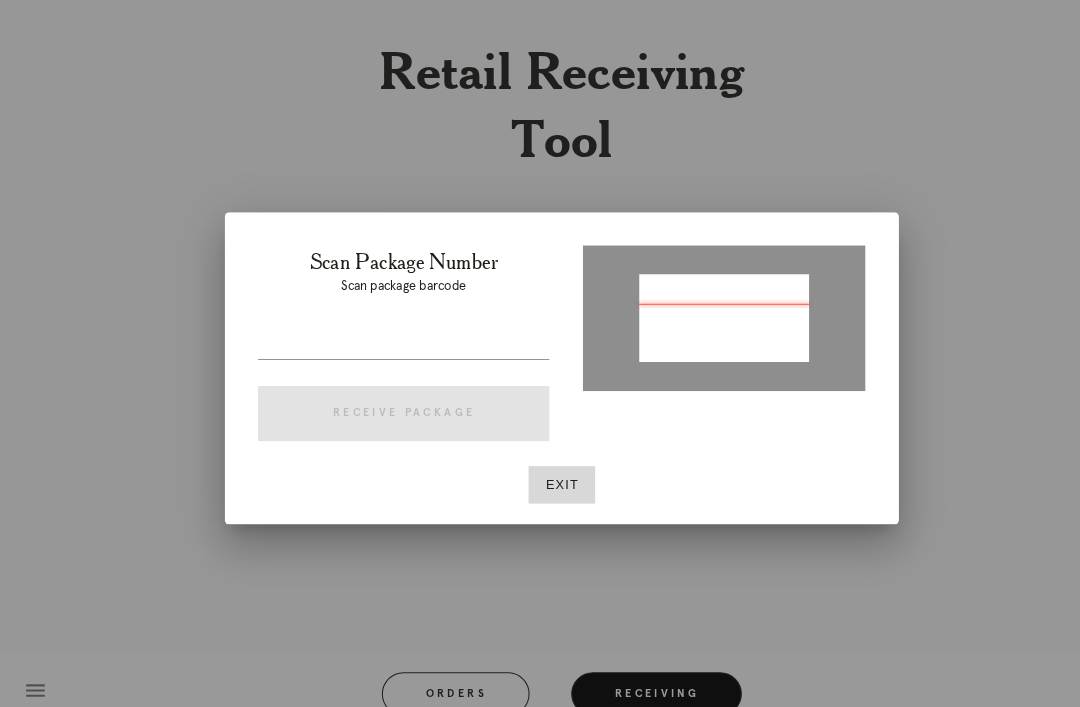 type on "P103905251073624" 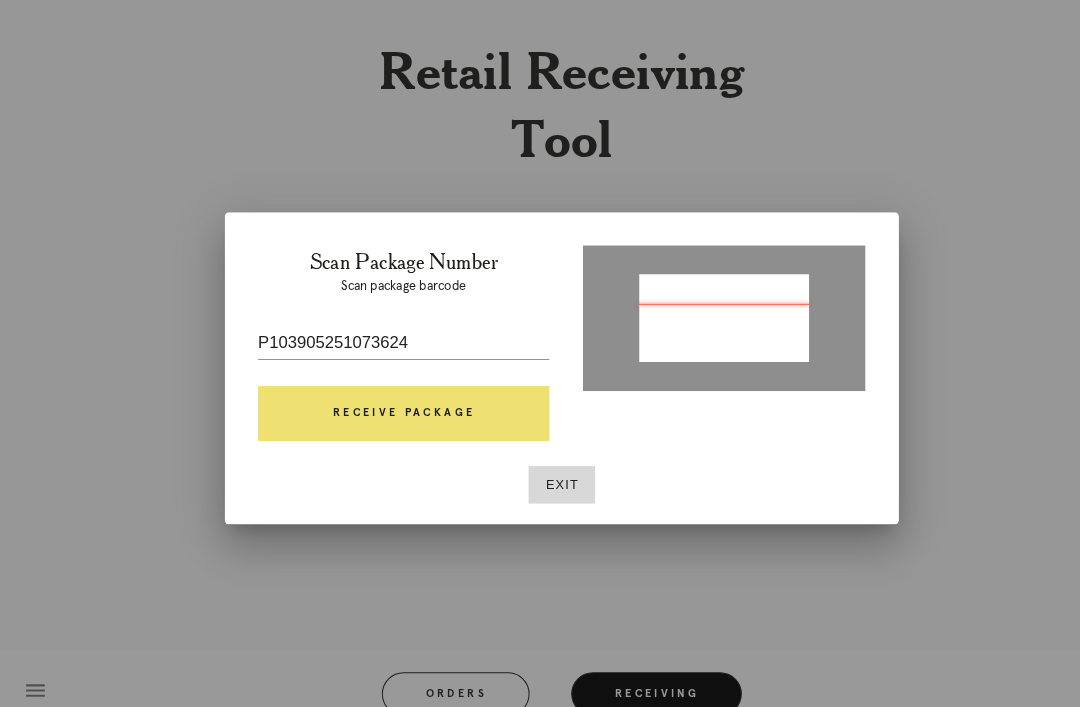 click on "Receive Package" at bounding box center [388, 398] 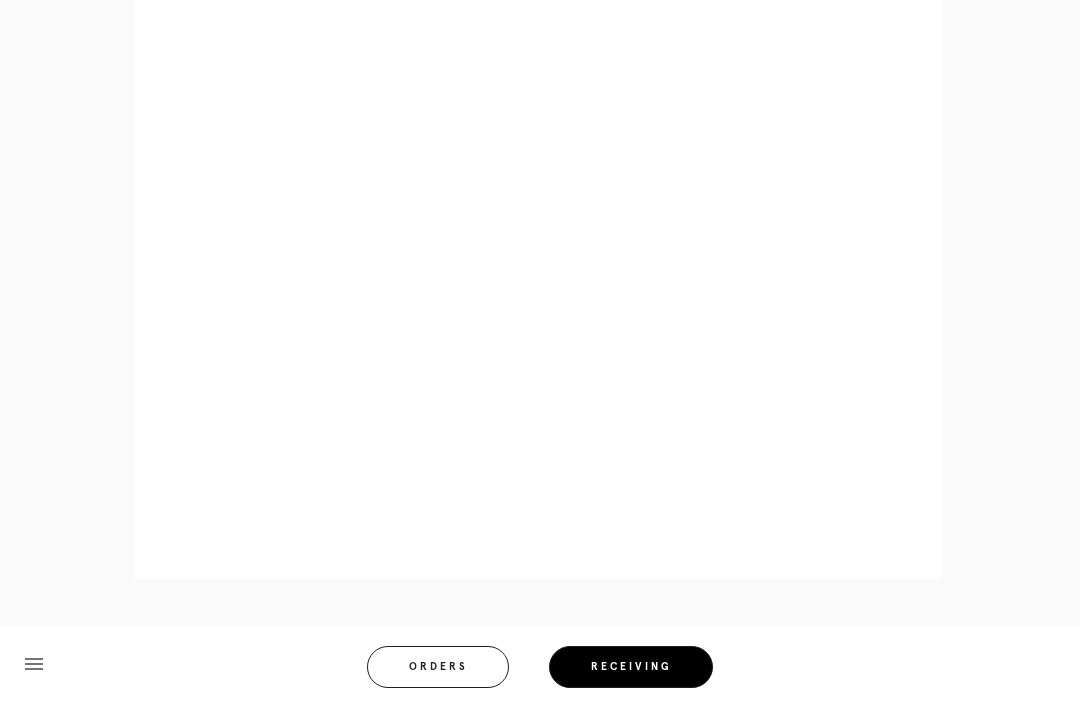 scroll, scrollTop: 946, scrollLeft: 0, axis: vertical 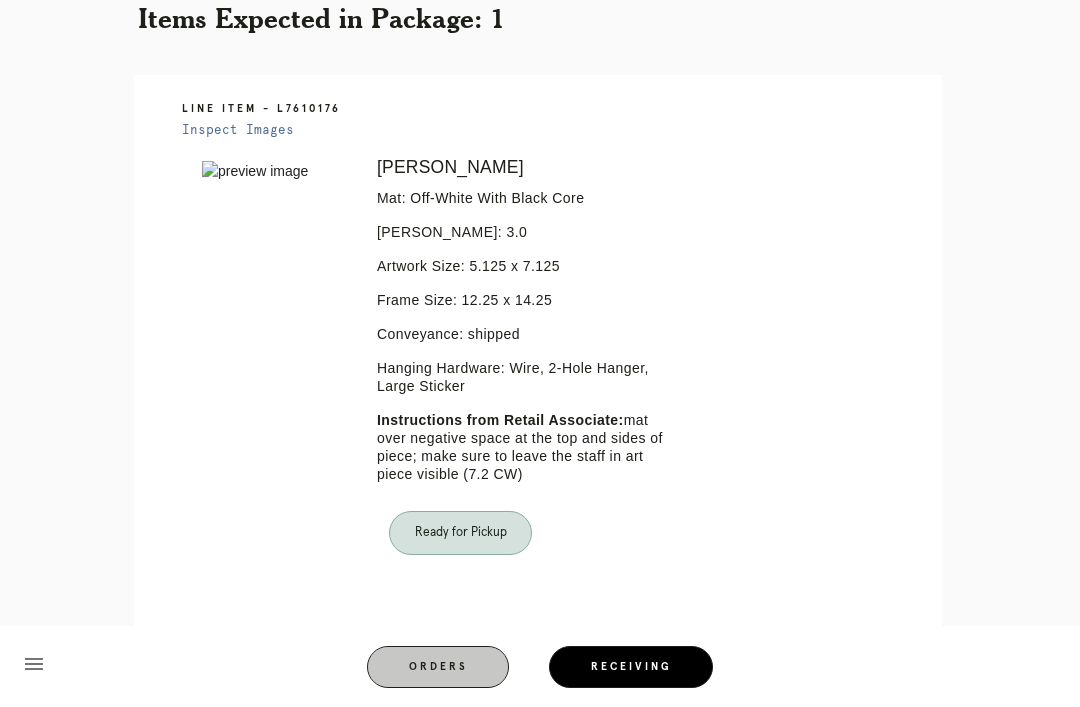 click on "Orders" at bounding box center [438, 667] 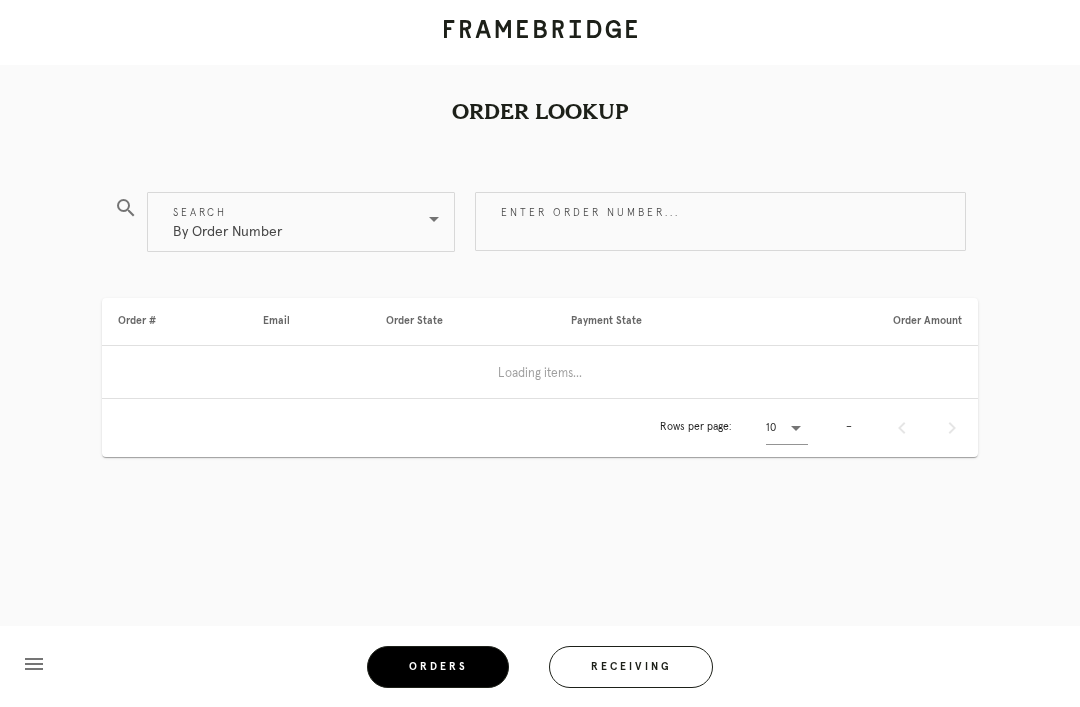 scroll, scrollTop: 0, scrollLeft: 0, axis: both 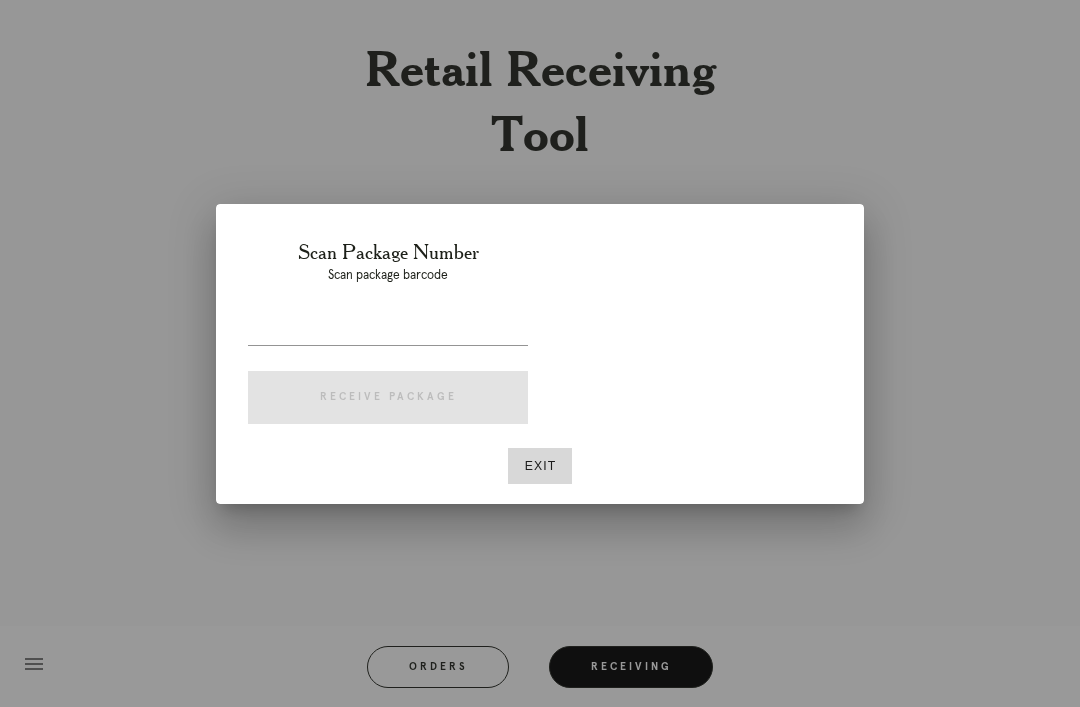 click at bounding box center [540, 353] 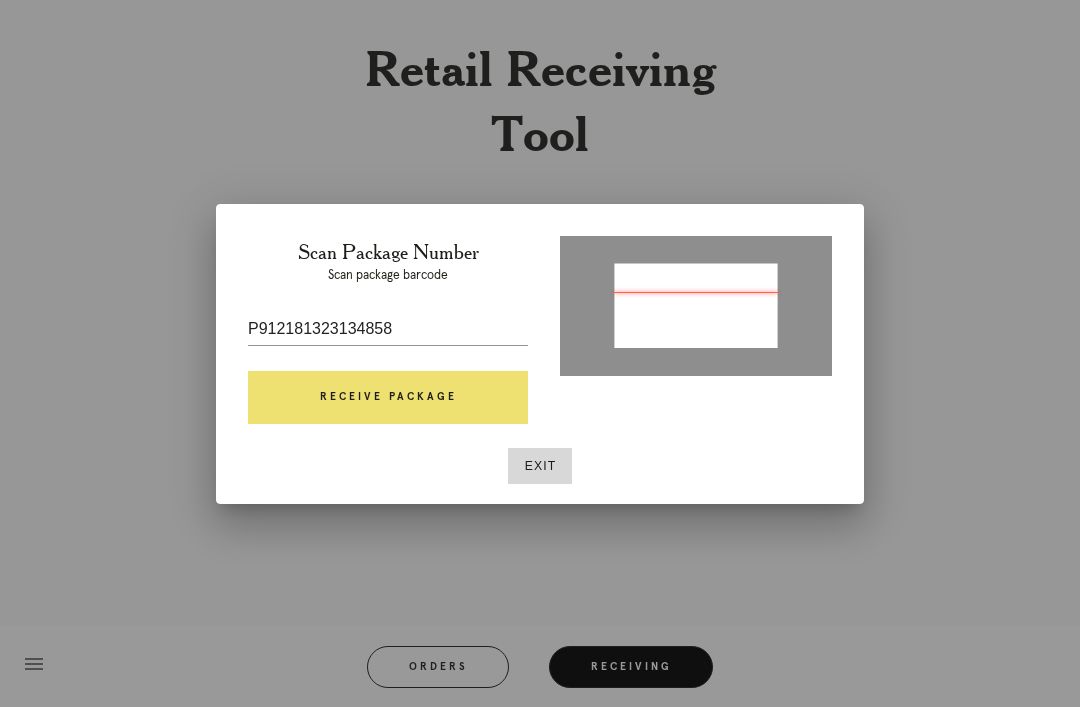 click on "Receive Package" at bounding box center (388, 398) 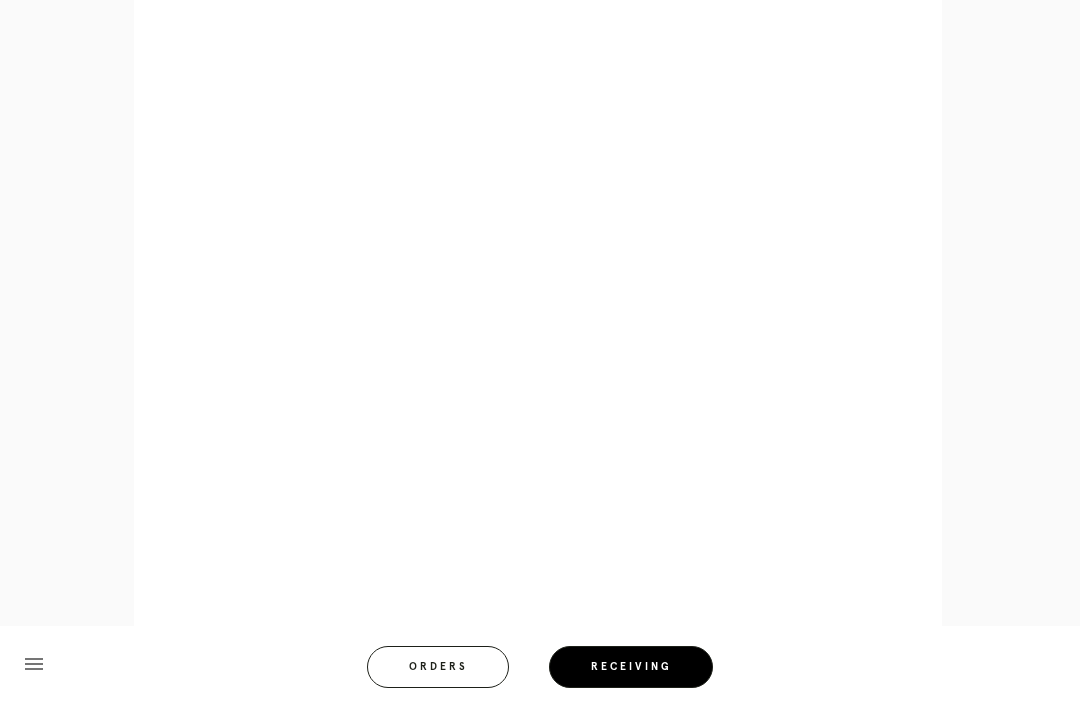 scroll, scrollTop: 980, scrollLeft: 0, axis: vertical 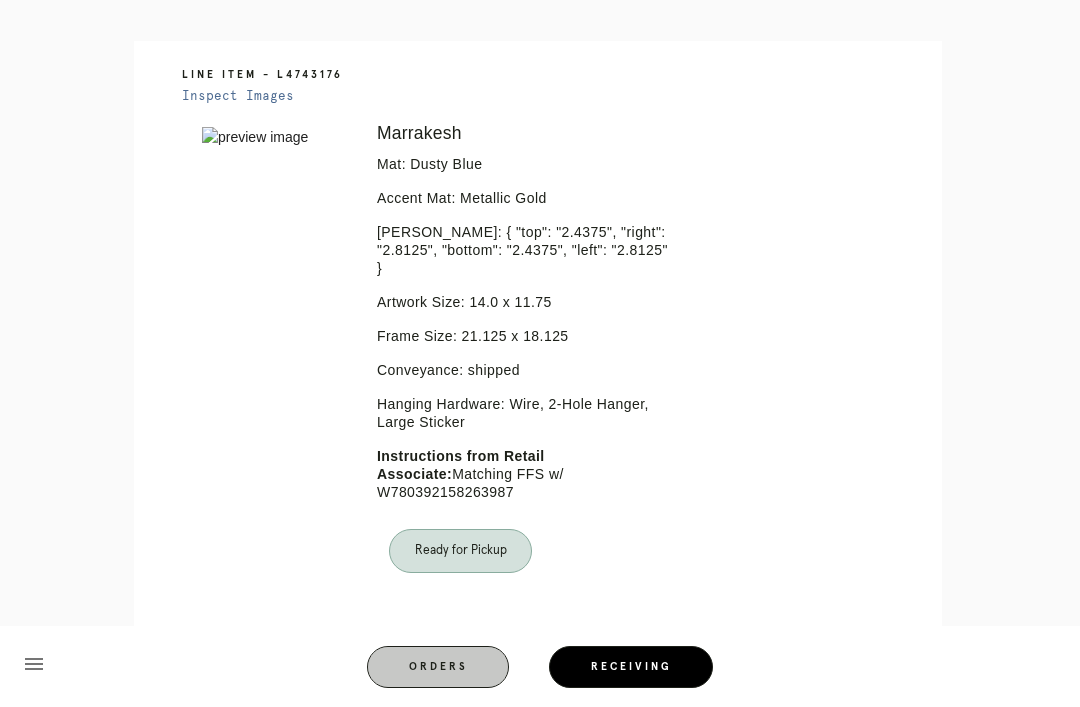 click on "Orders" at bounding box center (438, 667) 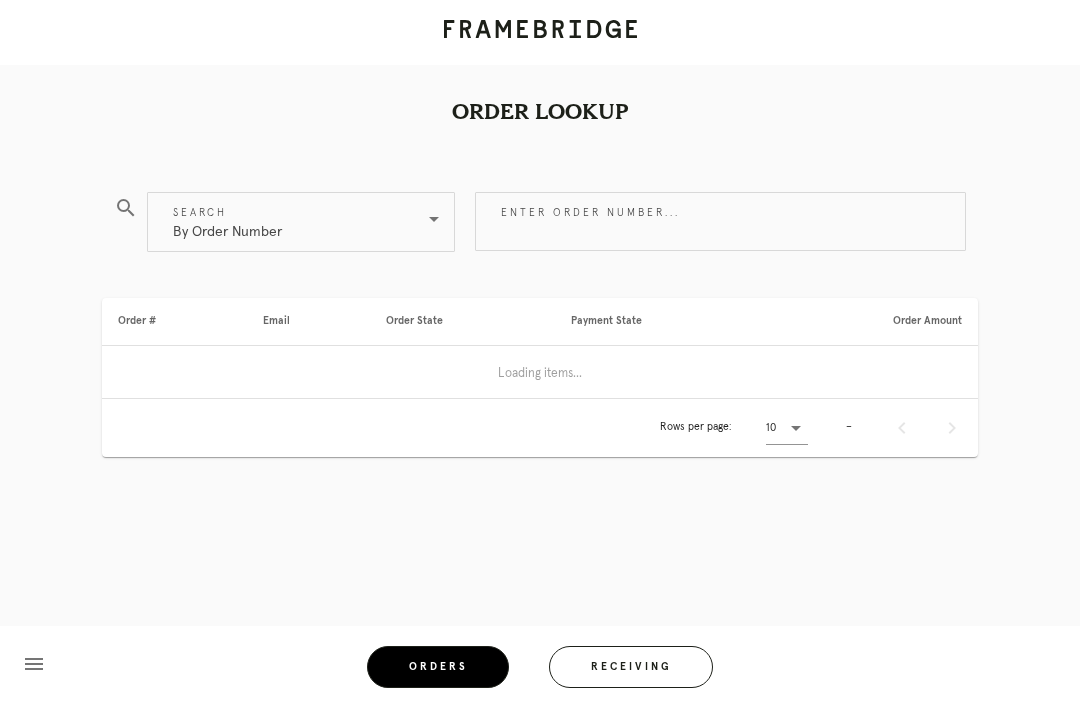 scroll, scrollTop: 0, scrollLeft: 0, axis: both 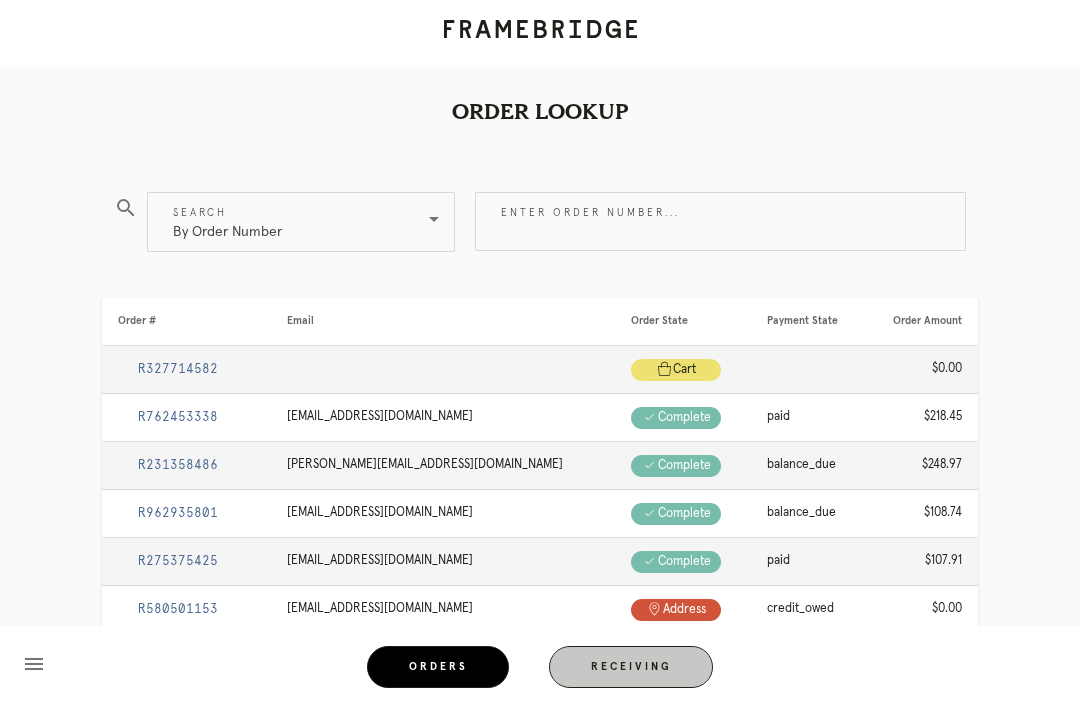 click on "Receiving" at bounding box center (631, 667) 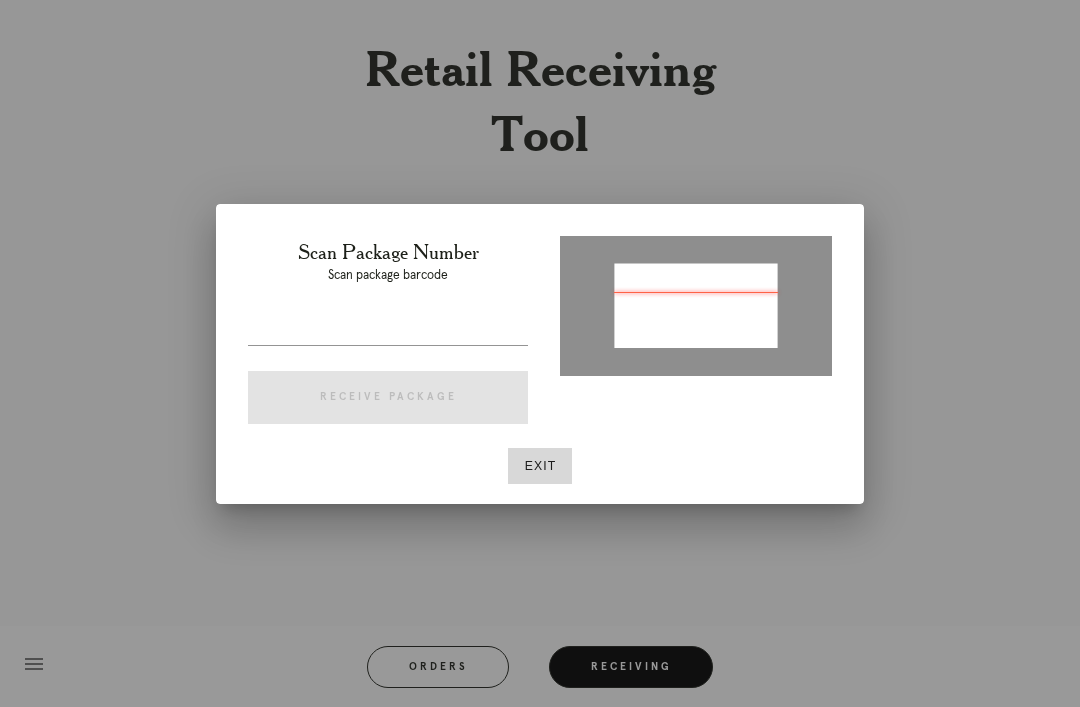 type on "P172727821742974" 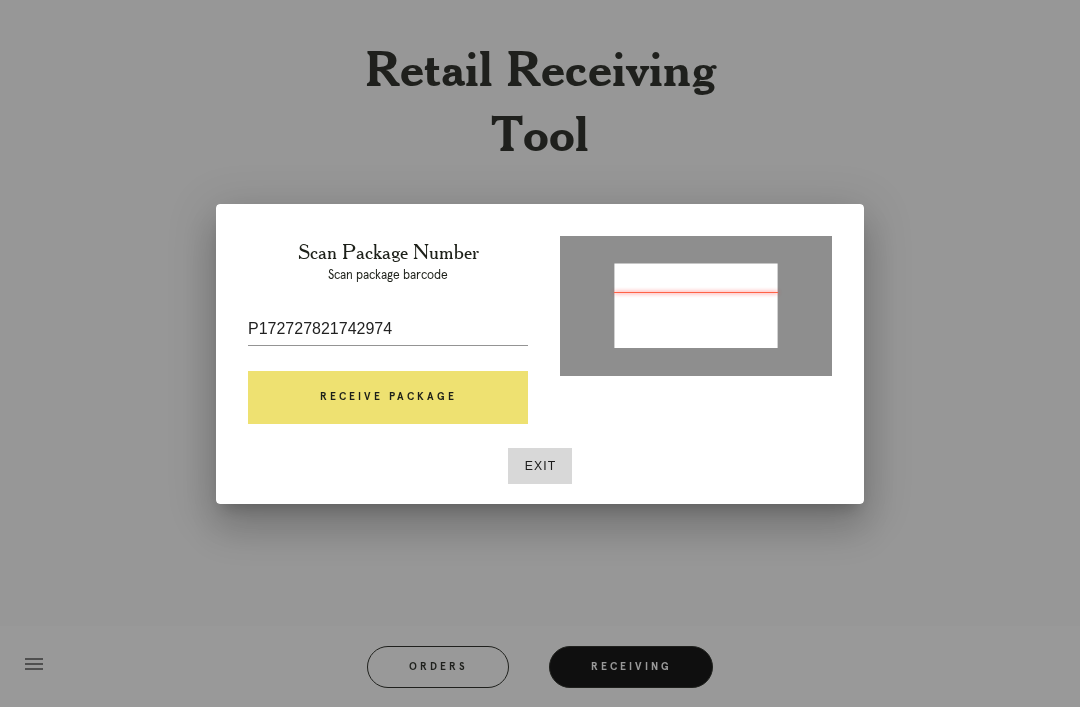 click on "Receive Package" at bounding box center [388, 398] 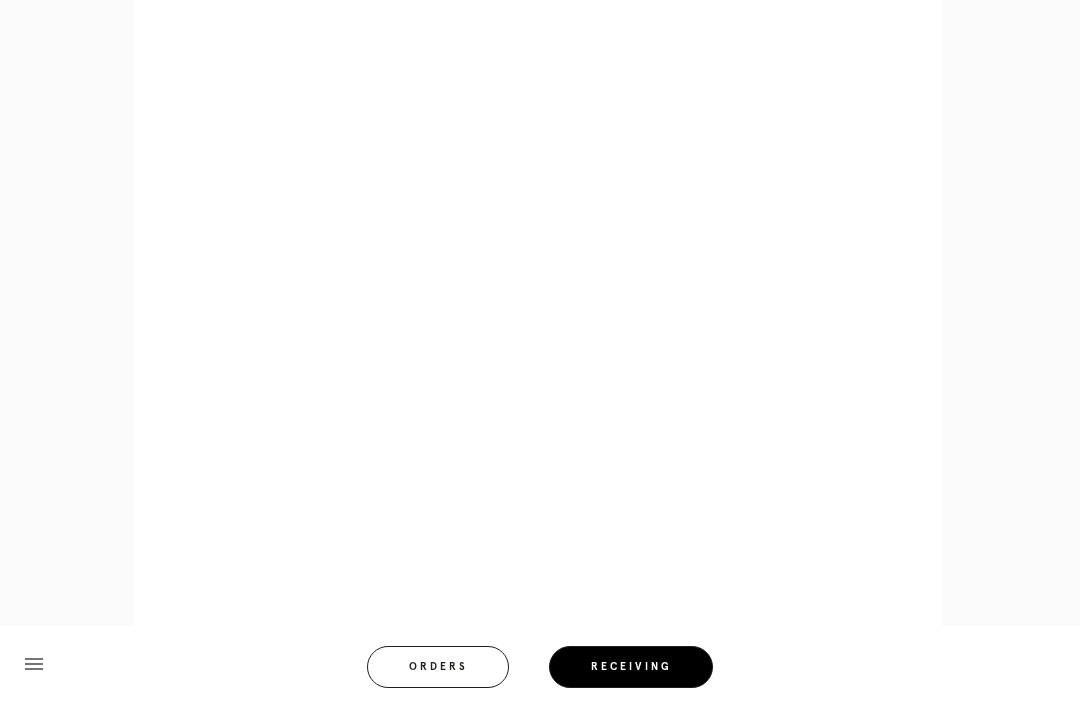 scroll, scrollTop: 1117, scrollLeft: 0, axis: vertical 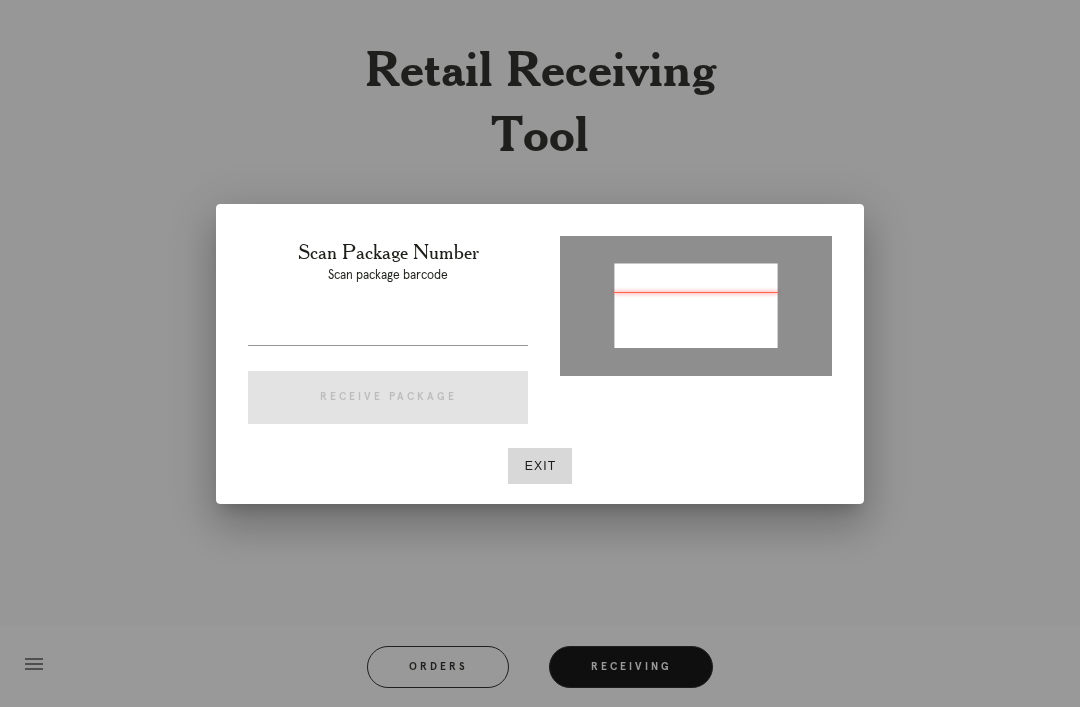 type on "P172727821742974" 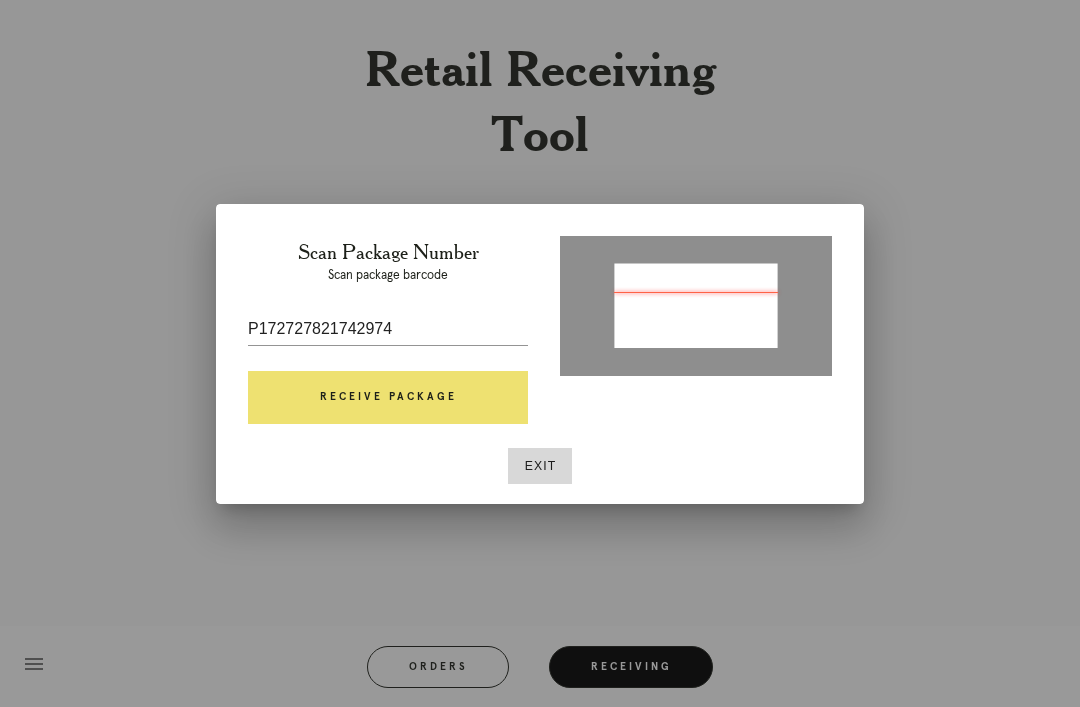 click on "P172727821742974" at bounding box center (388, 329) 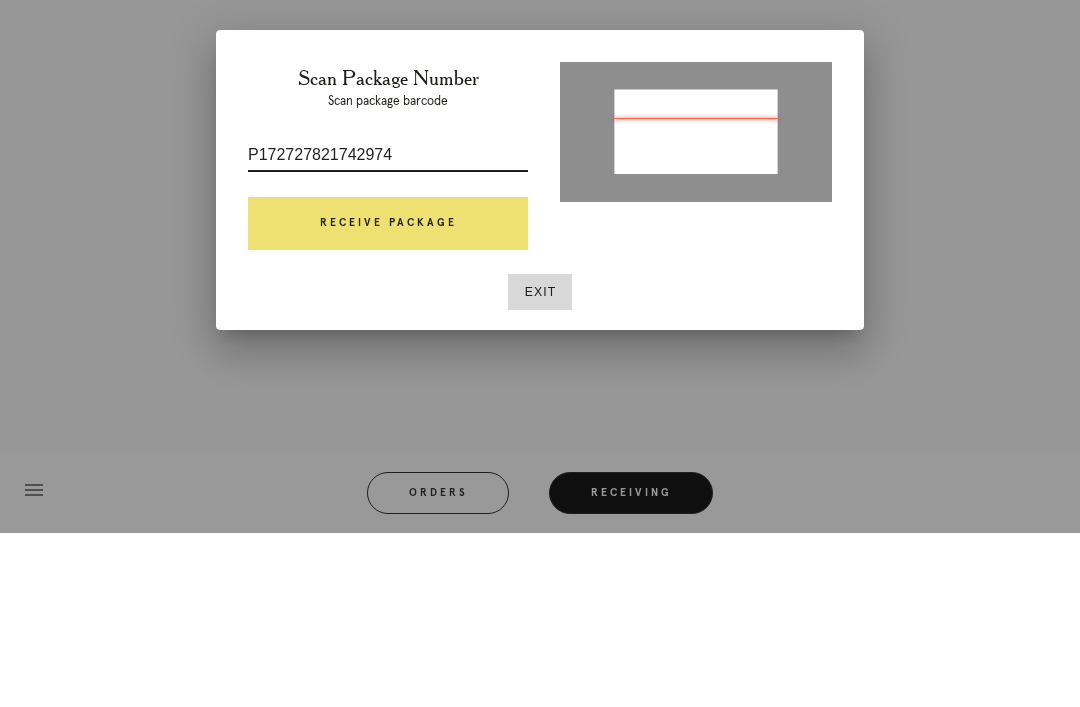 click on "Receive Package" at bounding box center [388, 398] 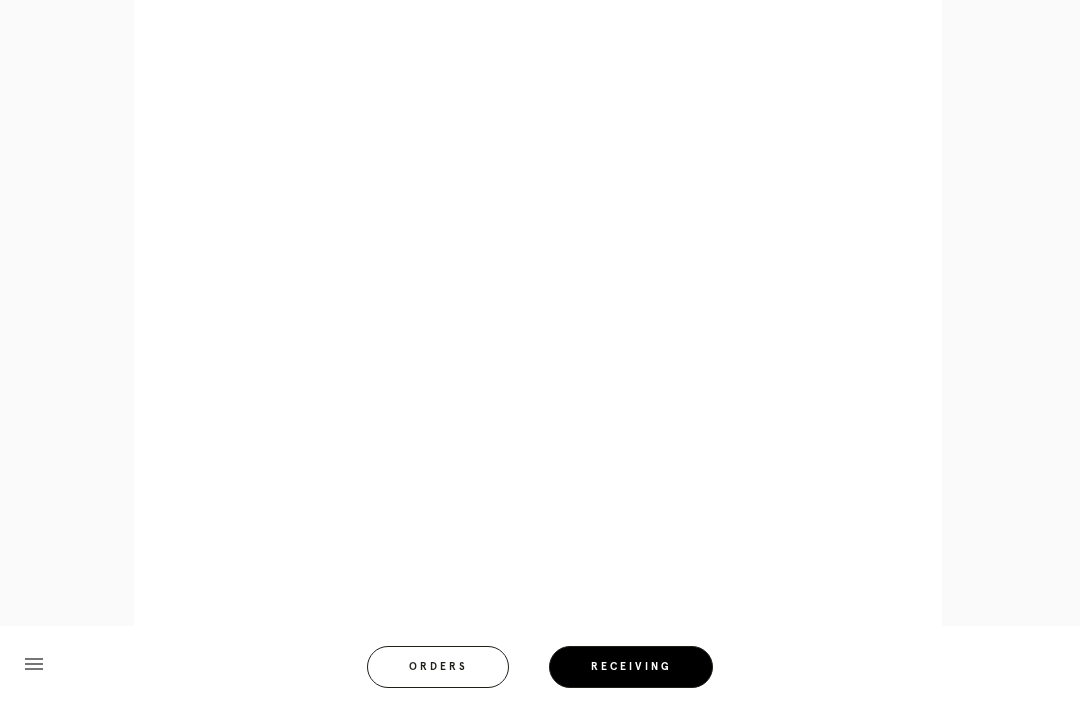 scroll, scrollTop: 1118, scrollLeft: 0, axis: vertical 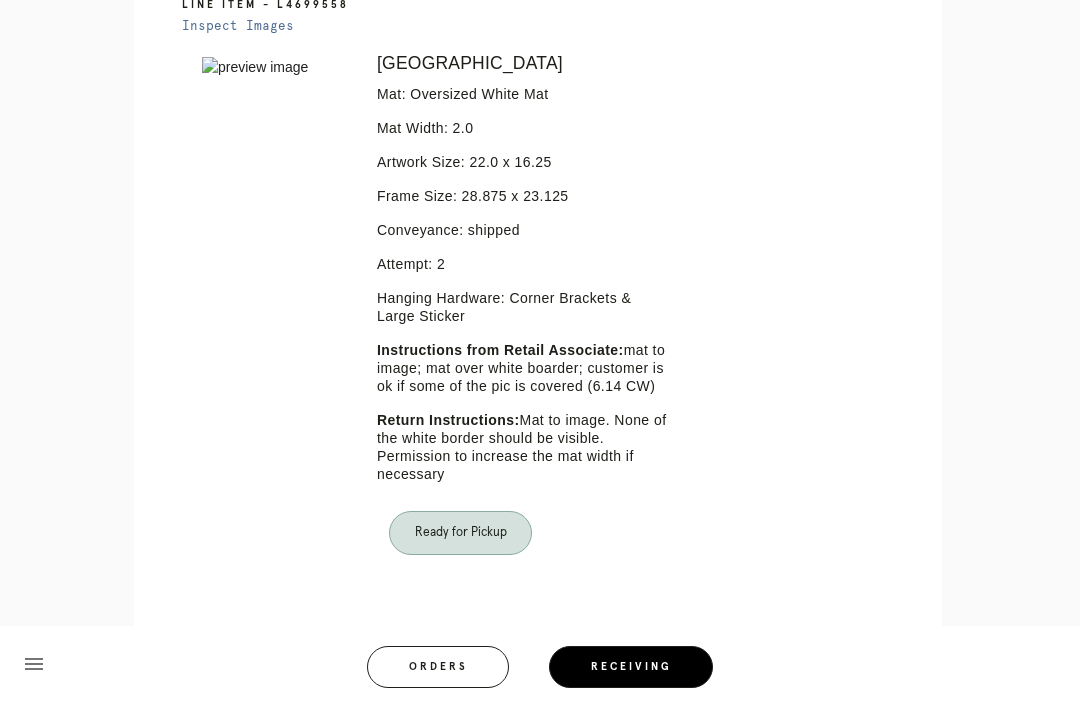 click on "Receiving" at bounding box center (631, 667) 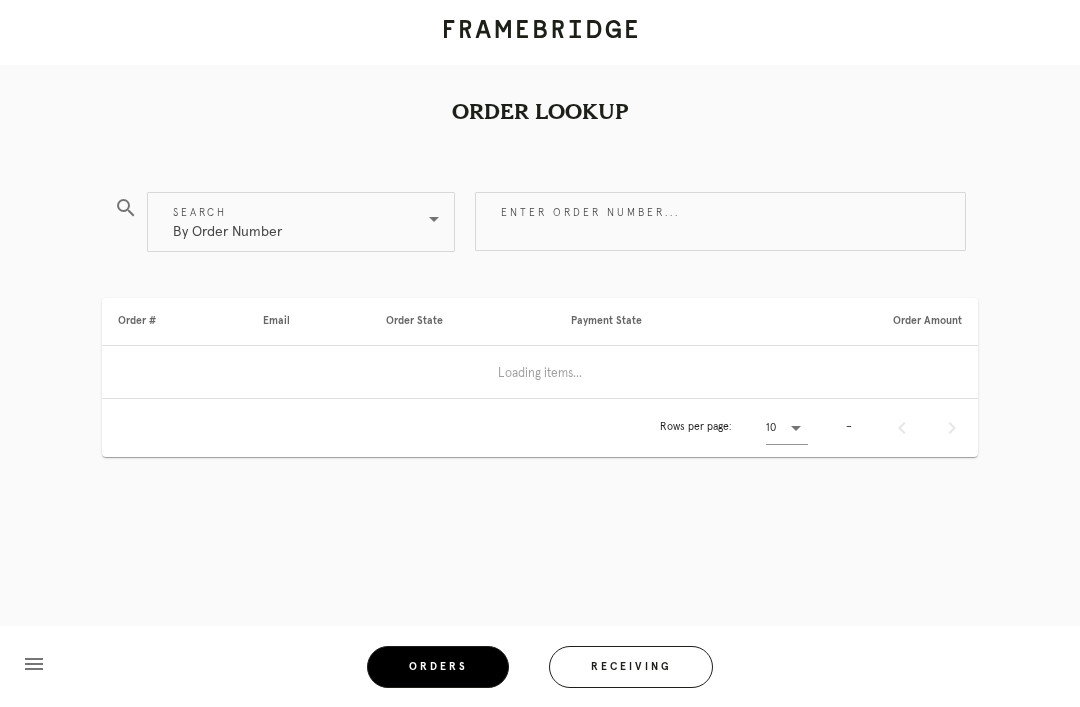 click on "Orders" at bounding box center (438, 667) 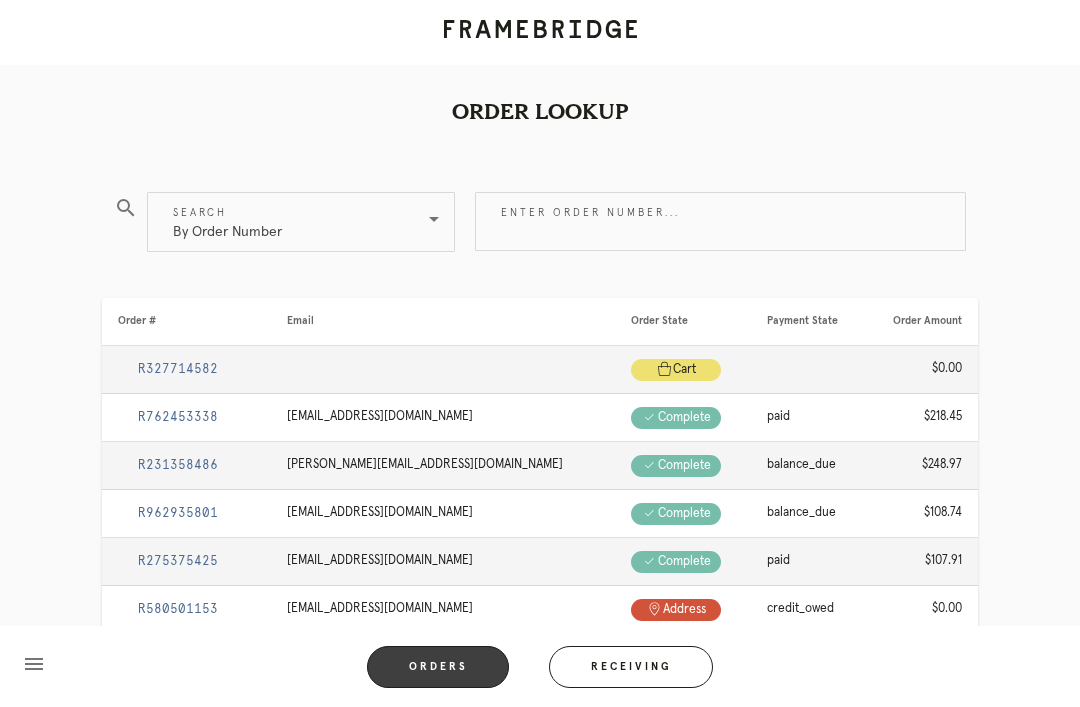 click on "Receiving" at bounding box center [631, 667] 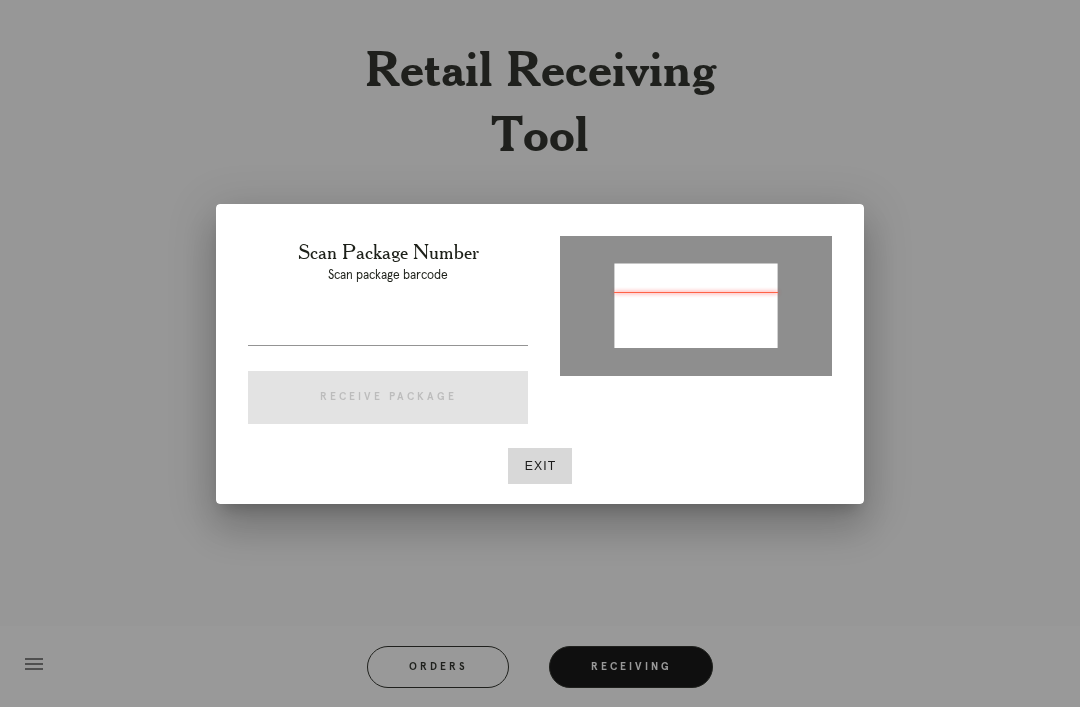 type on "P714239103331234" 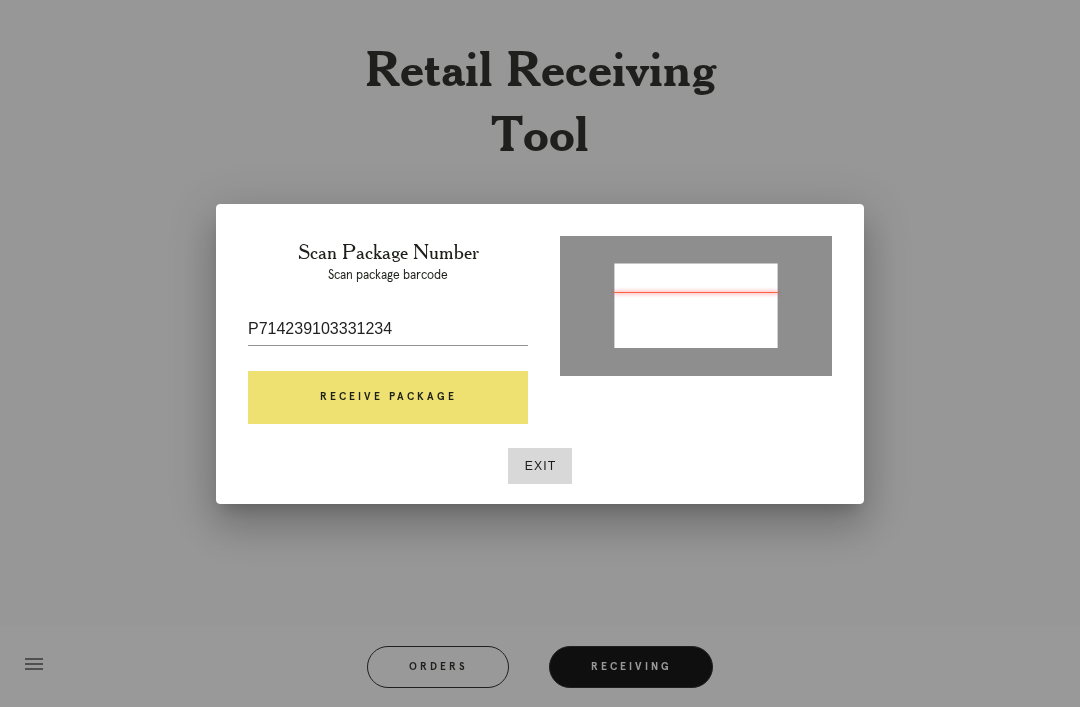 click on "Receive Package" at bounding box center (388, 398) 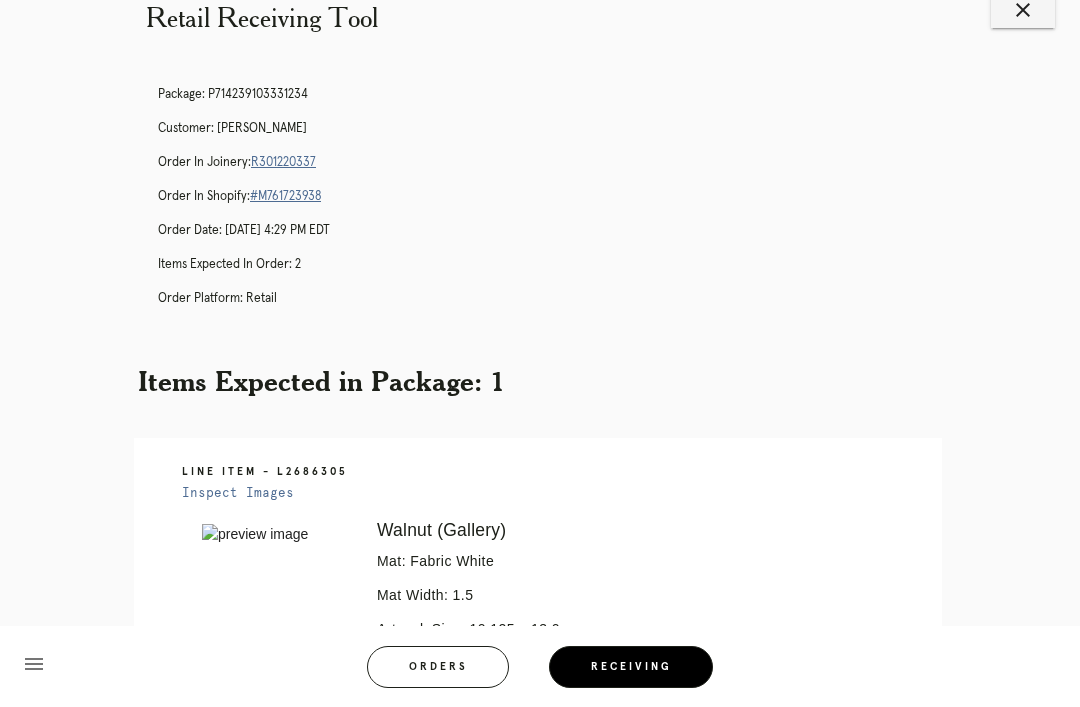scroll, scrollTop: 0, scrollLeft: 0, axis: both 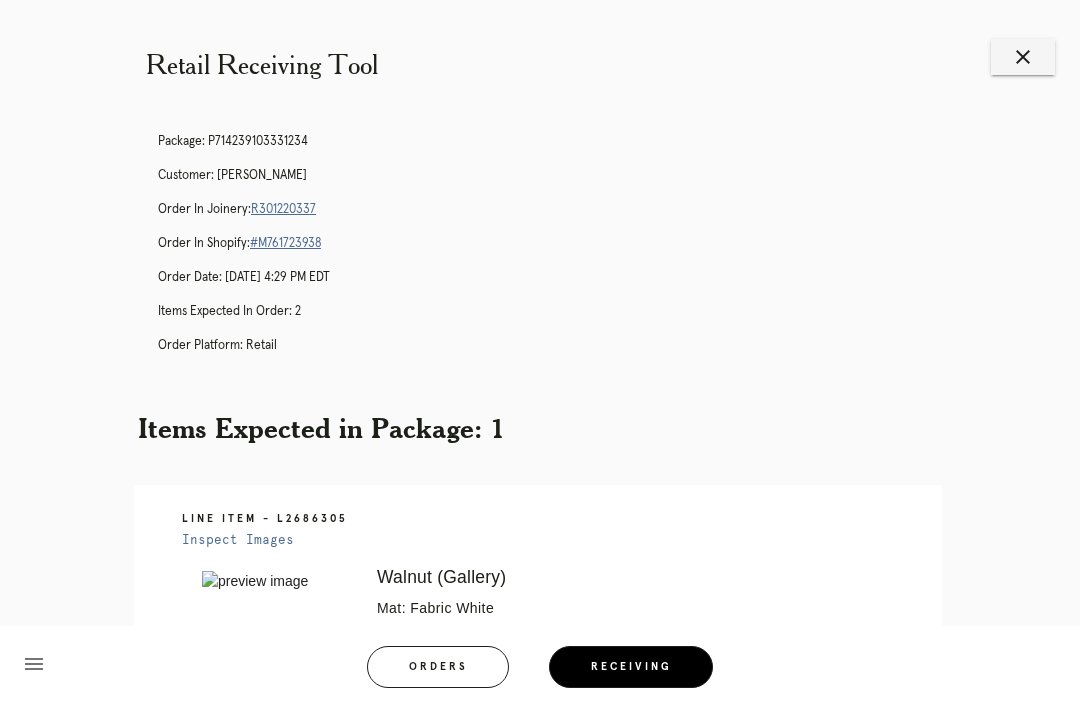 click on "menu
Orders
Receiving
Logged in as:   rebecca.spencer@framebridge.com   Union Market
Logout" at bounding box center [540, 673] 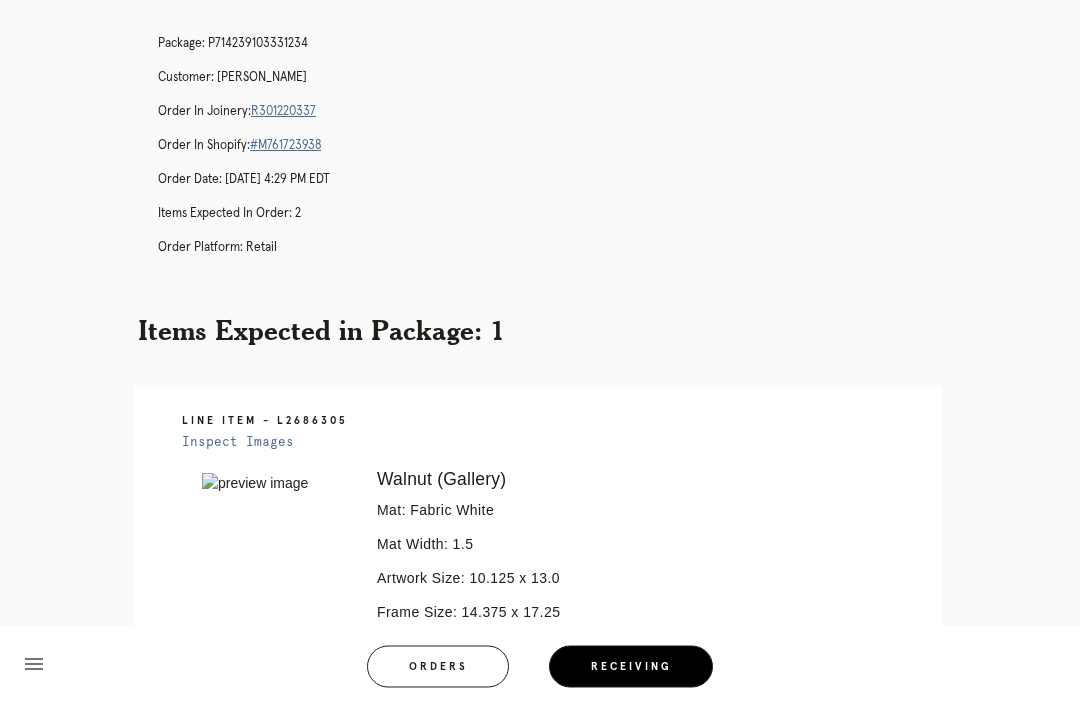 scroll, scrollTop: 95, scrollLeft: 0, axis: vertical 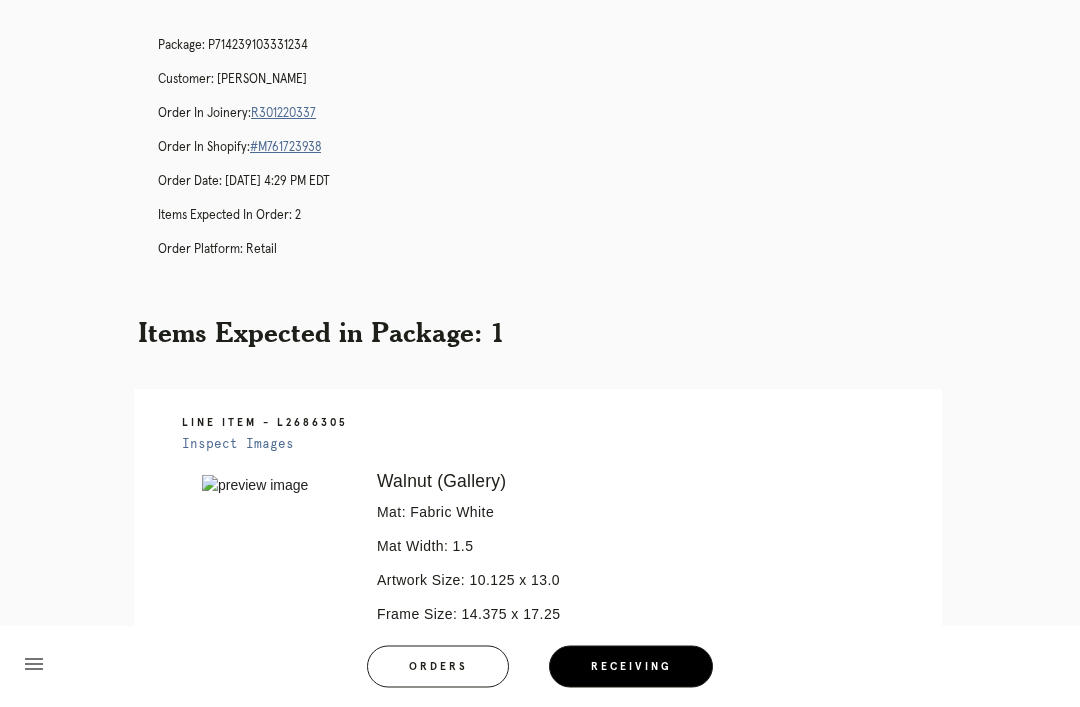 click on "Inspect Images" at bounding box center [238, 445] 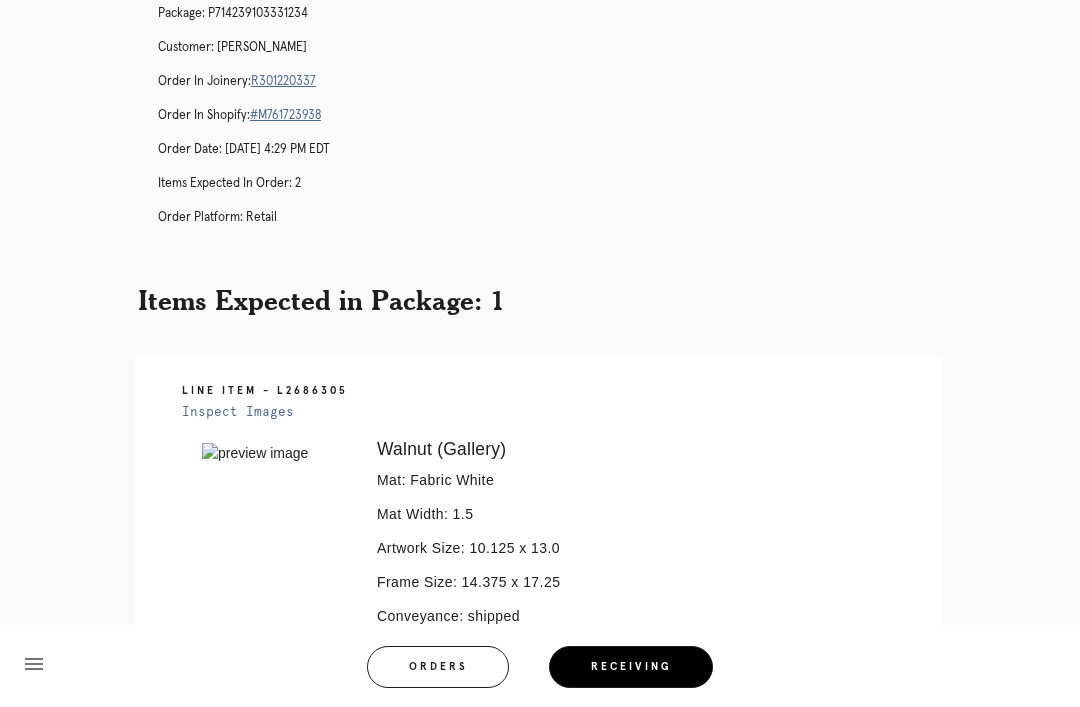 click on "Inspect Images" at bounding box center [238, 412] 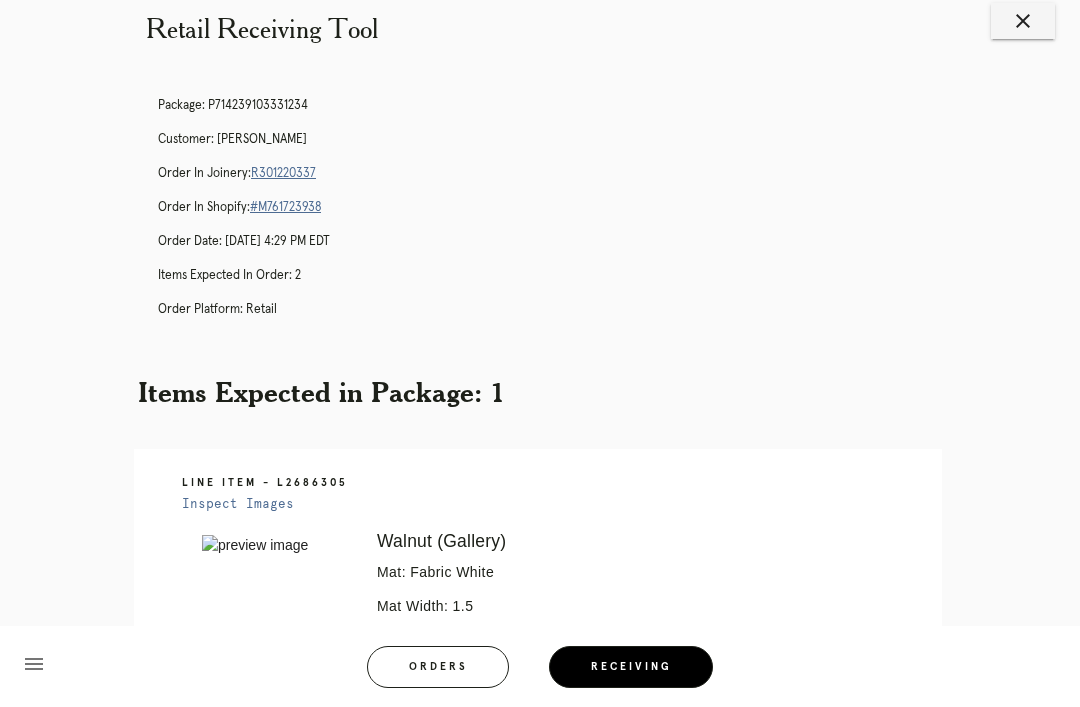 scroll, scrollTop: 32, scrollLeft: 0, axis: vertical 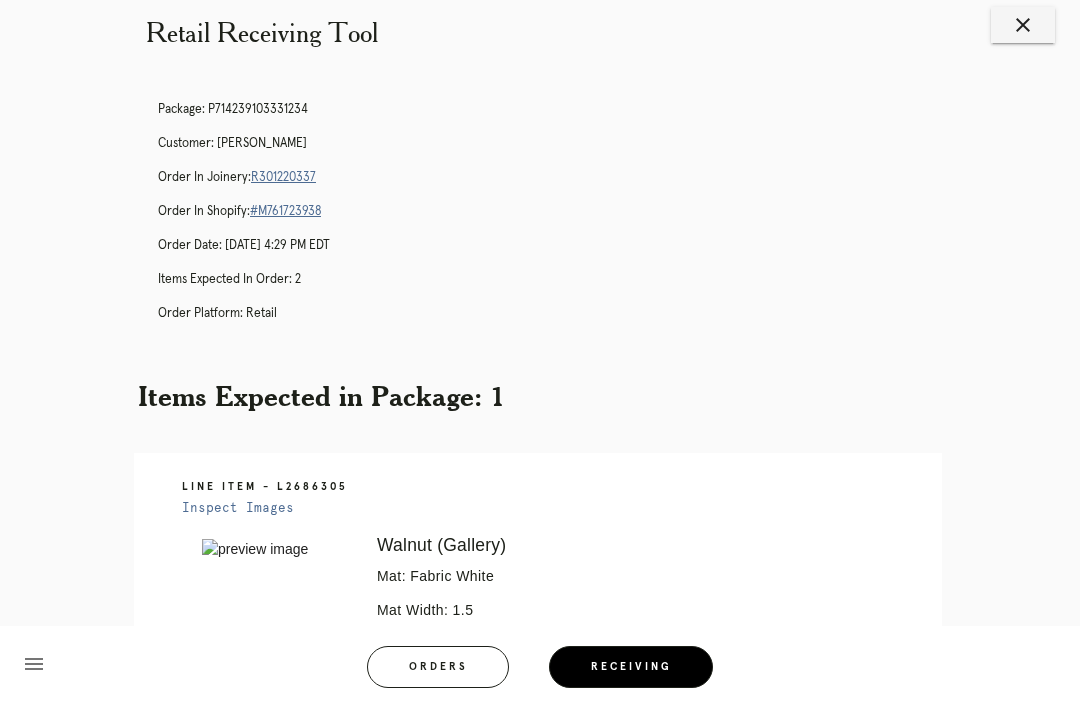 click on "R301220337" at bounding box center [283, 177] 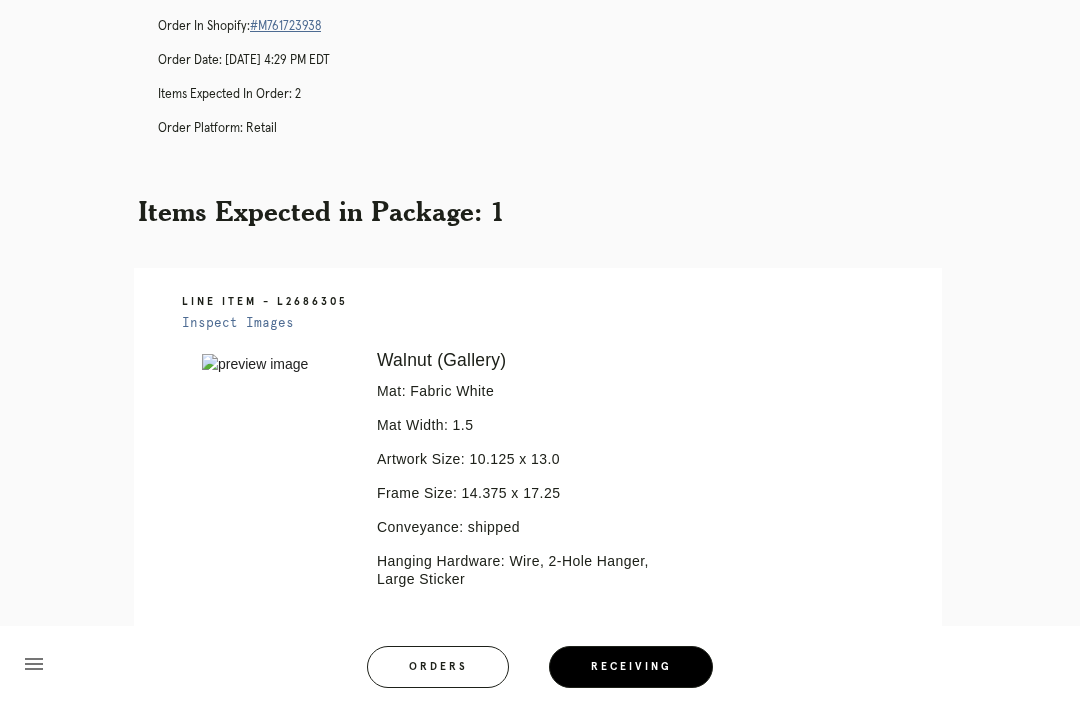 scroll, scrollTop: 382, scrollLeft: 0, axis: vertical 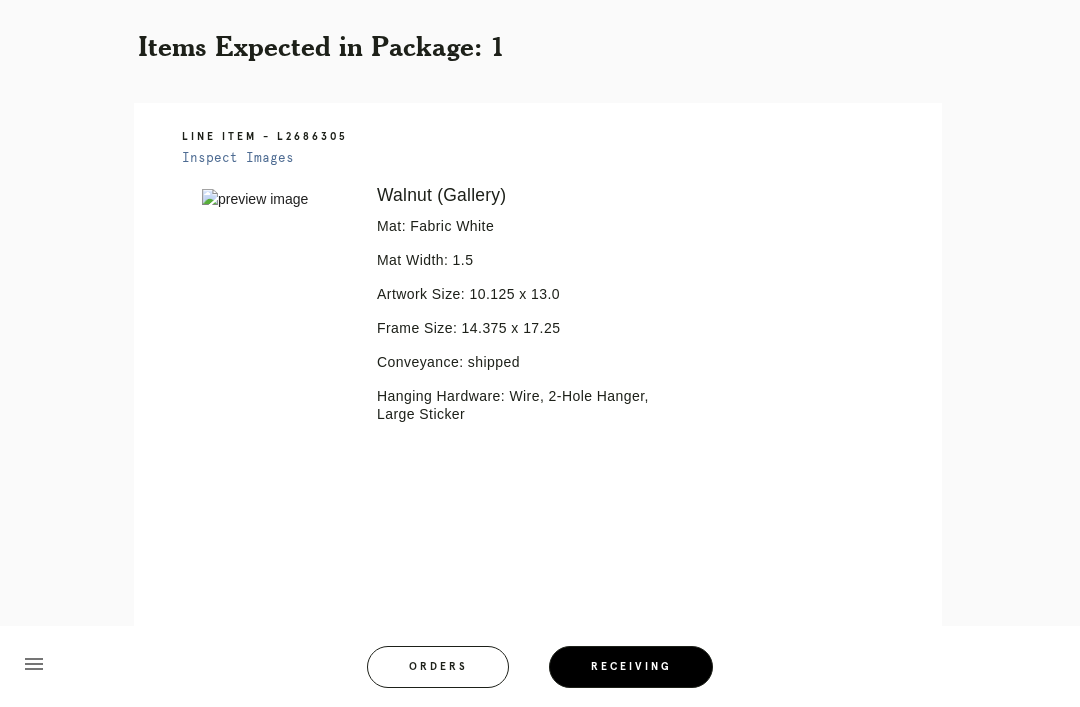 click on "Inspect Images" at bounding box center (238, 158) 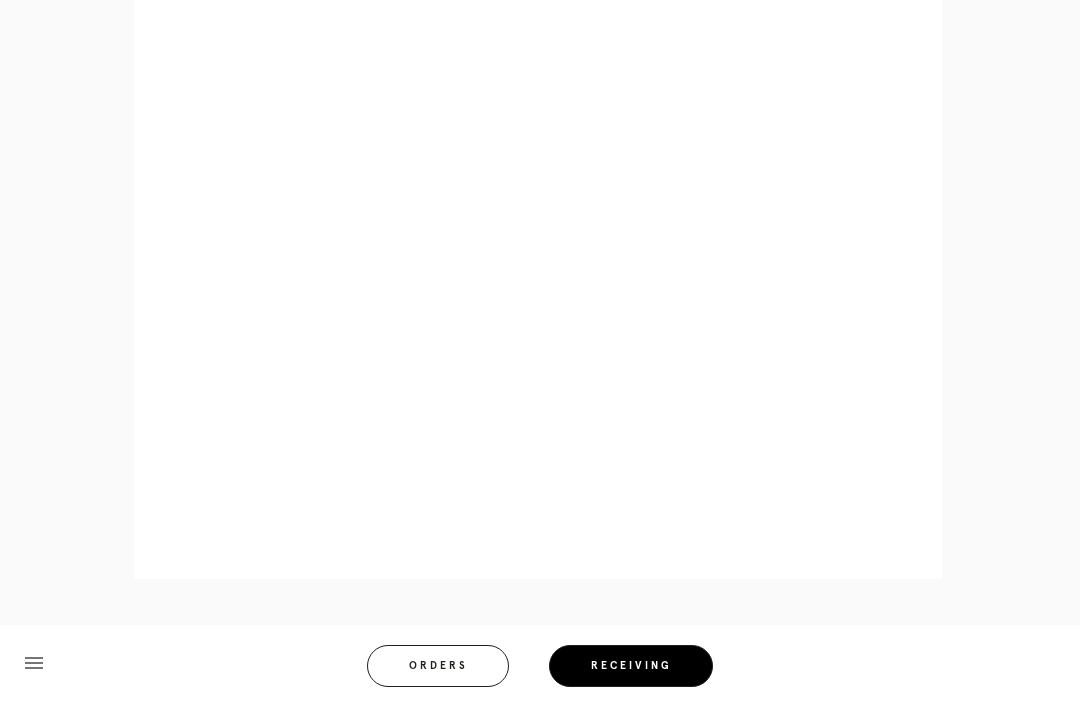 scroll, scrollTop: 1125, scrollLeft: 0, axis: vertical 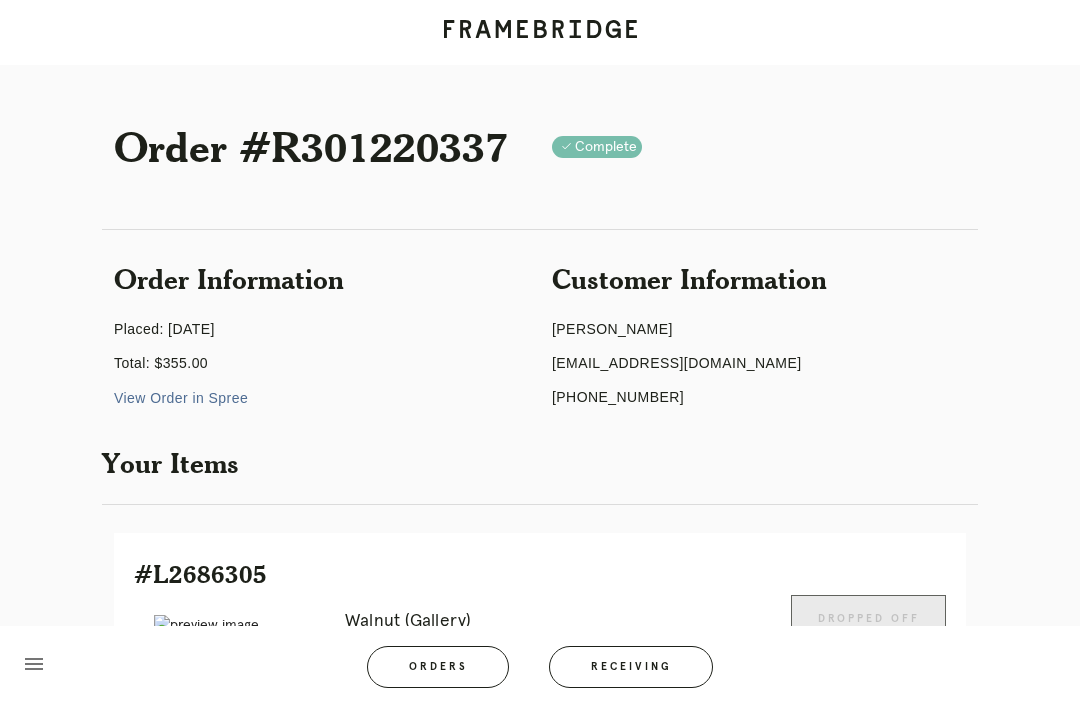 click on "menu
Orders
Receiving
Logged in as:   [PERSON_NAME][EMAIL_ADDRESS][PERSON_NAME][DOMAIN_NAME]   Union Market
Logout" at bounding box center [540, 673] 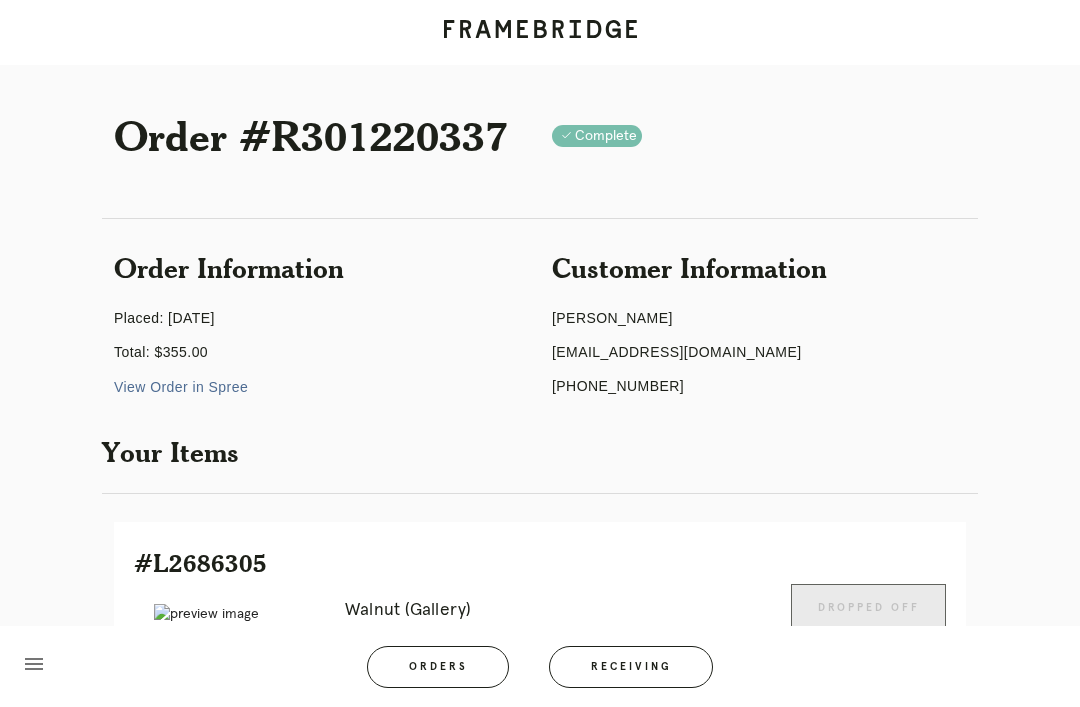 scroll, scrollTop: 0, scrollLeft: 0, axis: both 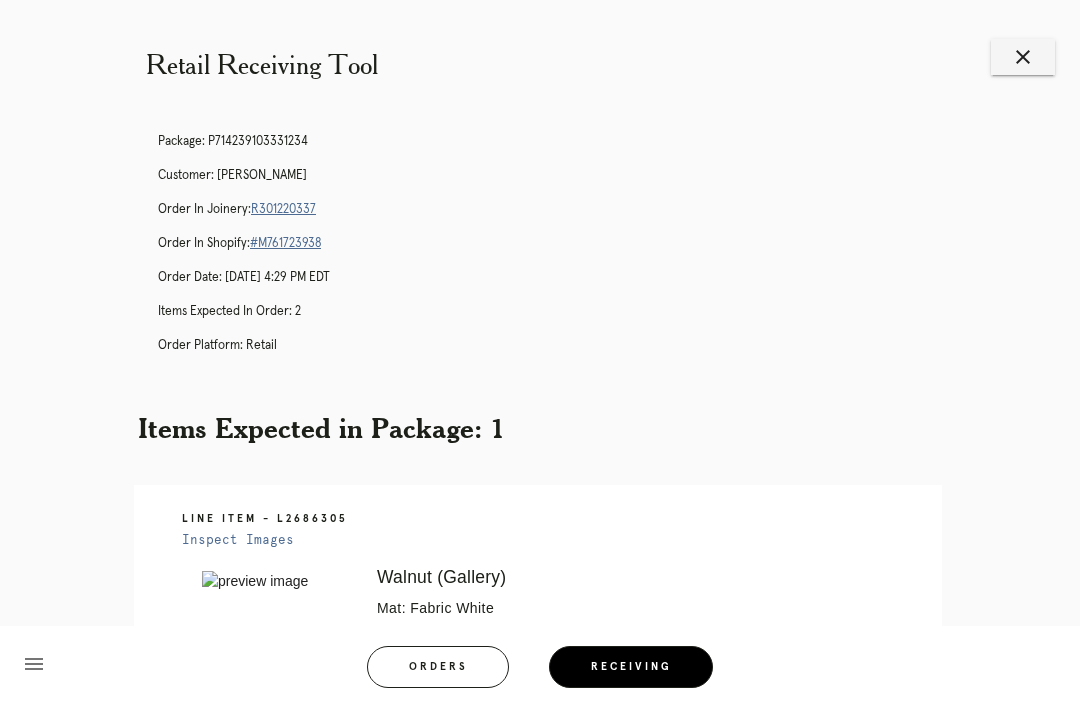 click on "R301220337" at bounding box center (283, 209) 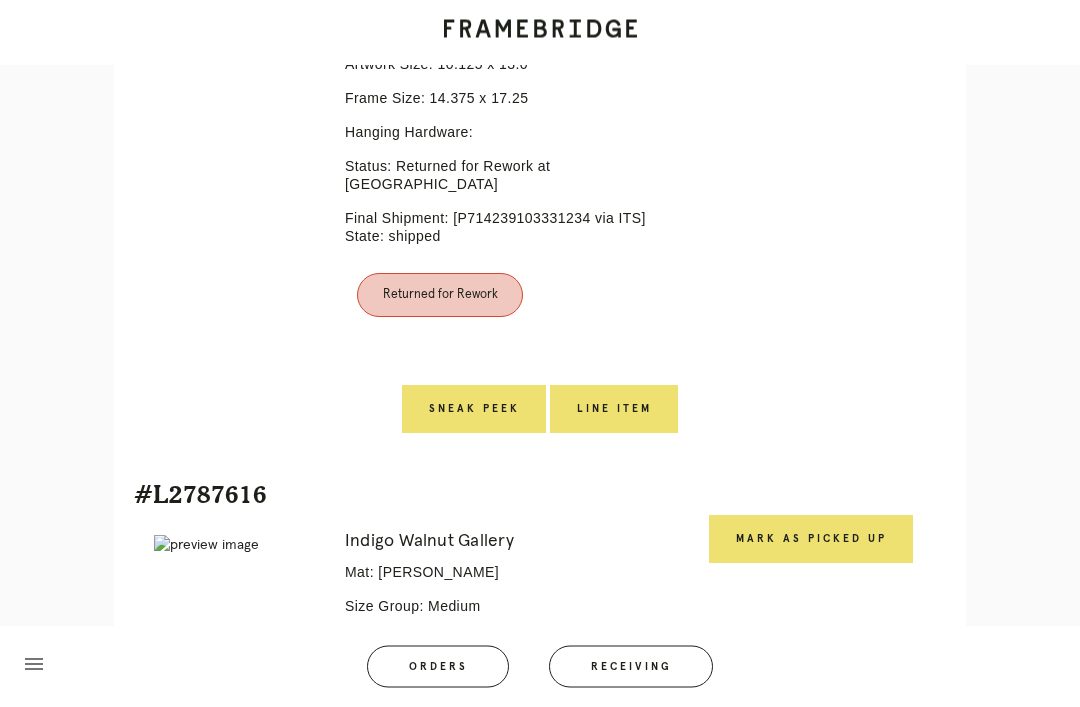 scroll, scrollTop: 665, scrollLeft: 0, axis: vertical 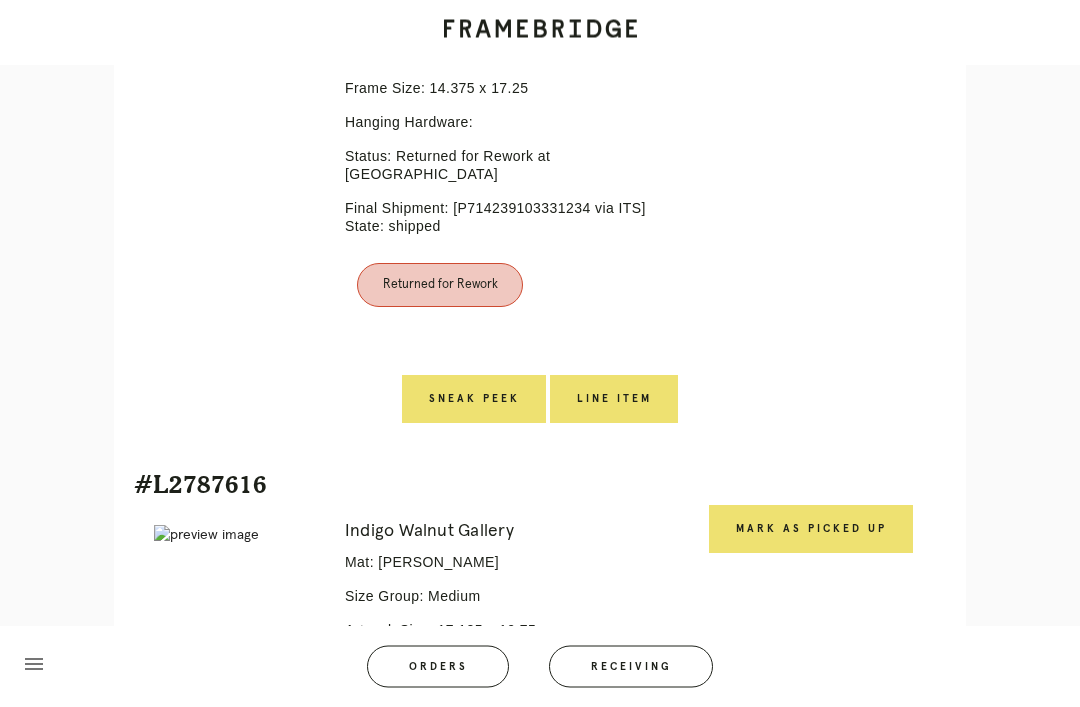 click on "Line Item" at bounding box center [614, 400] 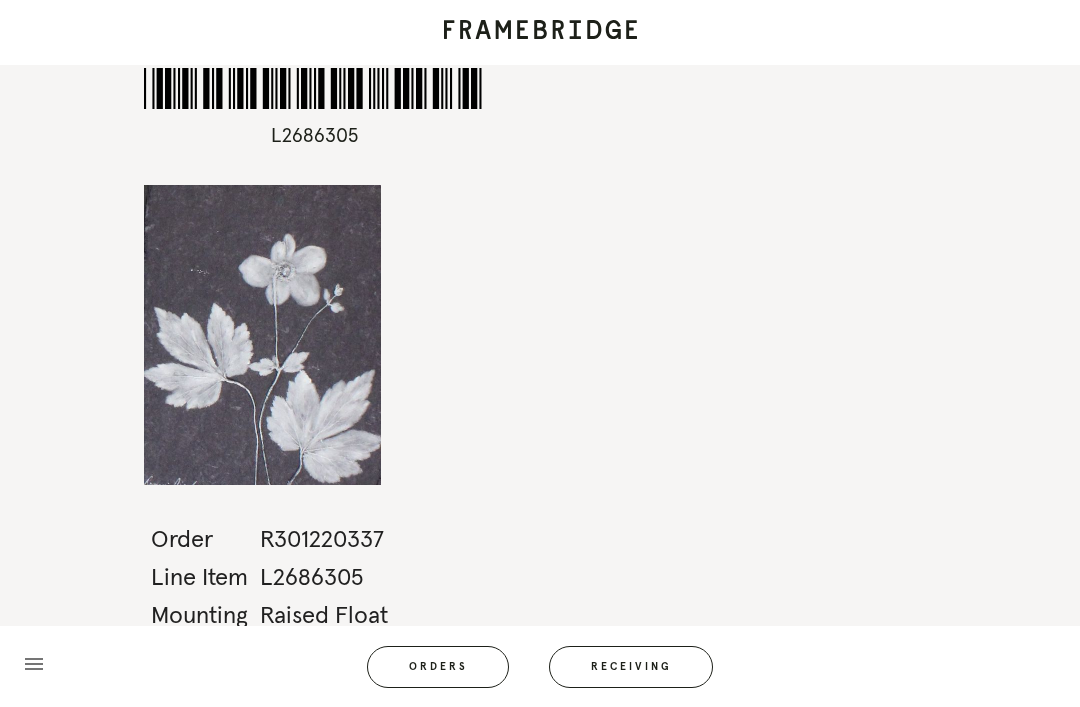 scroll, scrollTop: 64, scrollLeft: 0, axis: vertical 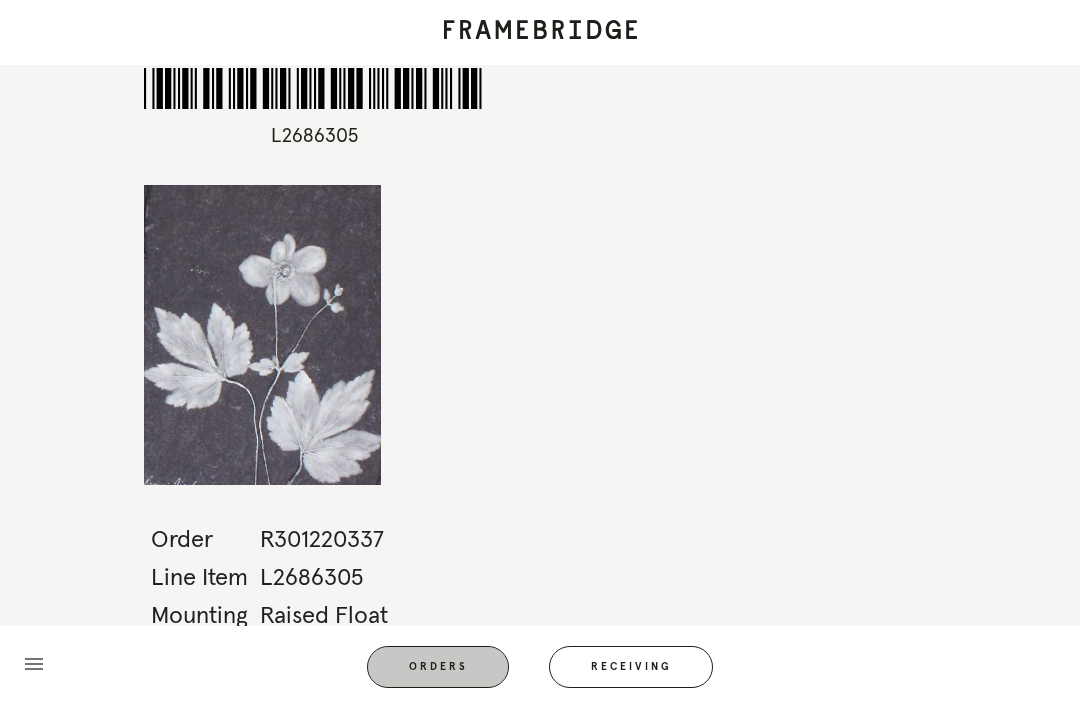 click on "menu
Orders
Receiving
Logged in as:   rebecca.spencer@framebridge.com   Union Market
Logout" at bounding box center (540, 673) 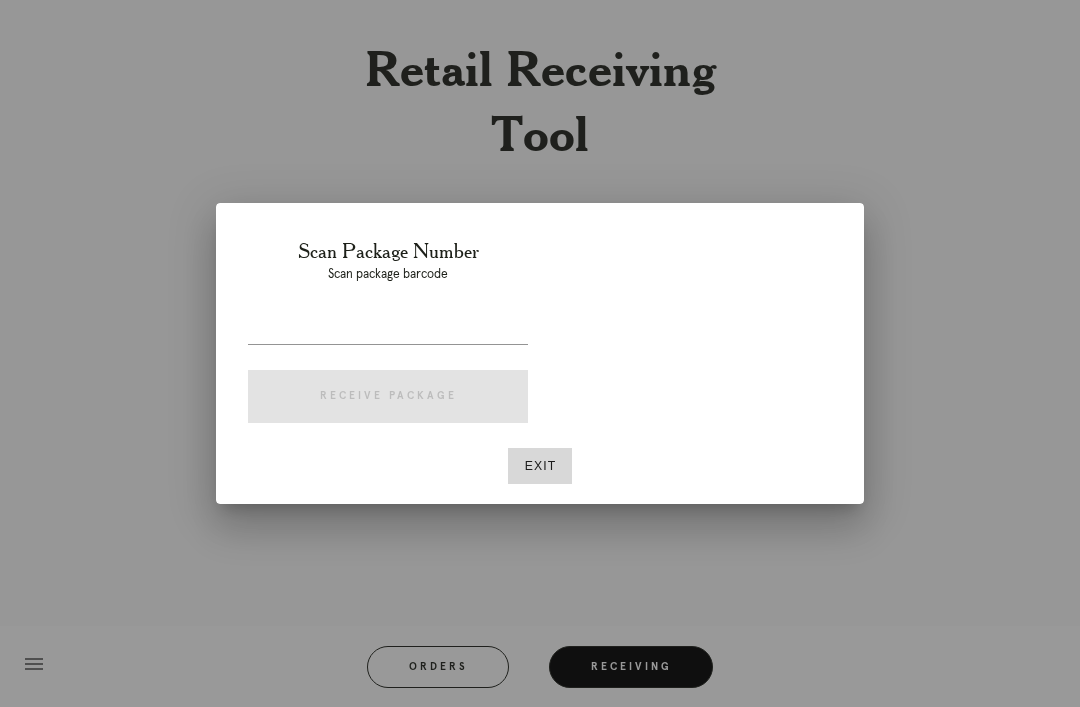 click at bounding box center [540, 353] 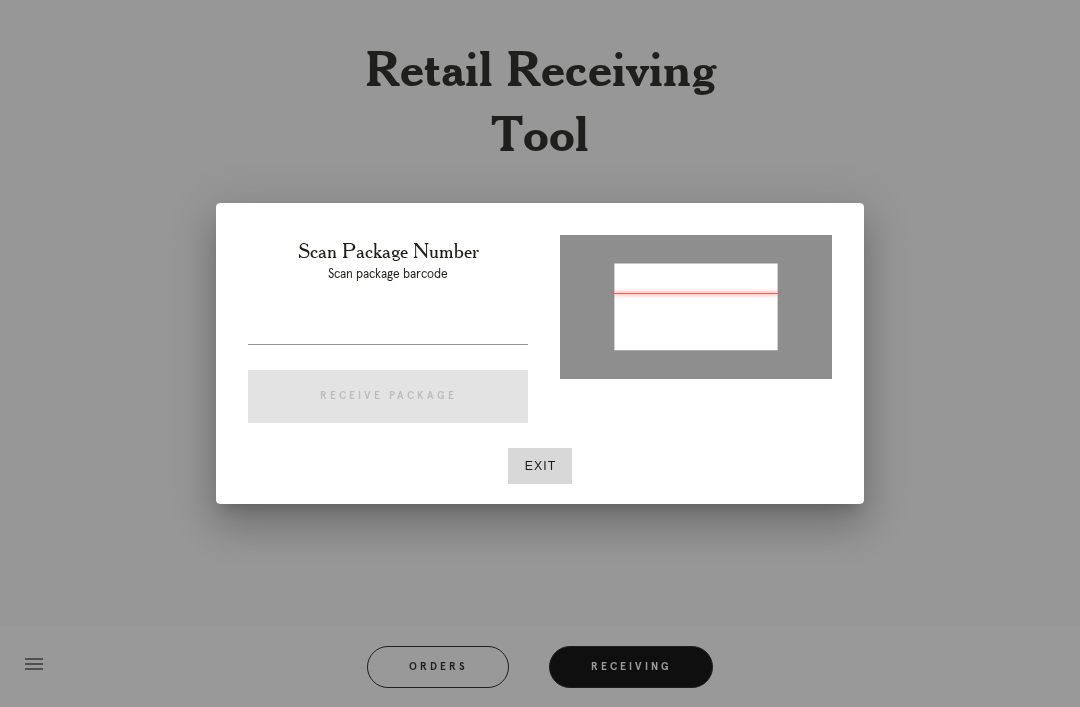 type on "P655643694557356" 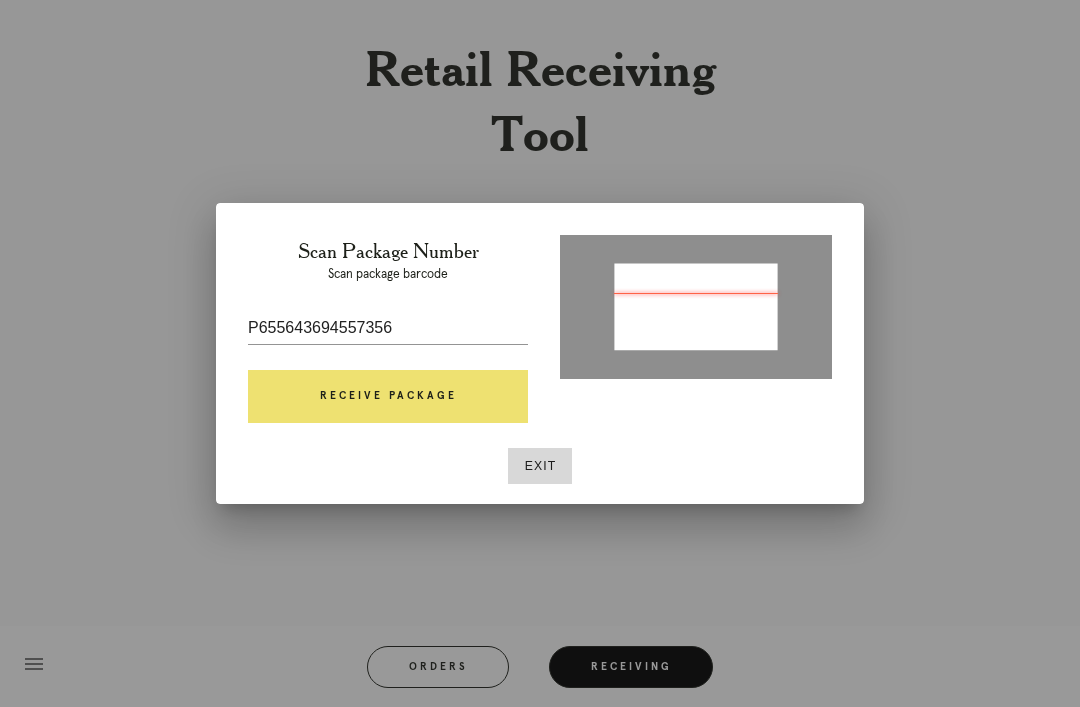 click on "Receive Package" at bounding box center [388, 397] 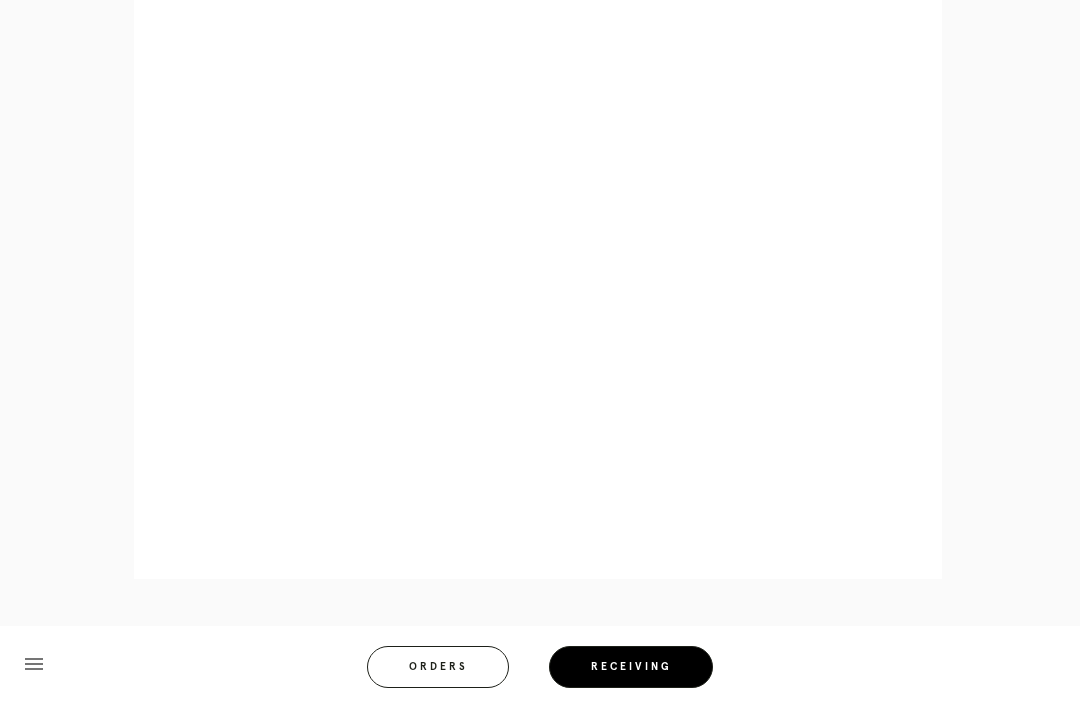 scroll, scrollTop: 1045, scrollLeft: 0, axis: vertical 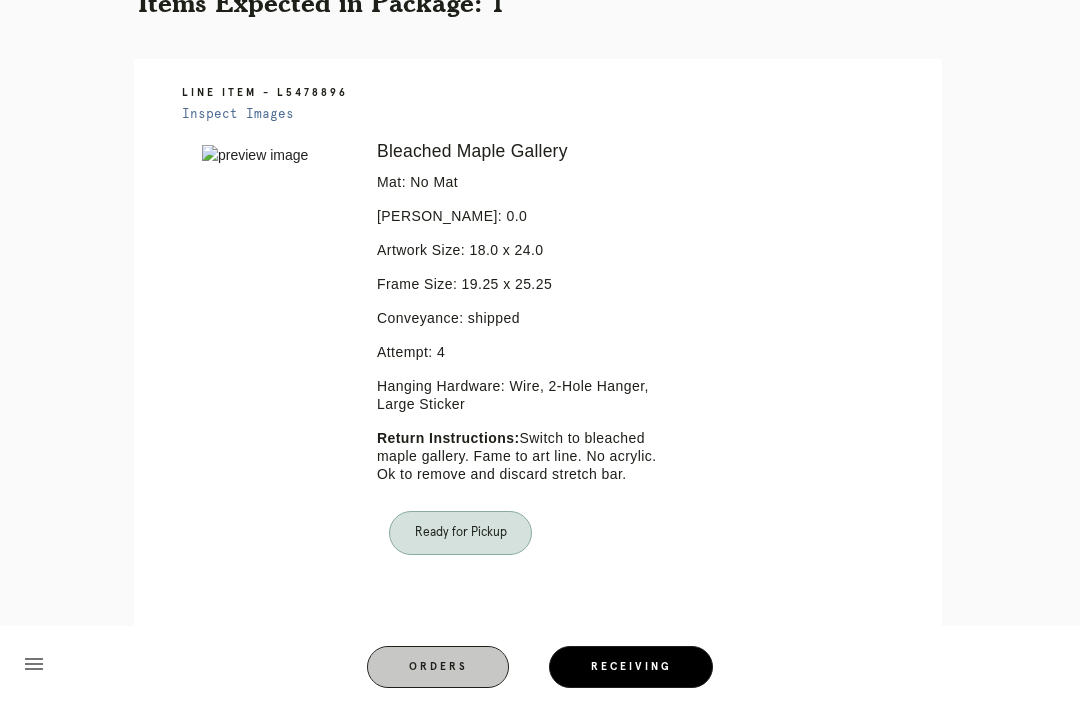 click on "Orders" at bounding box center (438, 667) 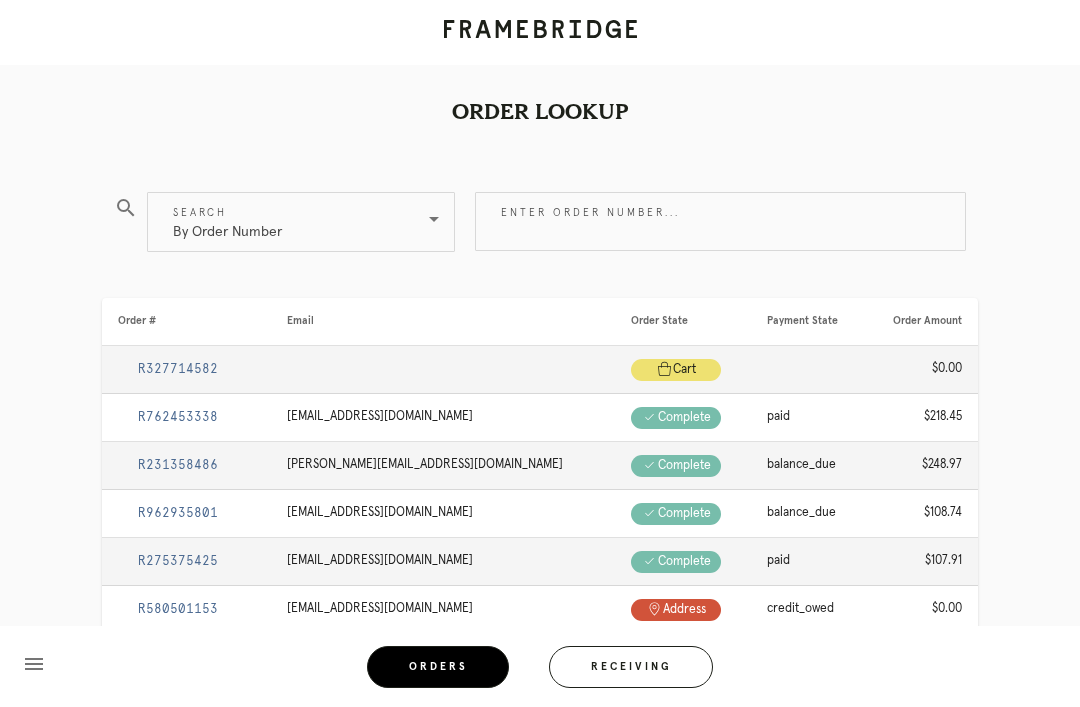 click on "Receiving" at bounding box center (631, 667) 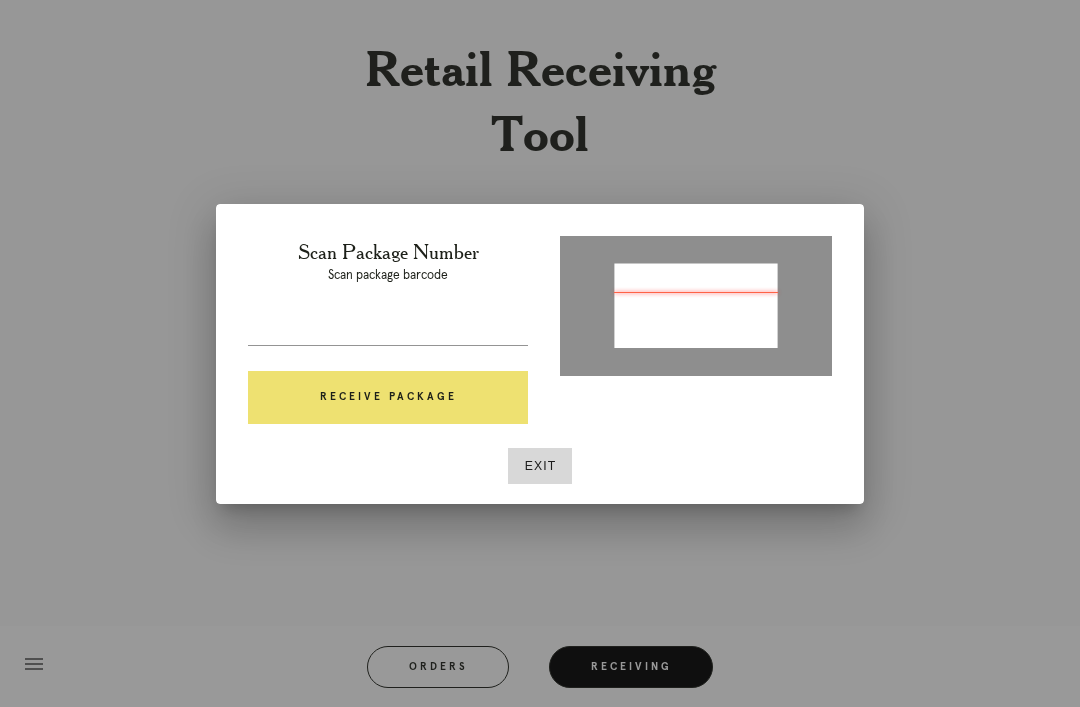 type on "P195494128341251" 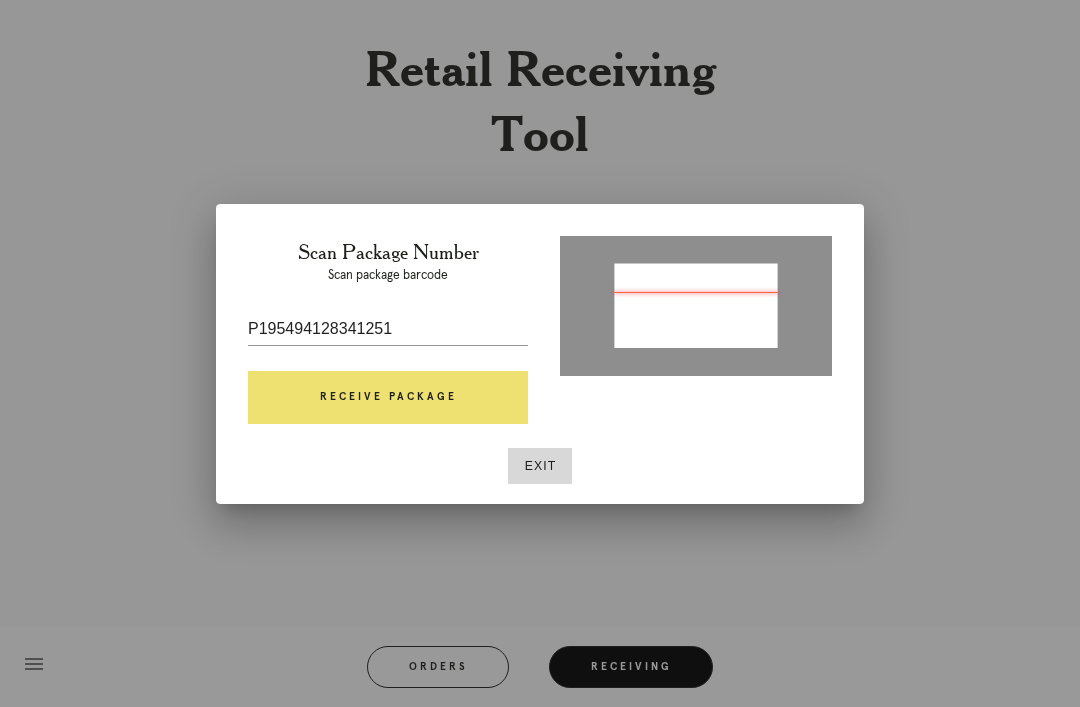 click on "Receive Package" at bounding box center (388, 398) 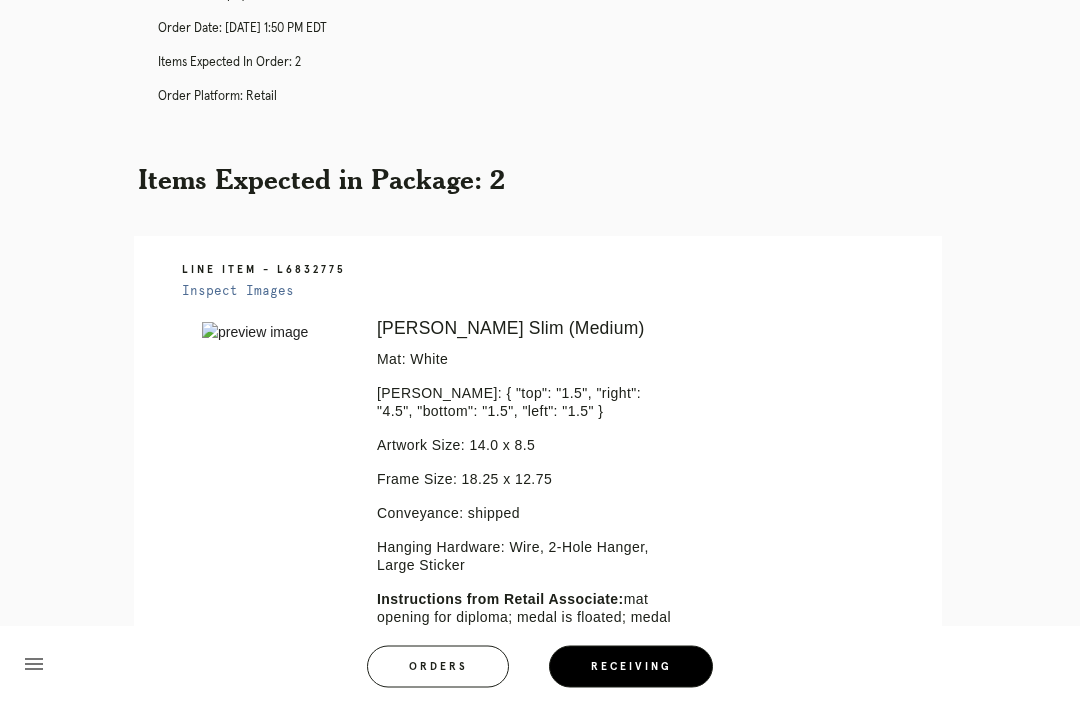 scroll, scrollTop: 245, scrollLeft: 0, axis: vertical 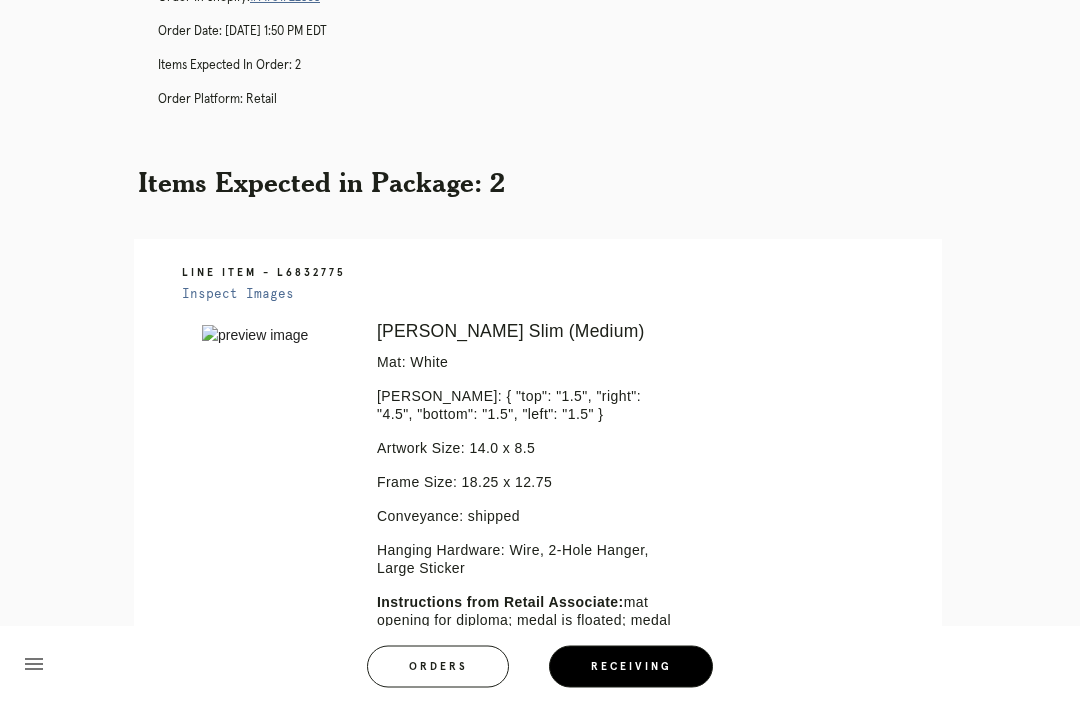 click at bounding box center [275, 336] 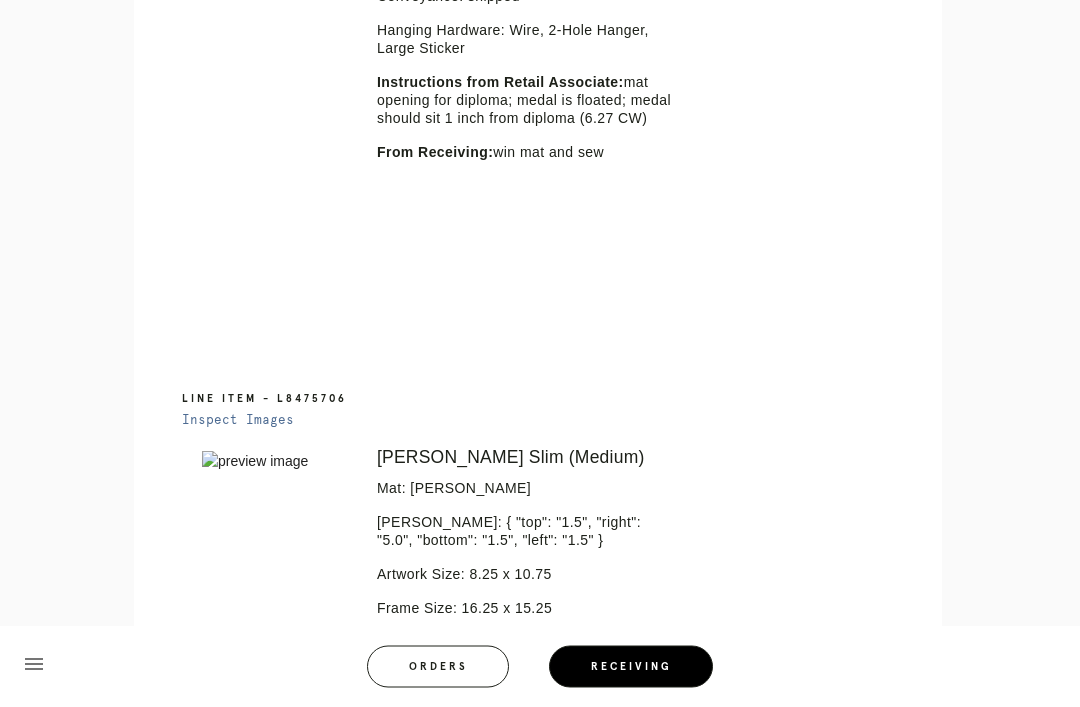 scroll, scrollTop: 767, scrollLeft: 0, axis: vertical 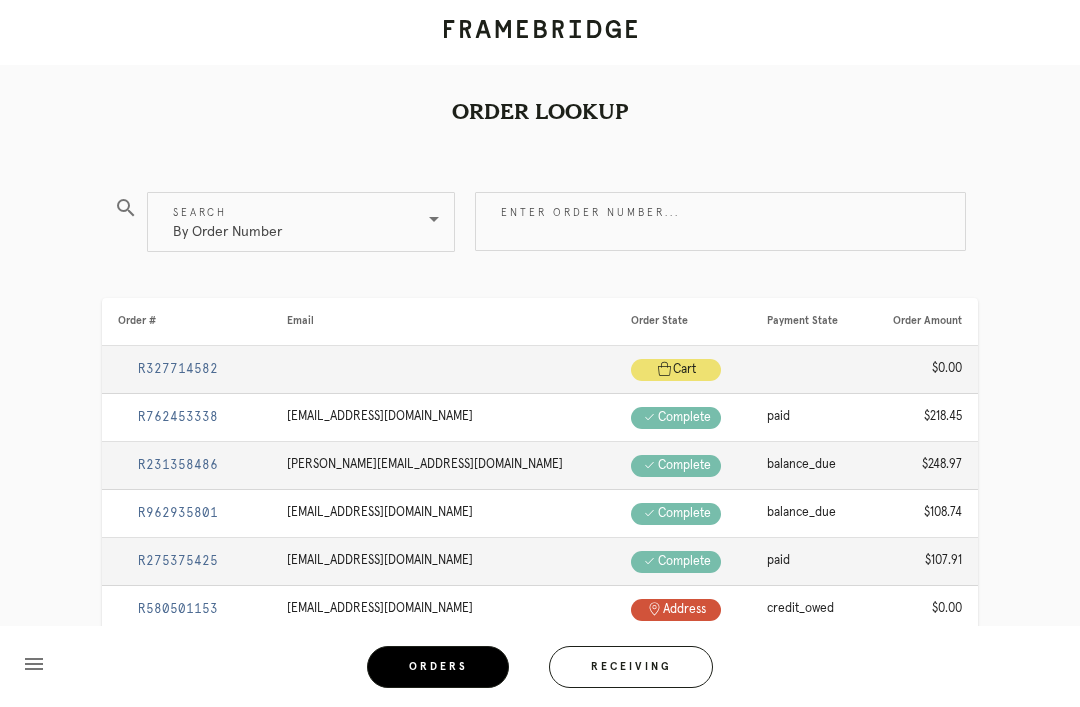 click on "Receiving" at bounding box center (631, 667) 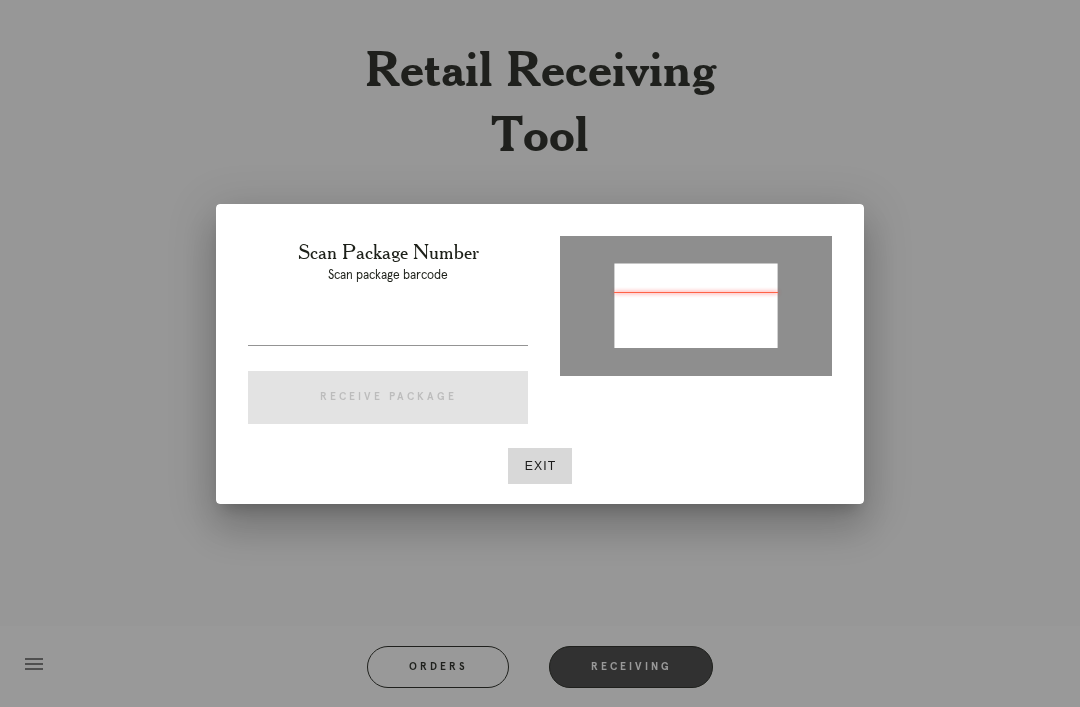 type on "P195494128341251" 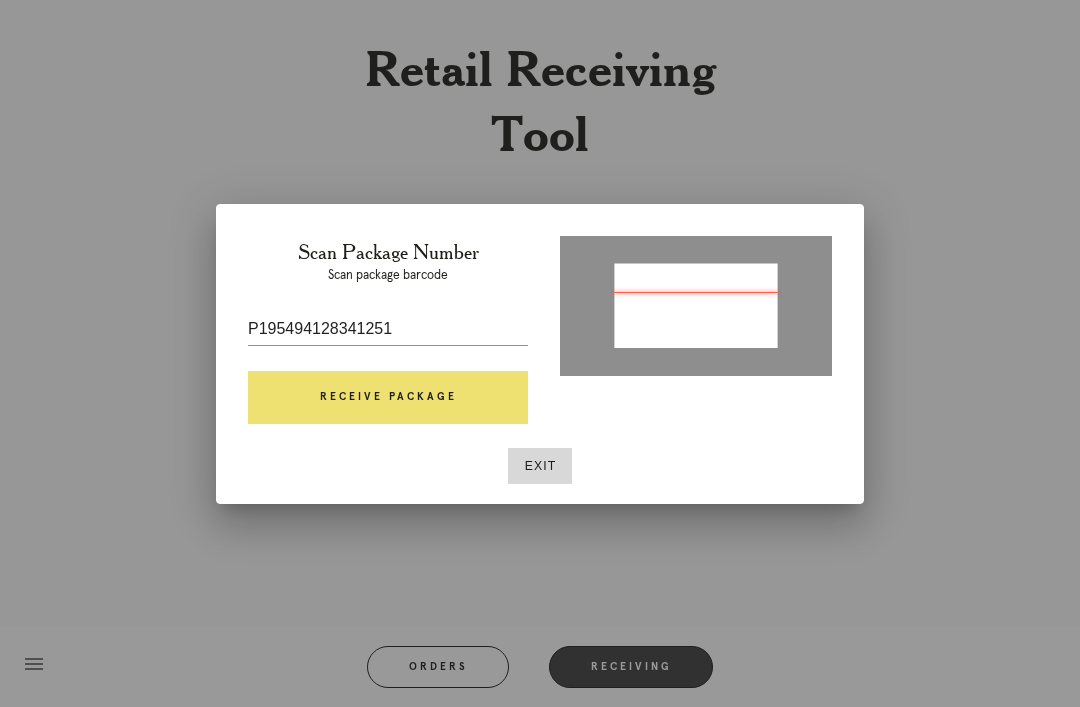 click on "Receive Package" at bounding box center (388, 398) 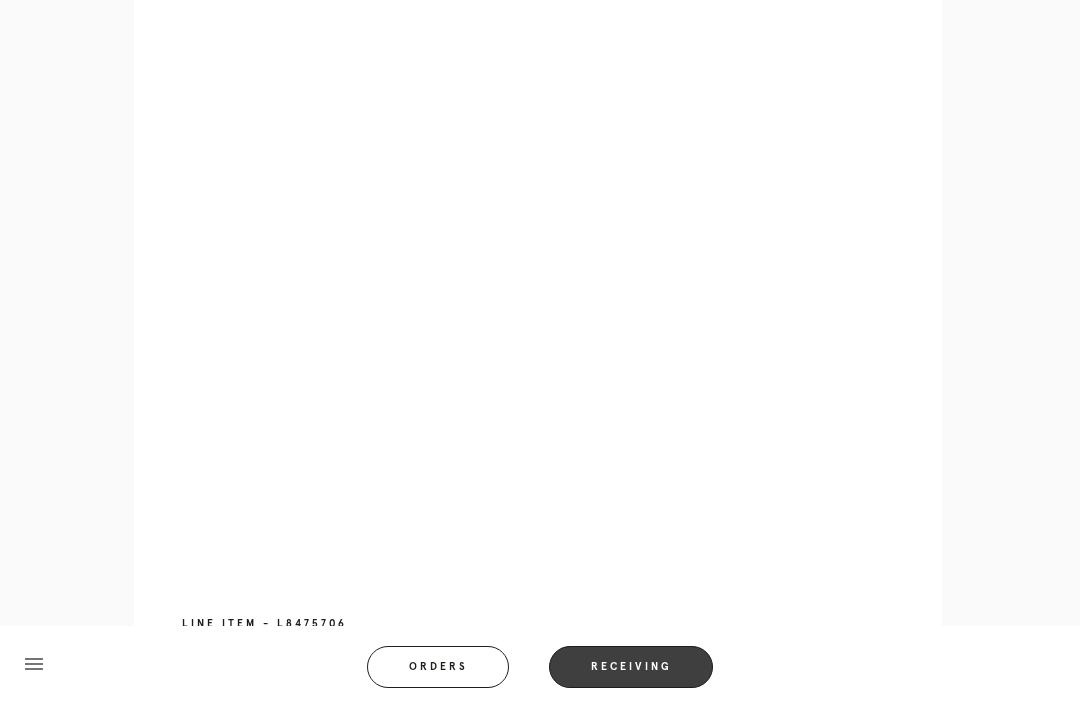 scroll, scrollTop: 1019, scrollLeft: 0, axis: vertical 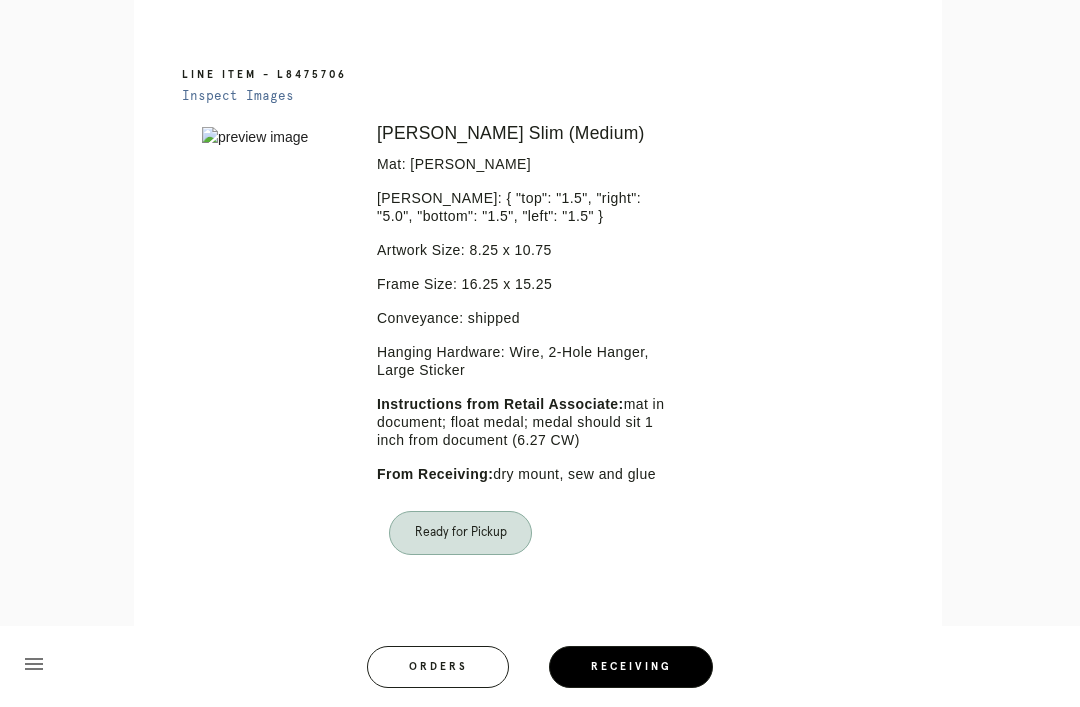 click on "Orders" at bounding box center [438, 667] 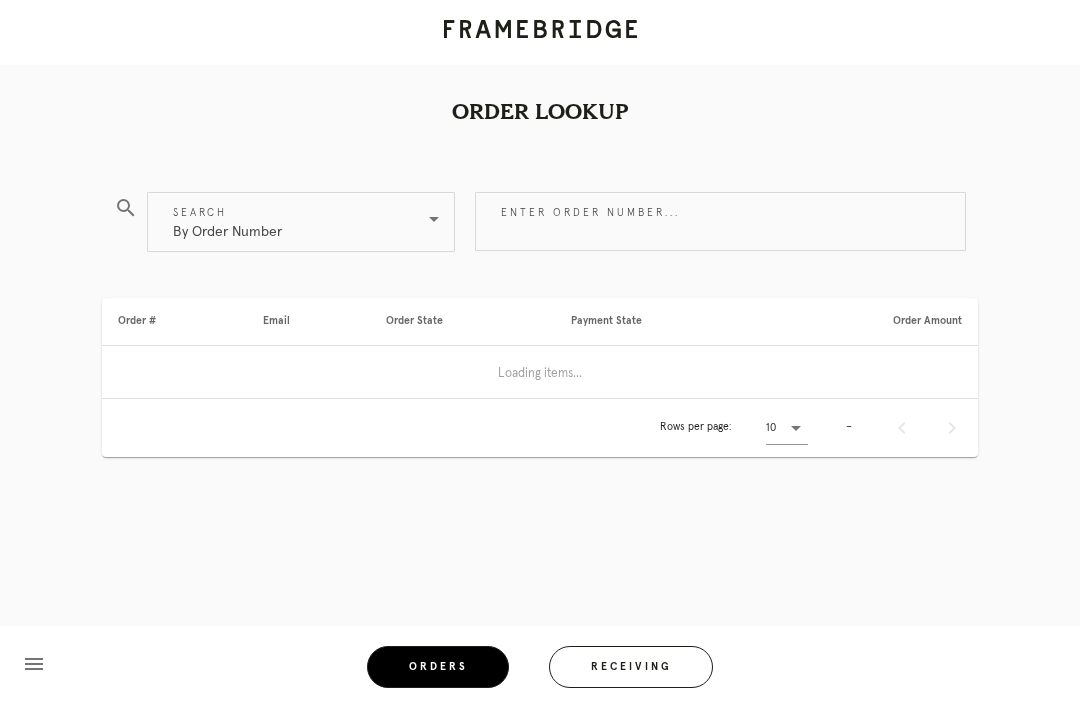 scroll, scrollTop: 0, scrollLeft: 0, axis: both 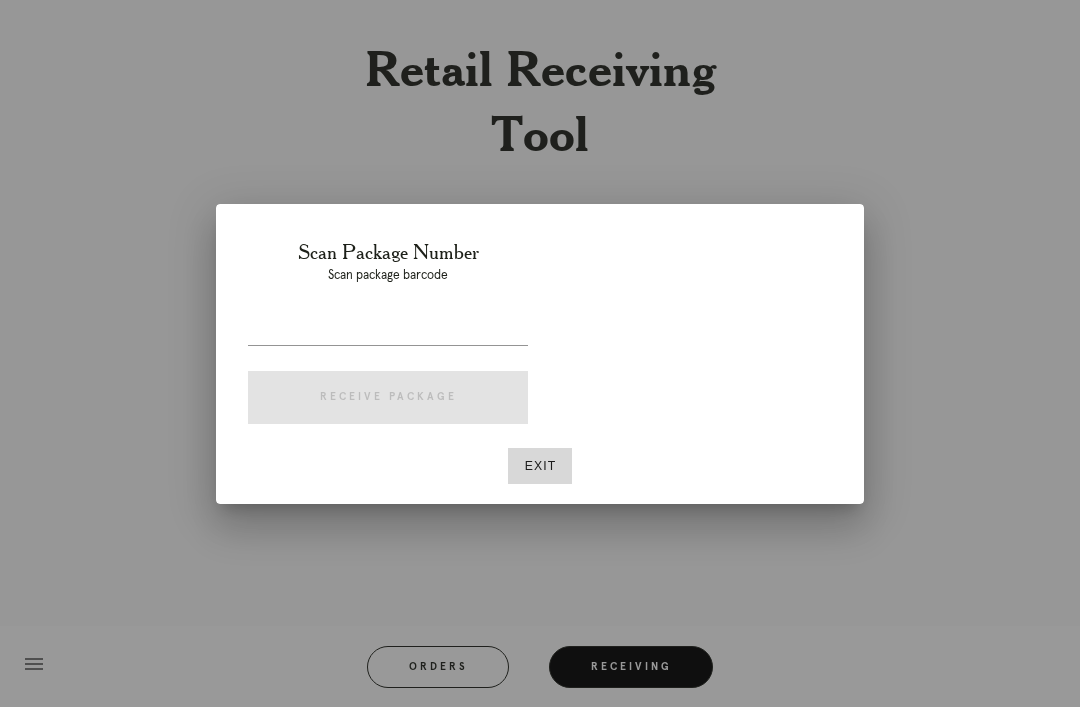 click at bounding box center (540, 353) 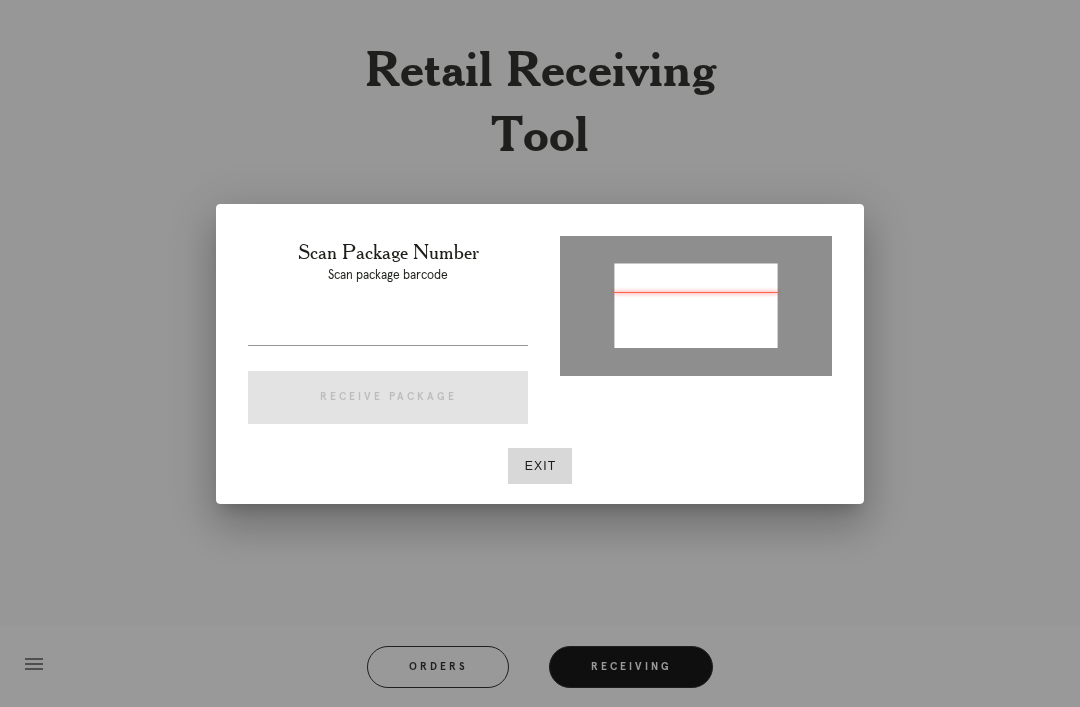 type on "P622573862907503" 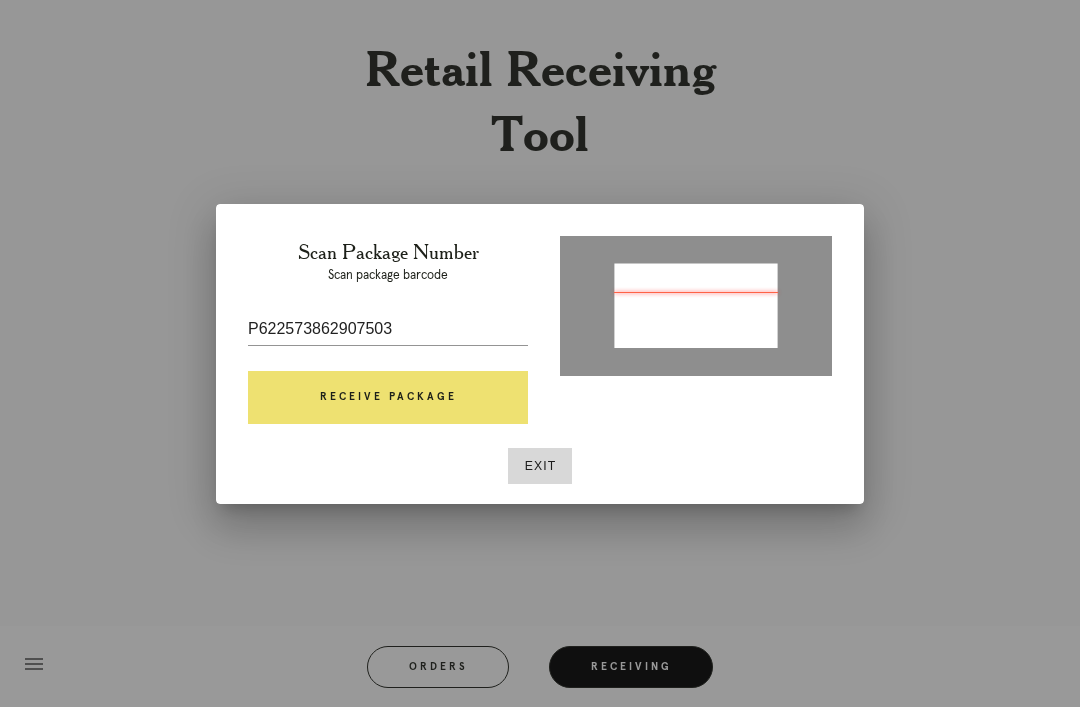 click on "Receive Package" at bounding box center (388, 398) 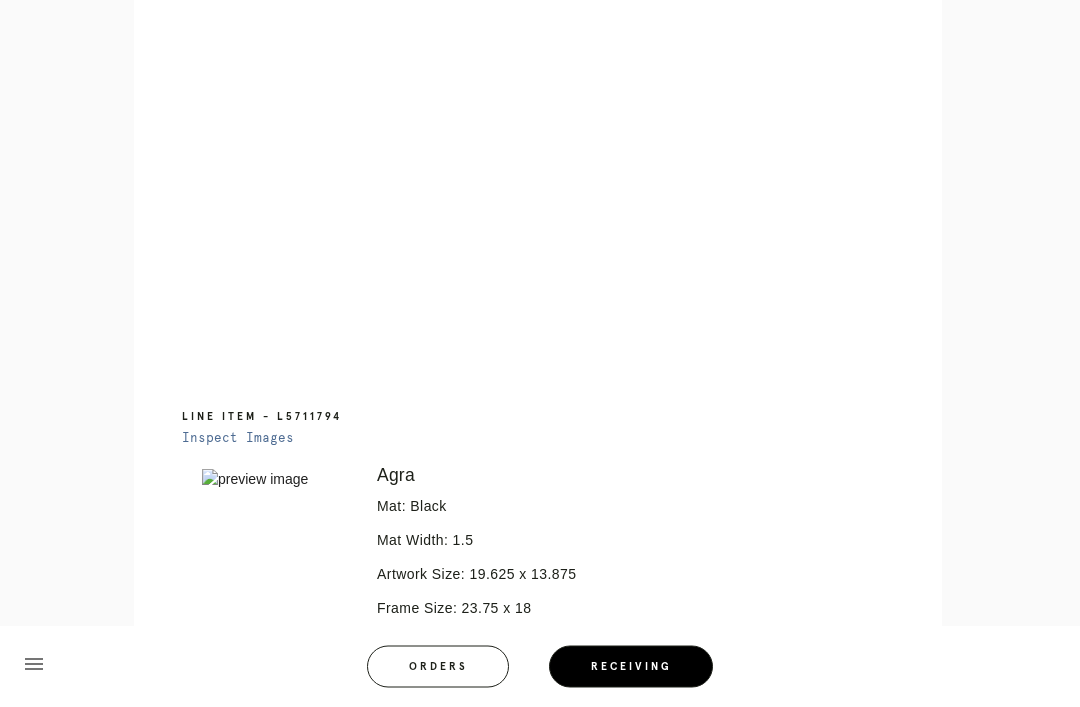 scroll, scrollTop: 936, scrollLeft: 0, axis: vertical 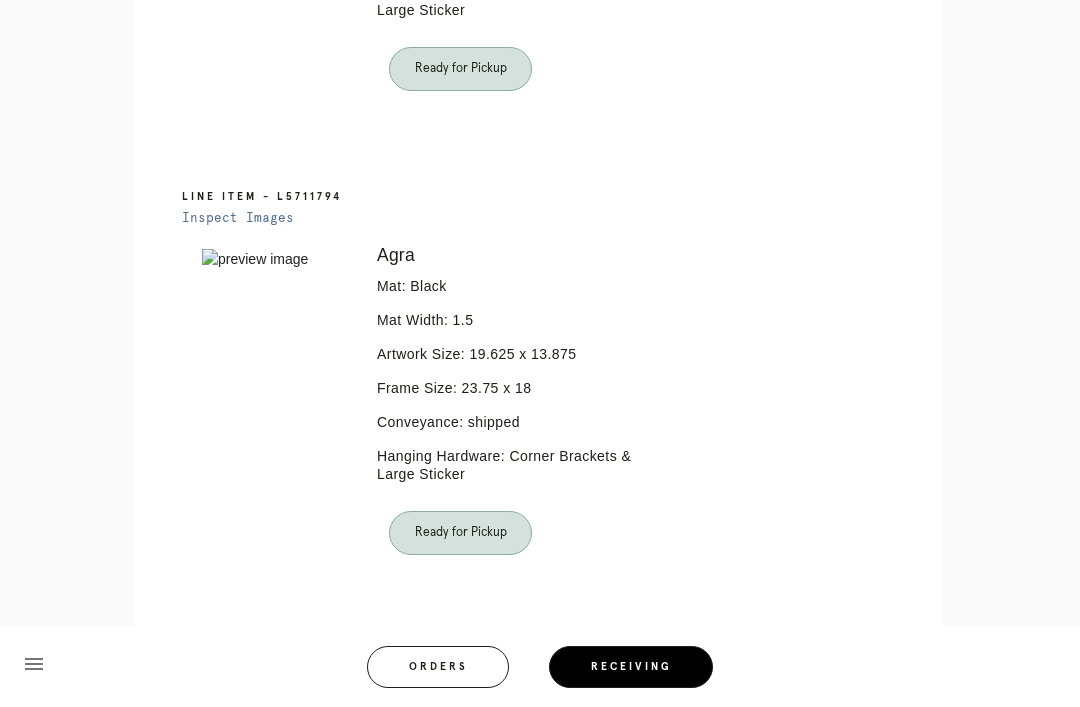click on "Orders" at bounding box center (438, 667) 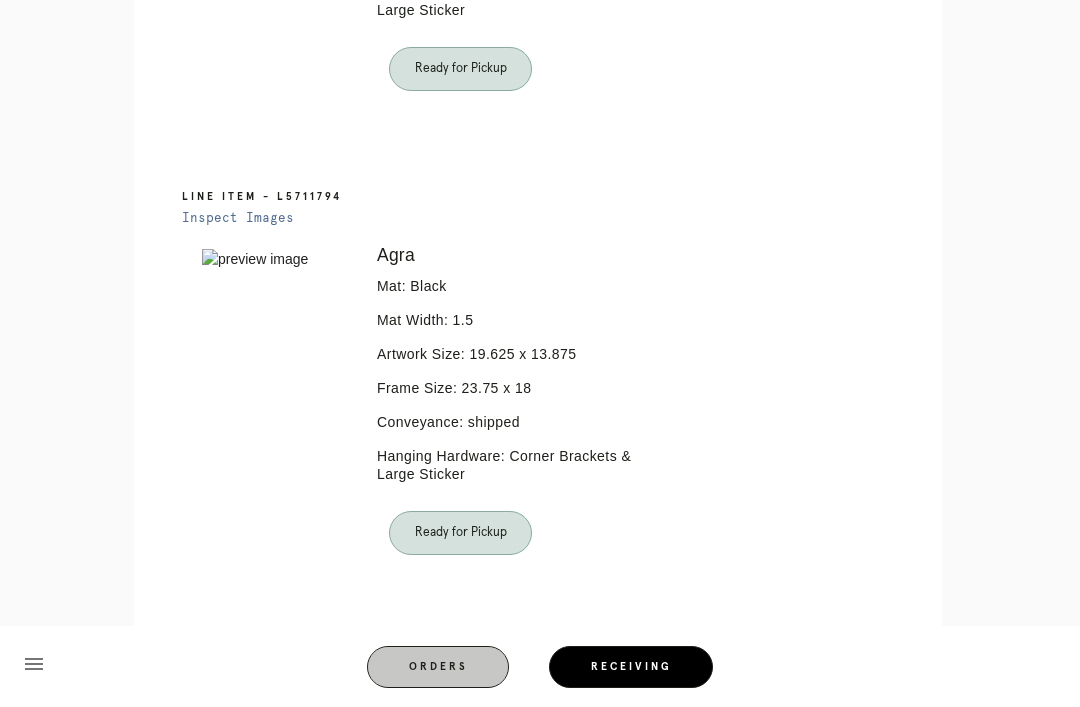 scroll, scrollTop: 0, scrollLeft: 0, axis: both 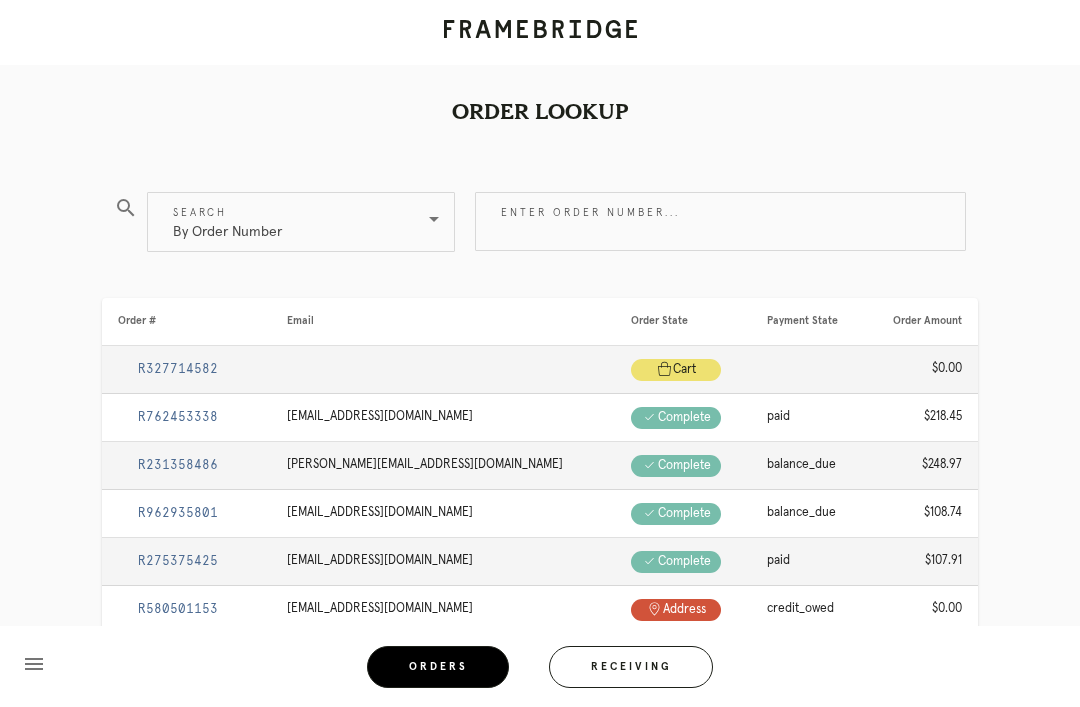 click on "Receiving" at bounding box center [631, 667] 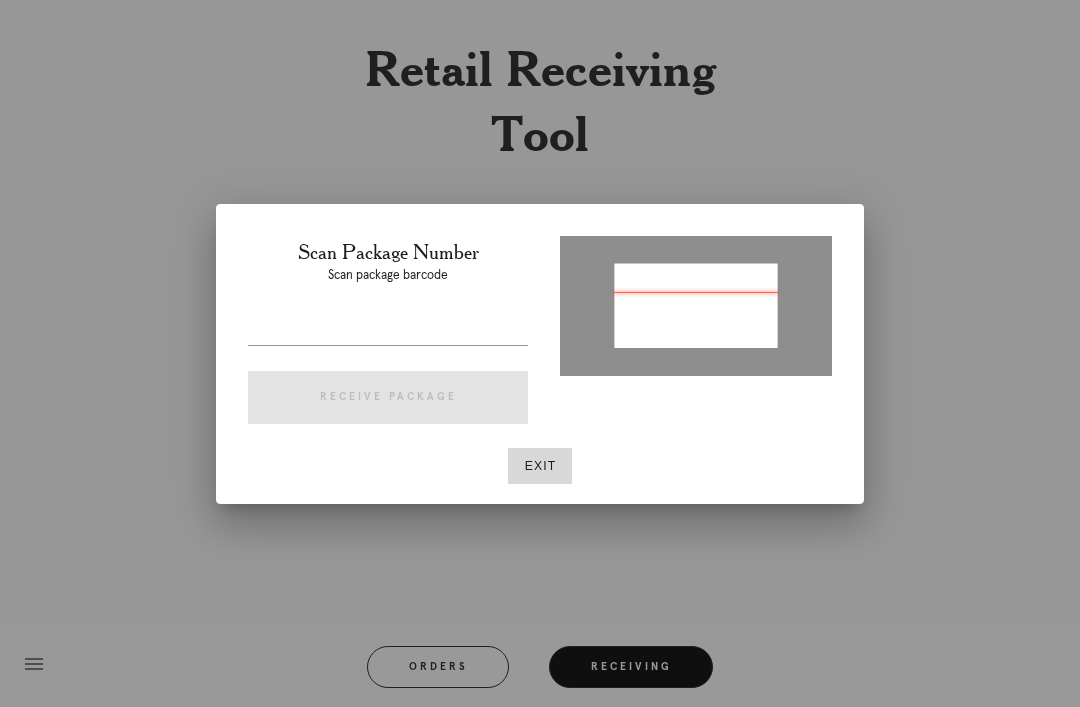 type on "P379306891008792" 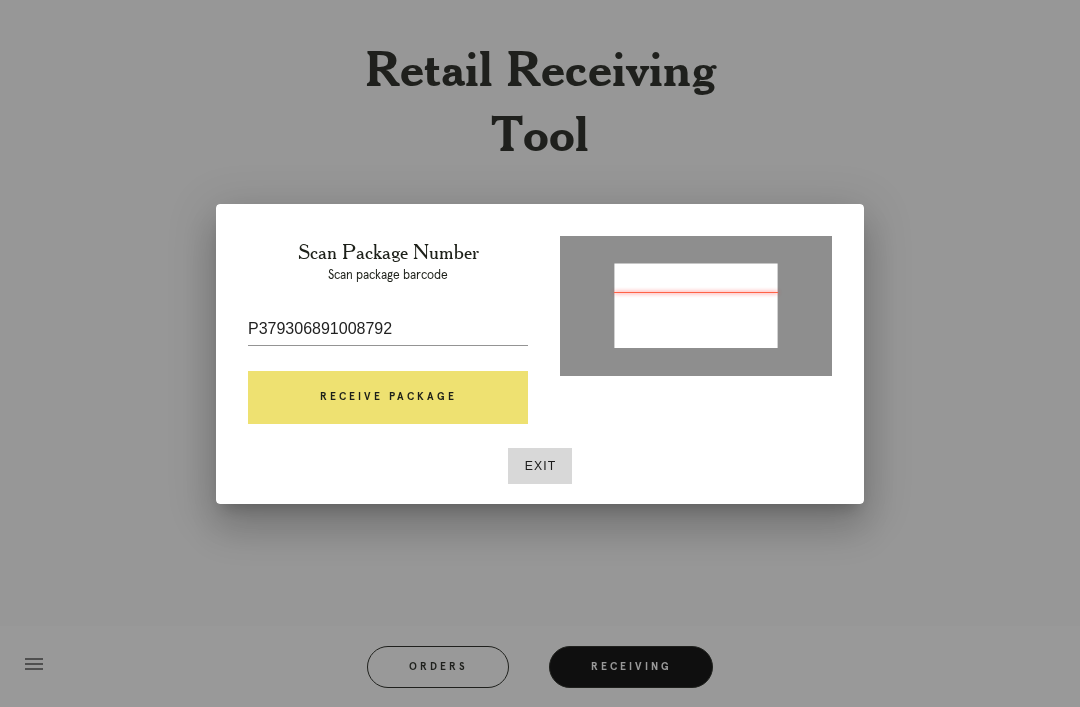 click on "Receive Package" at bounding box center (388, 398) 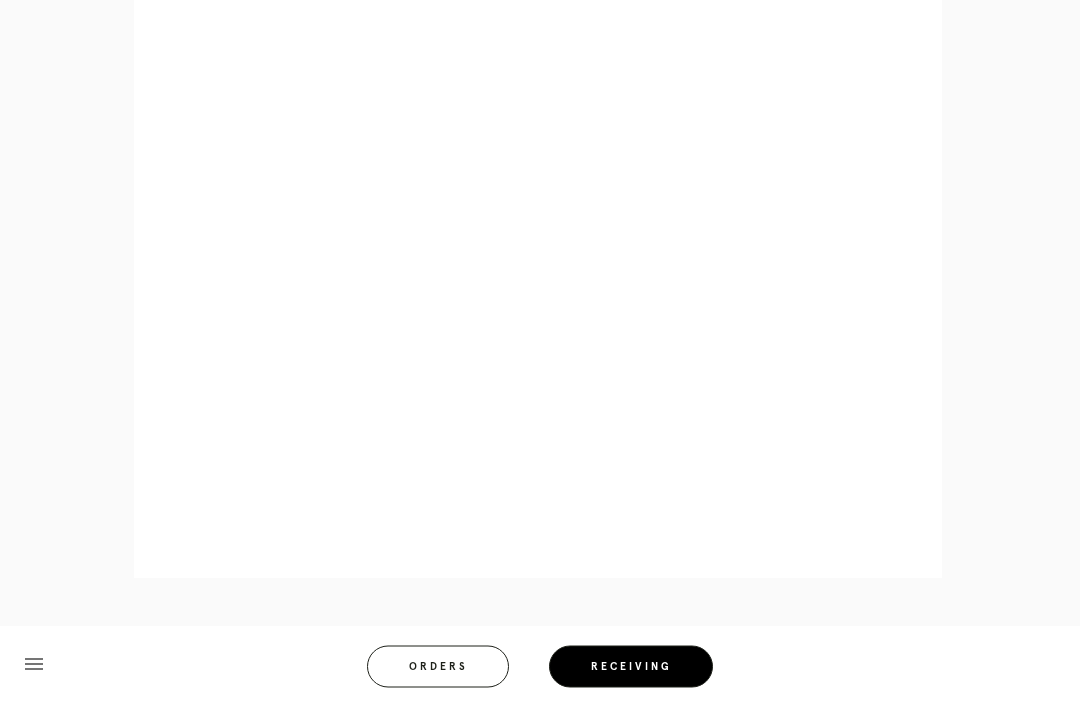 scroll, scrollTop: 1012, scrollLeft: 0, axis: vertical 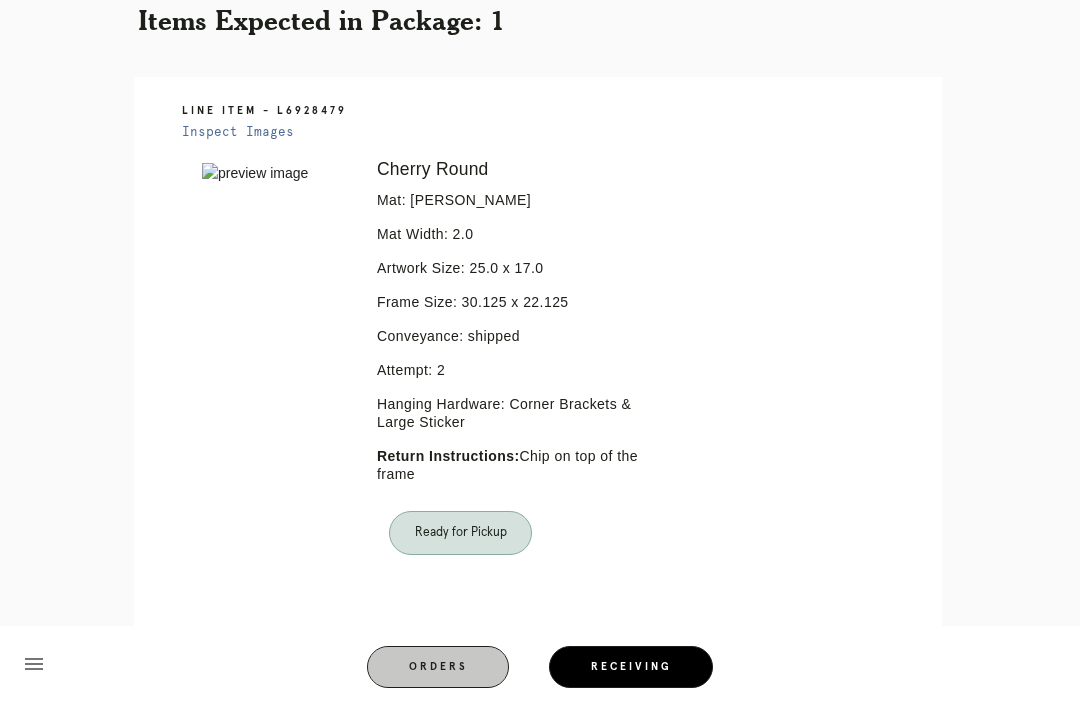 click on "Orders" at bounding box center (438, 667) 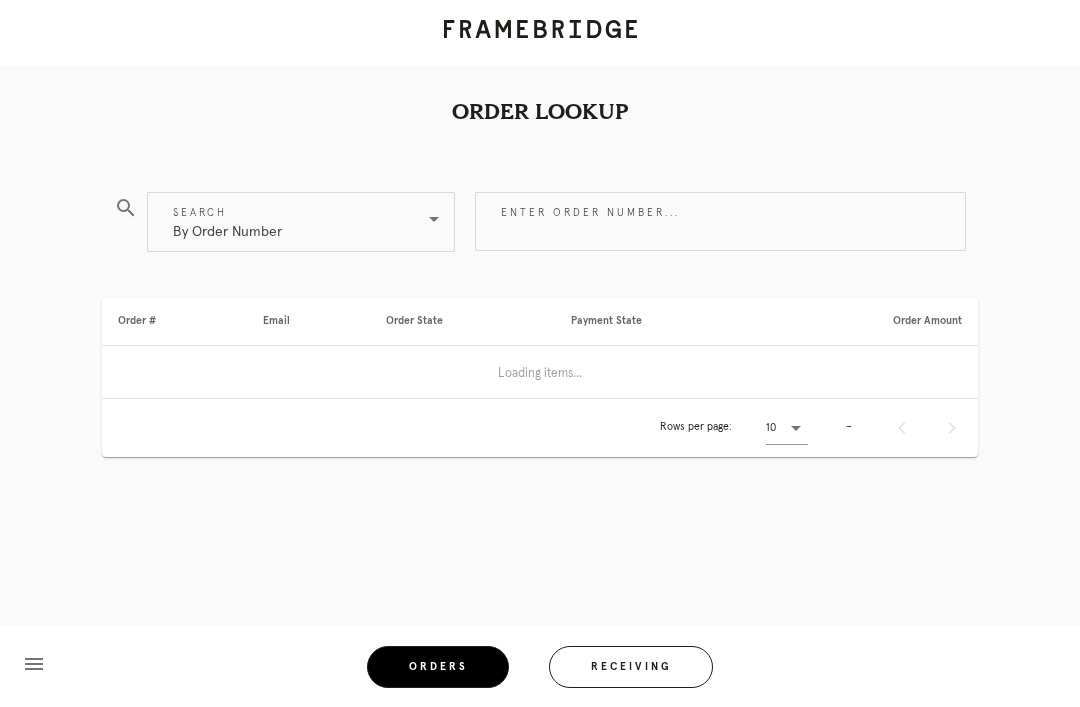 scroll, scrollTop: 0, scrollLeft: 0, axis: both 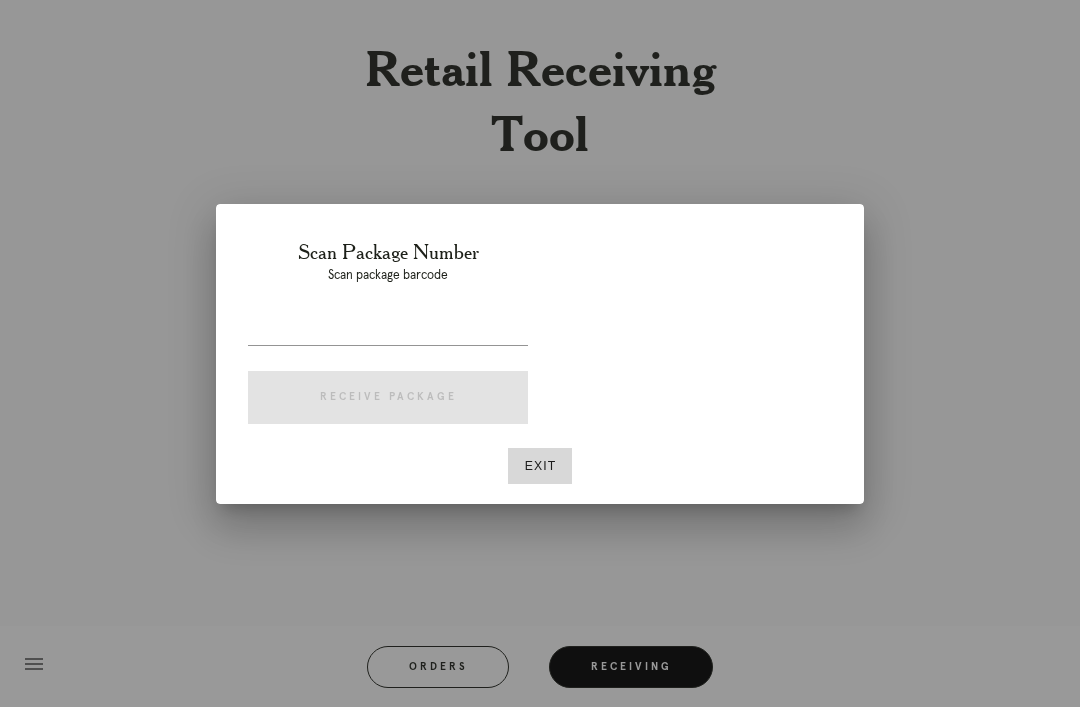click at bounding box center [540, 353] 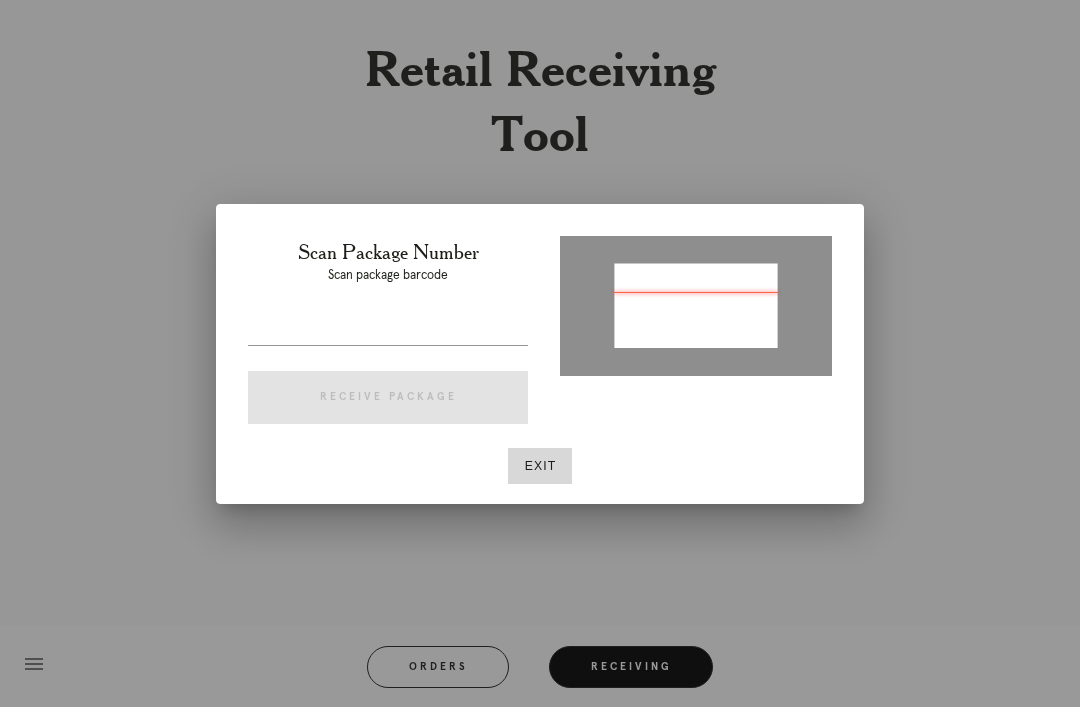 type on "P312031947573192" 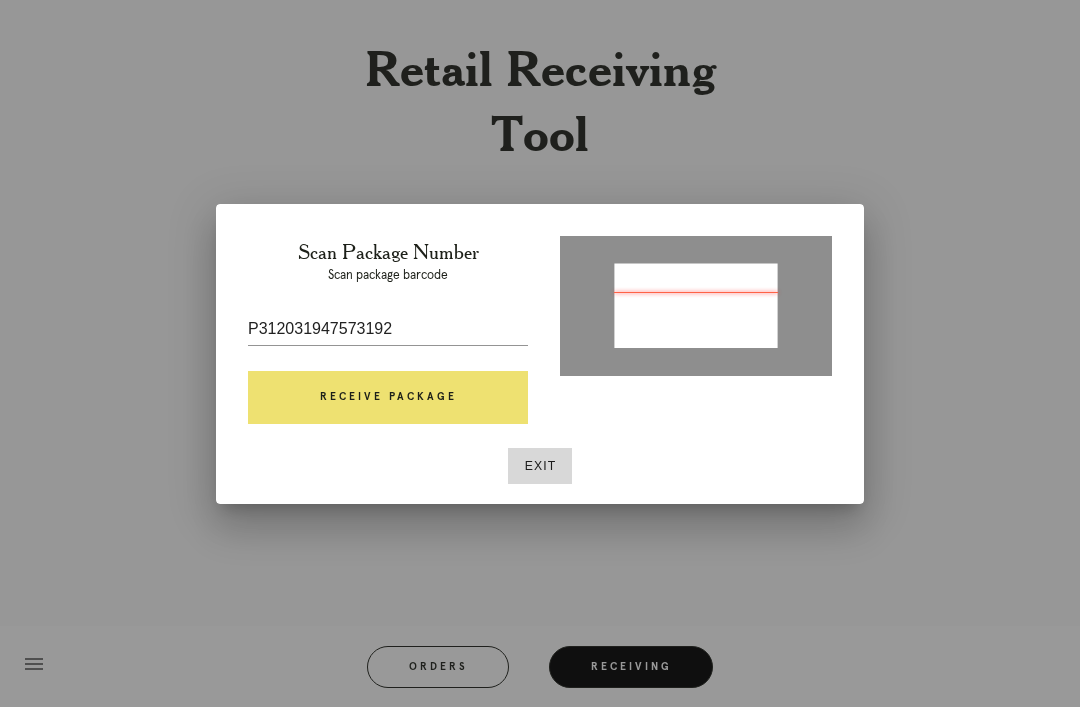 click on "Receive Package" at bounding box center [388, 398] 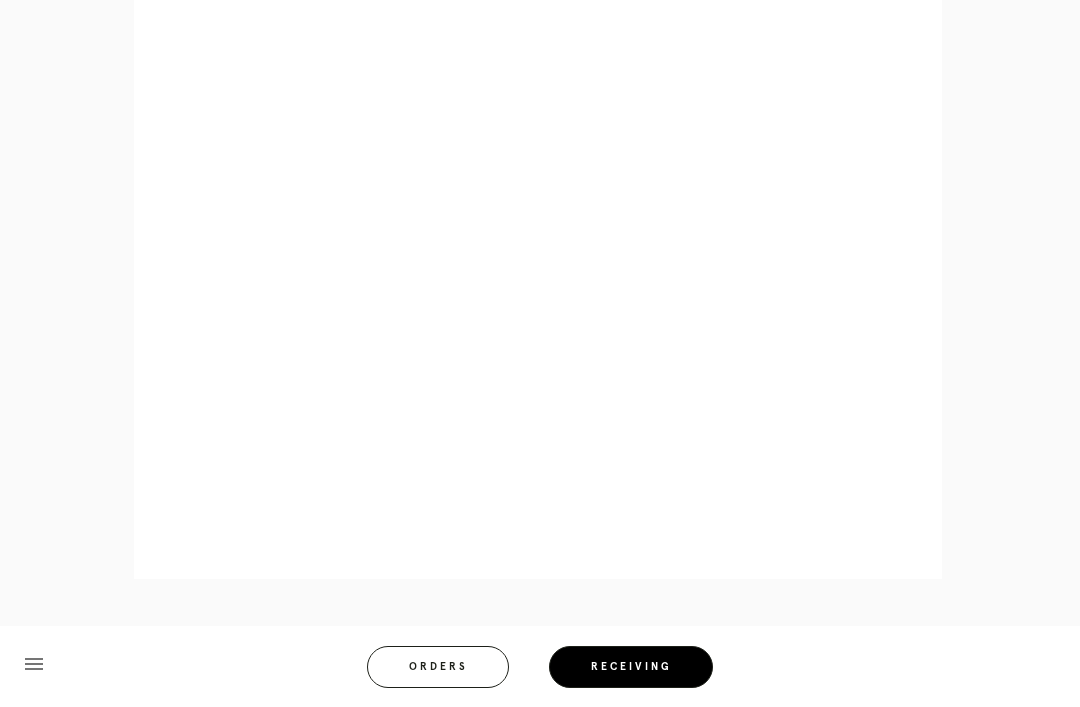 scroll, scrollTop: 1082, scrollLeft: 0, axis: vertical 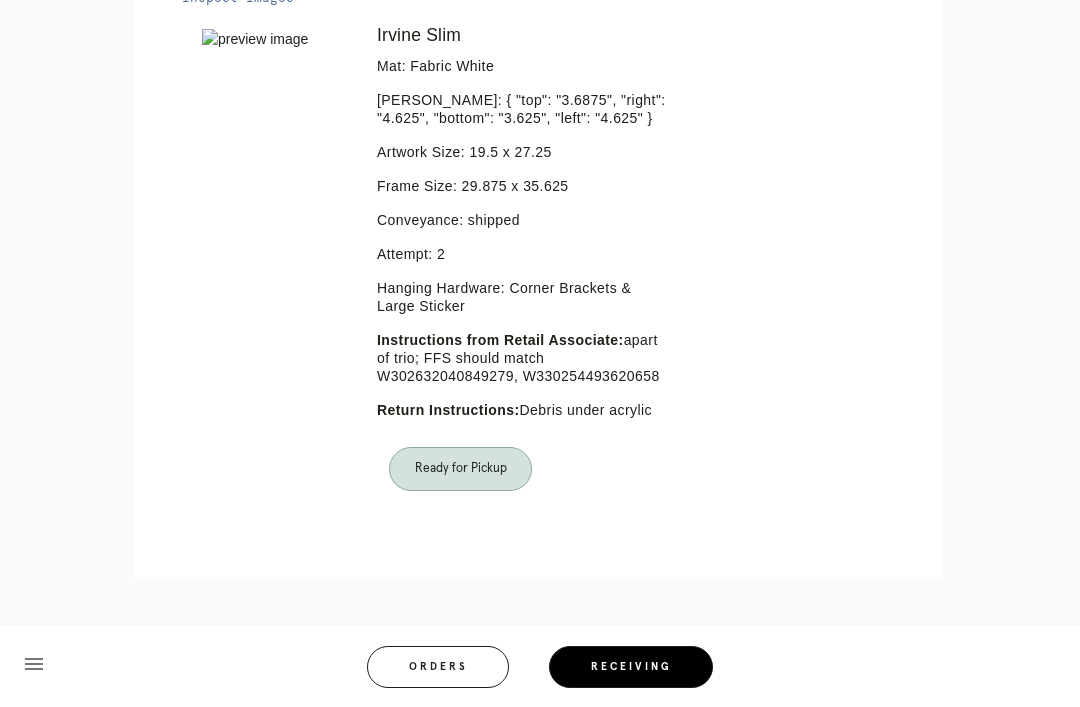 click on "Orders" at bounding box center (438, 667) 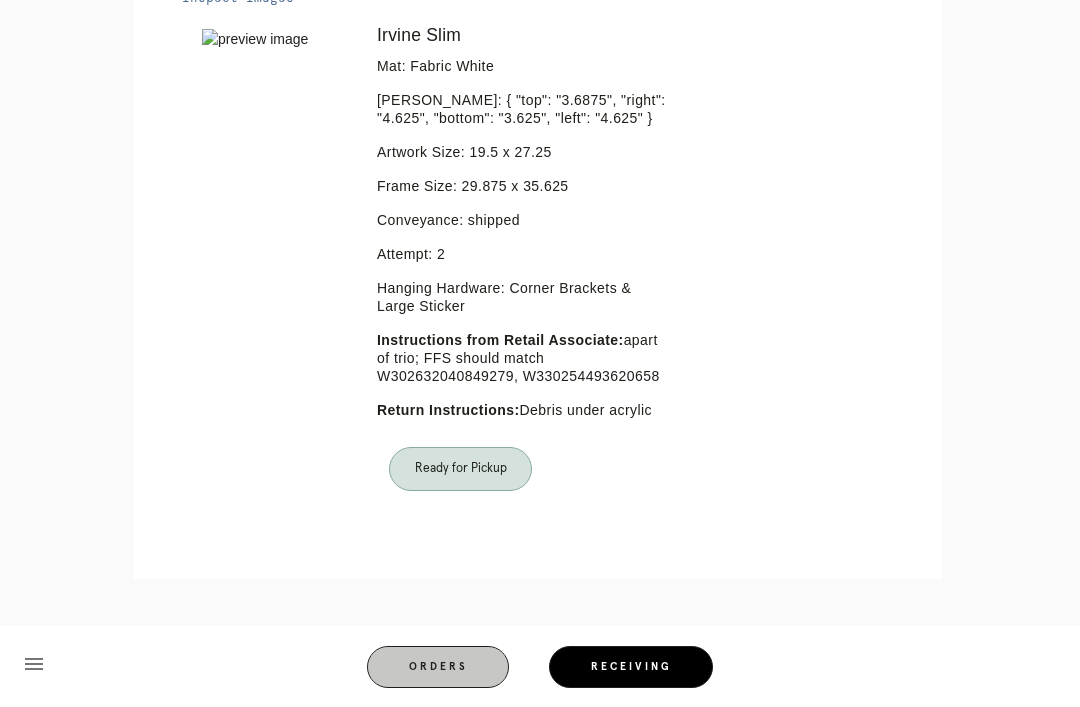 scroll, scrollTop: 64, scrollLeft: 0, axis: vertical 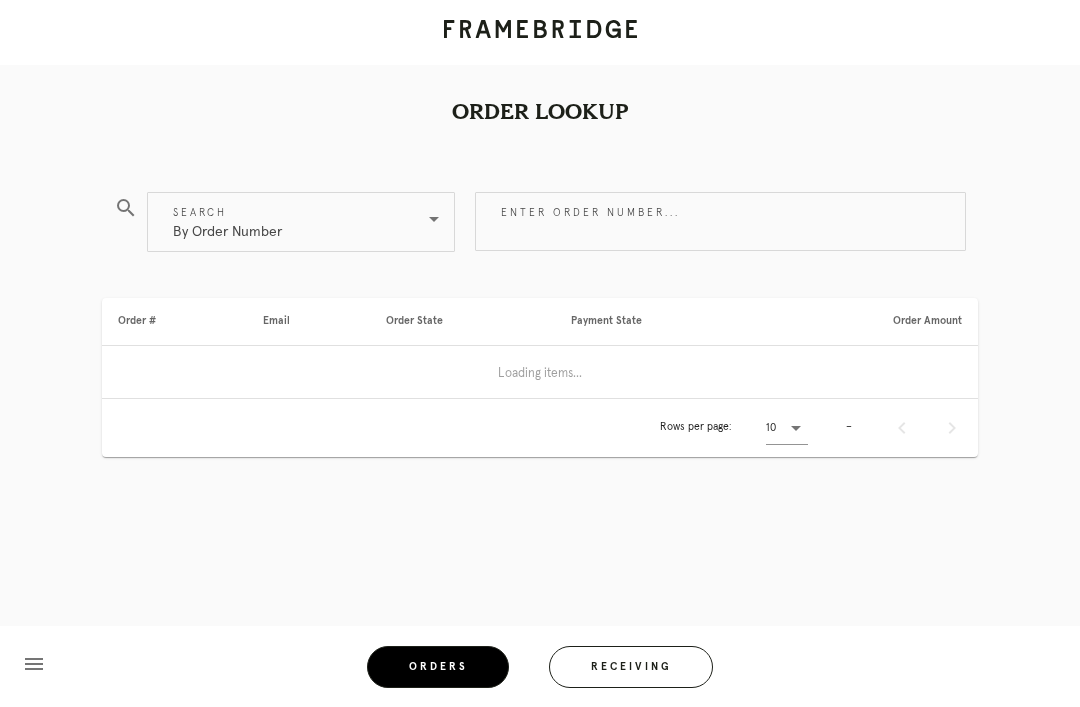 click on "Receiving" at bounding box center [631, 667] 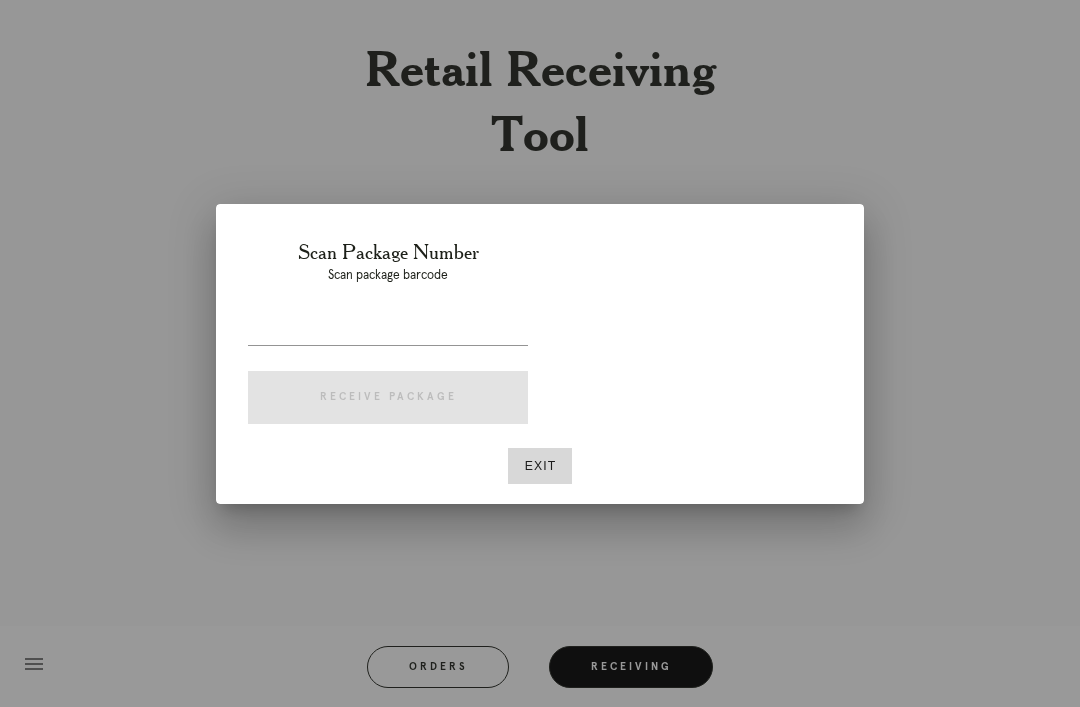 click at bounding box center (540, 353) 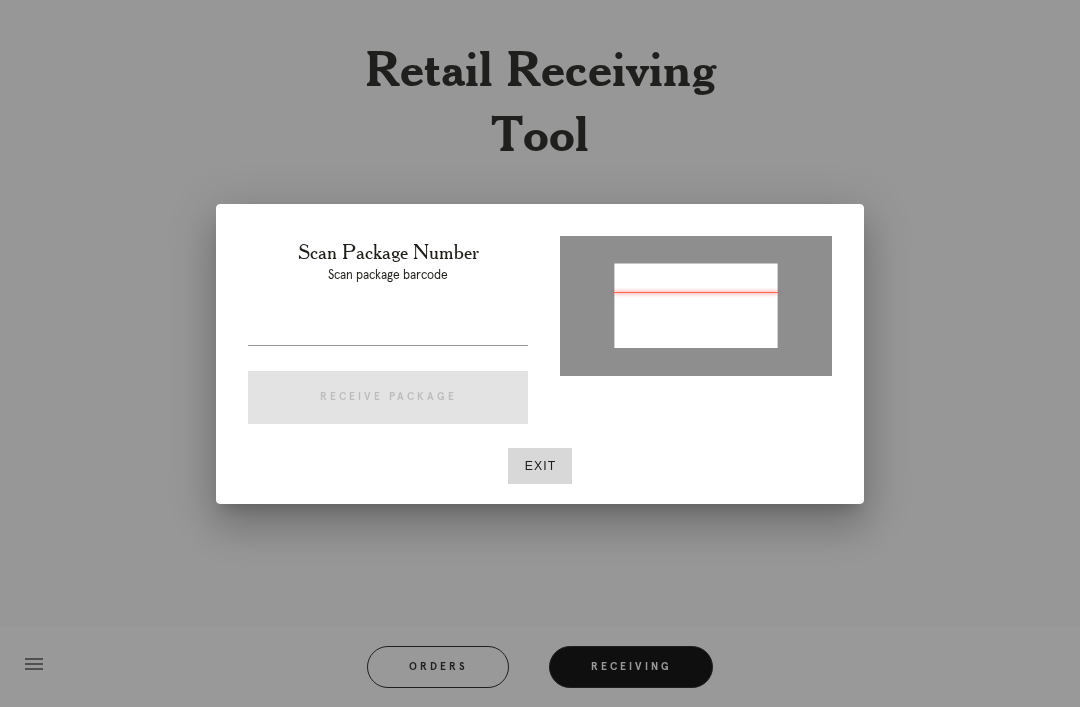 type on "P584463311986548" 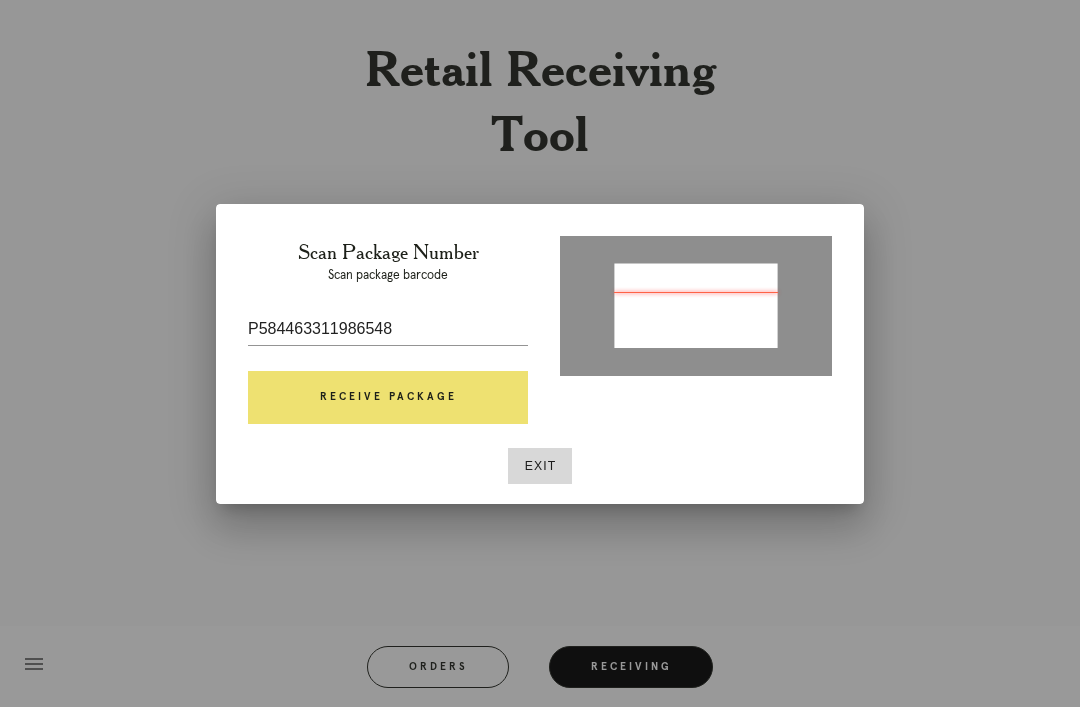 click on "Receive Package" at bounding box center (388, 398) 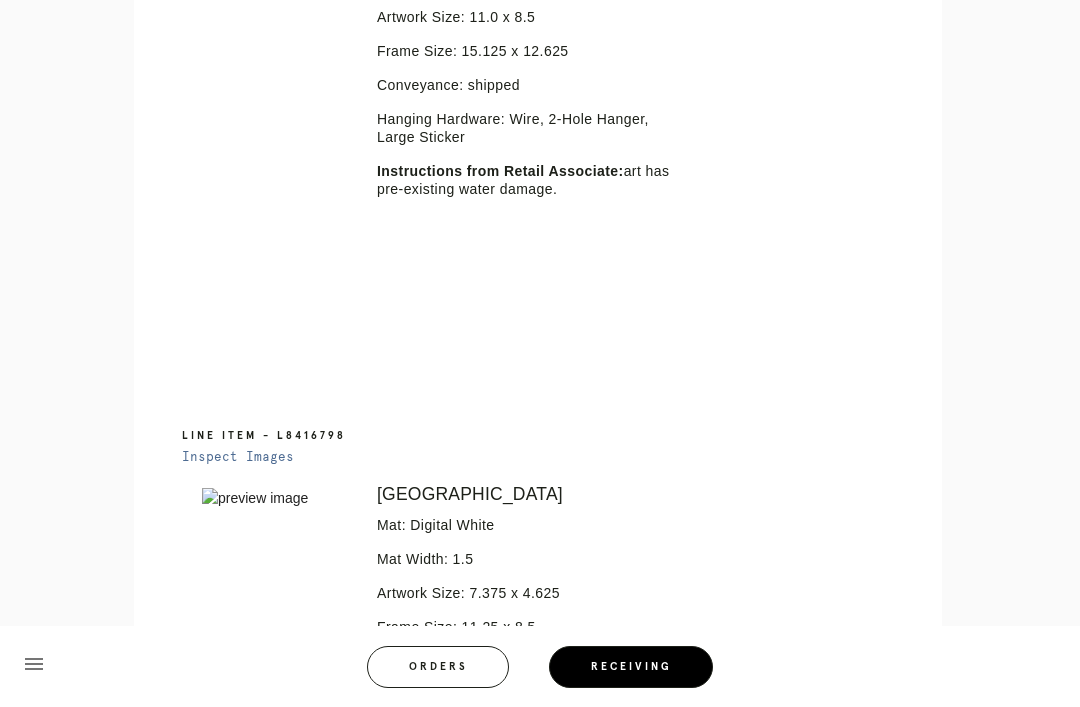 scroll, scrollTop: 667, scrollLeft: 0, axis: vertical 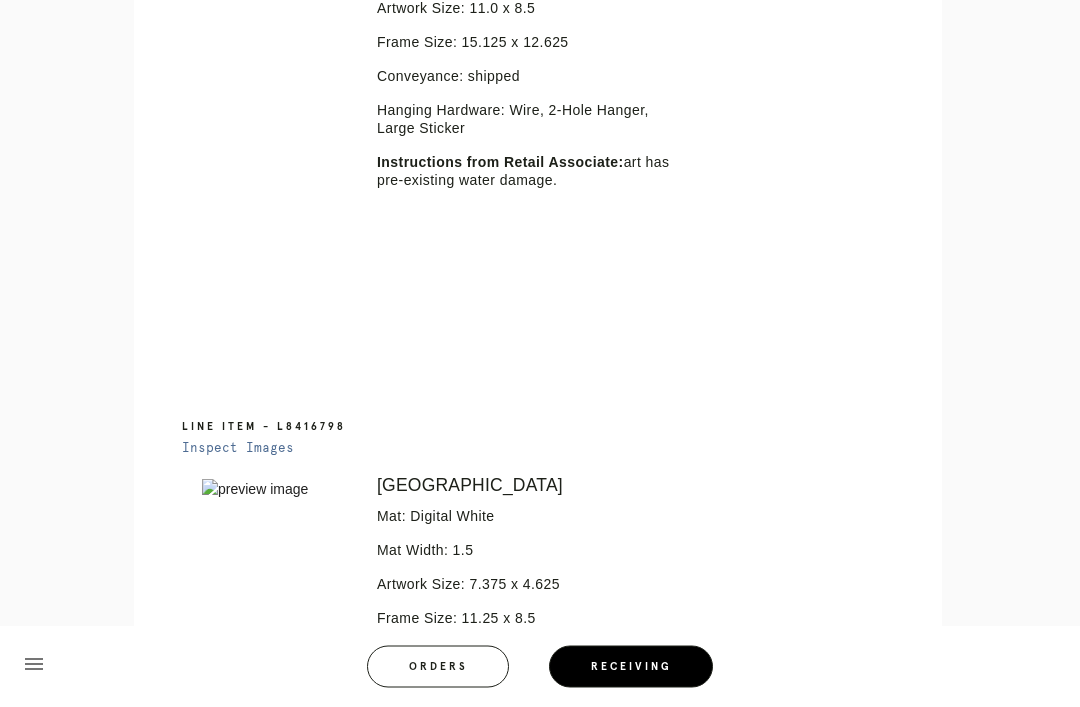 click on "Orders" at bounding box center (438, 667) 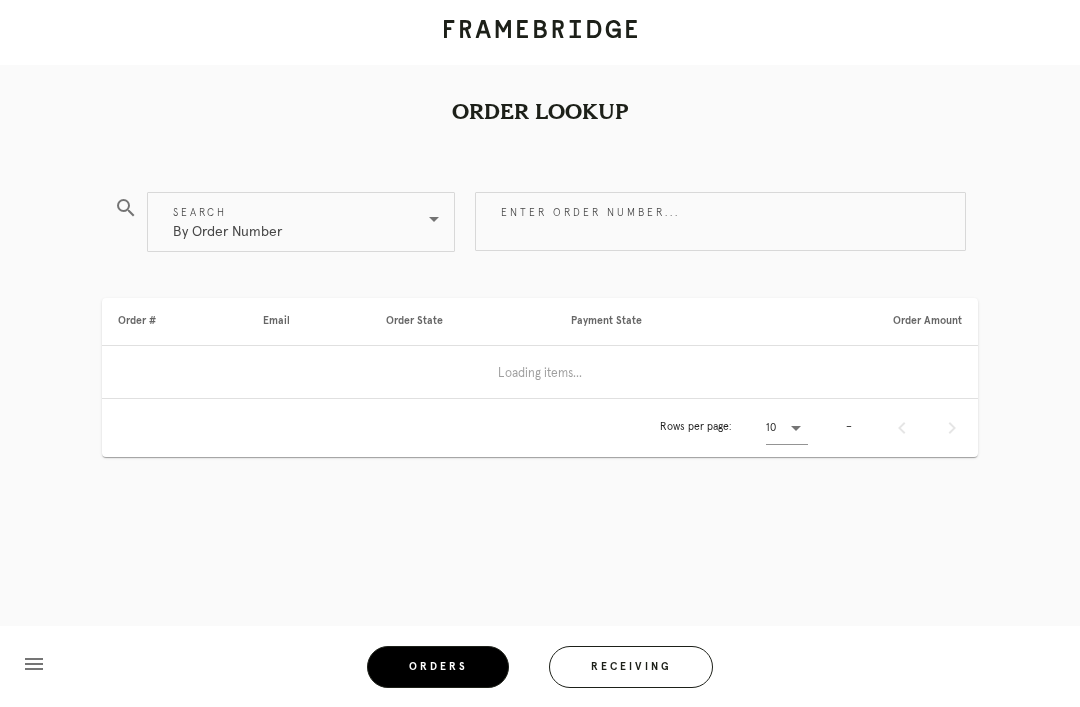 click on "Receiving" at bounding box center (631, 667) 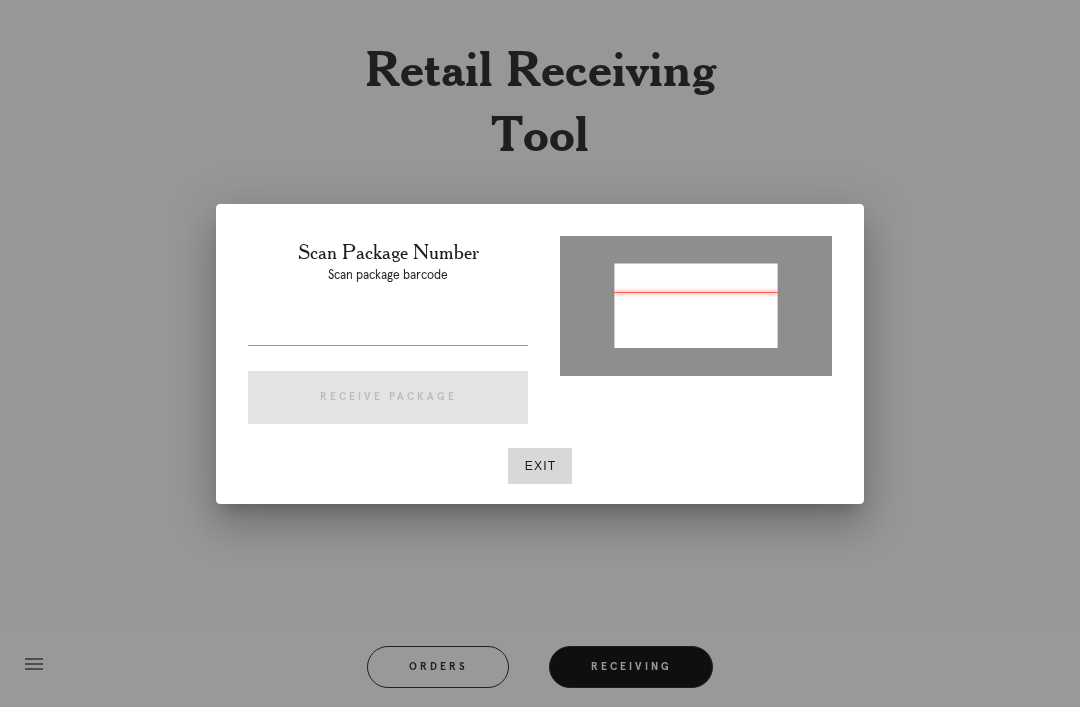 type on "P195494128341251" 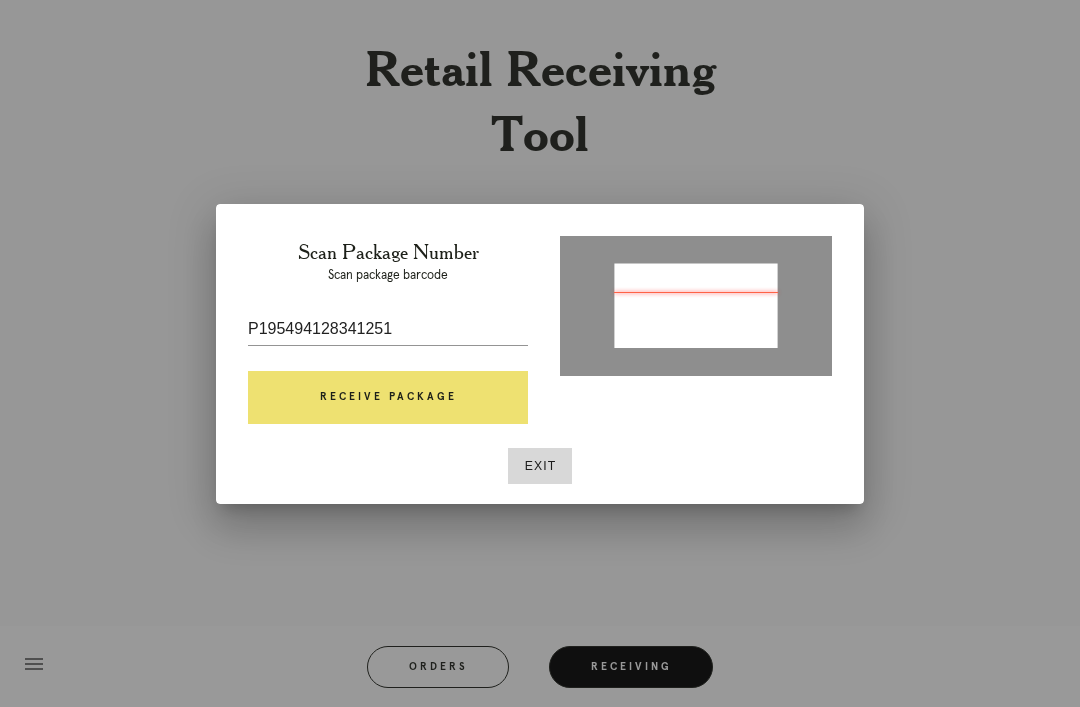 click on "Receive Package" at bounding box center [388, 398] 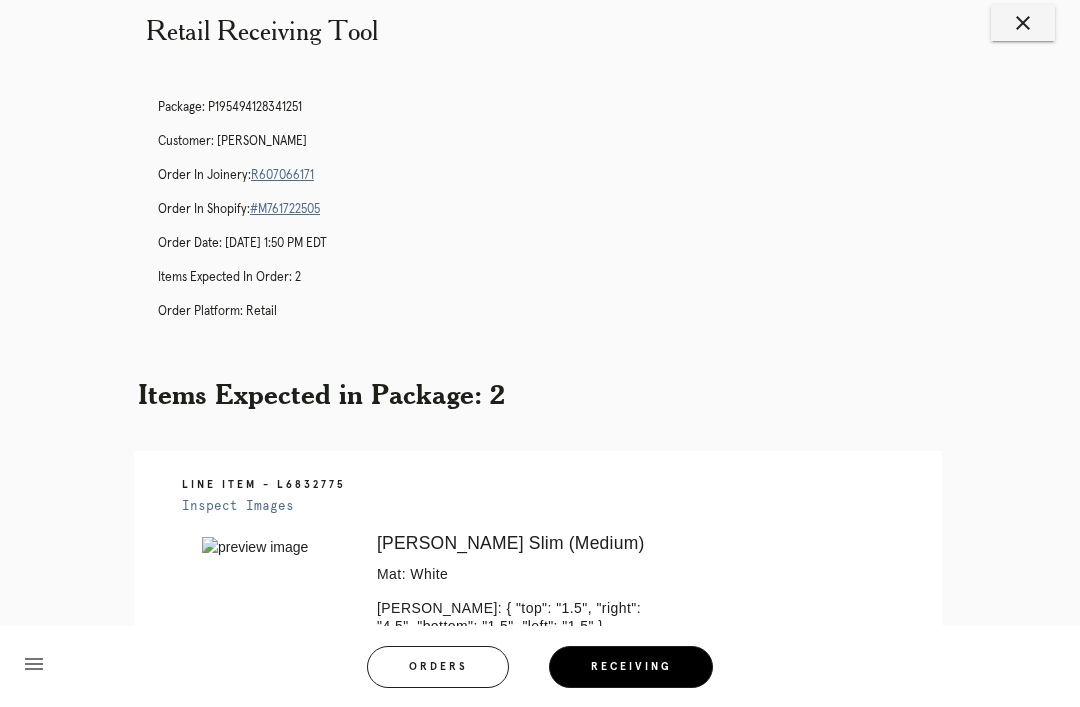 scroll, scrollTop: 26, scrollLeft: 0, axis: vertical 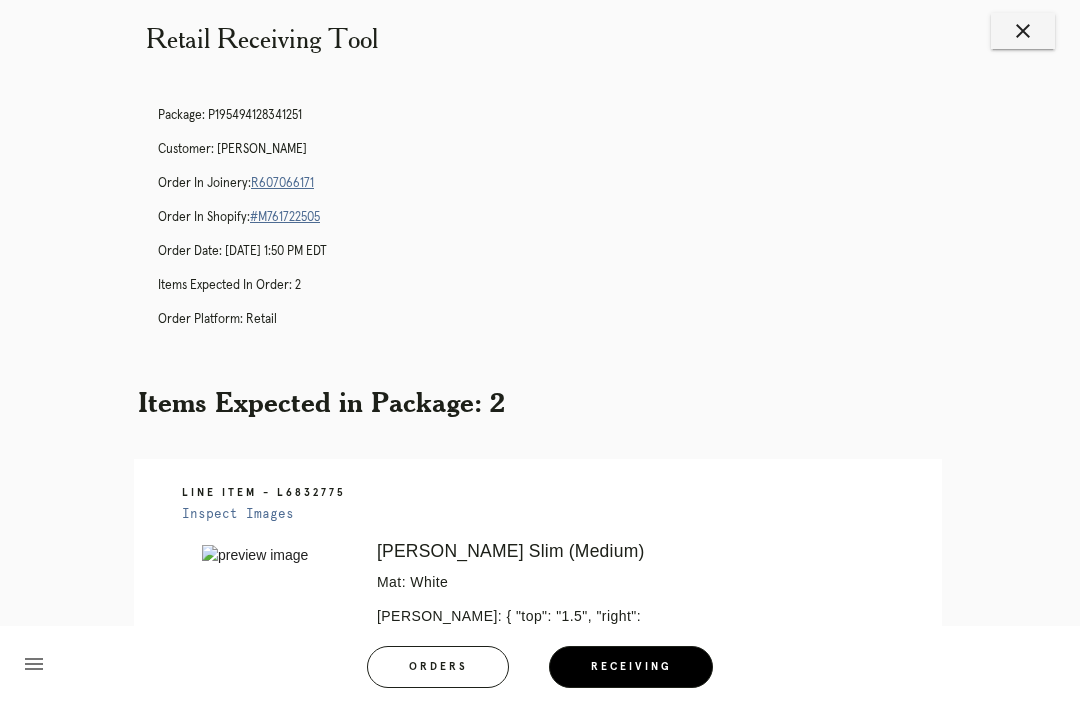 click on "R607066171" at bounding box center [282, 183] 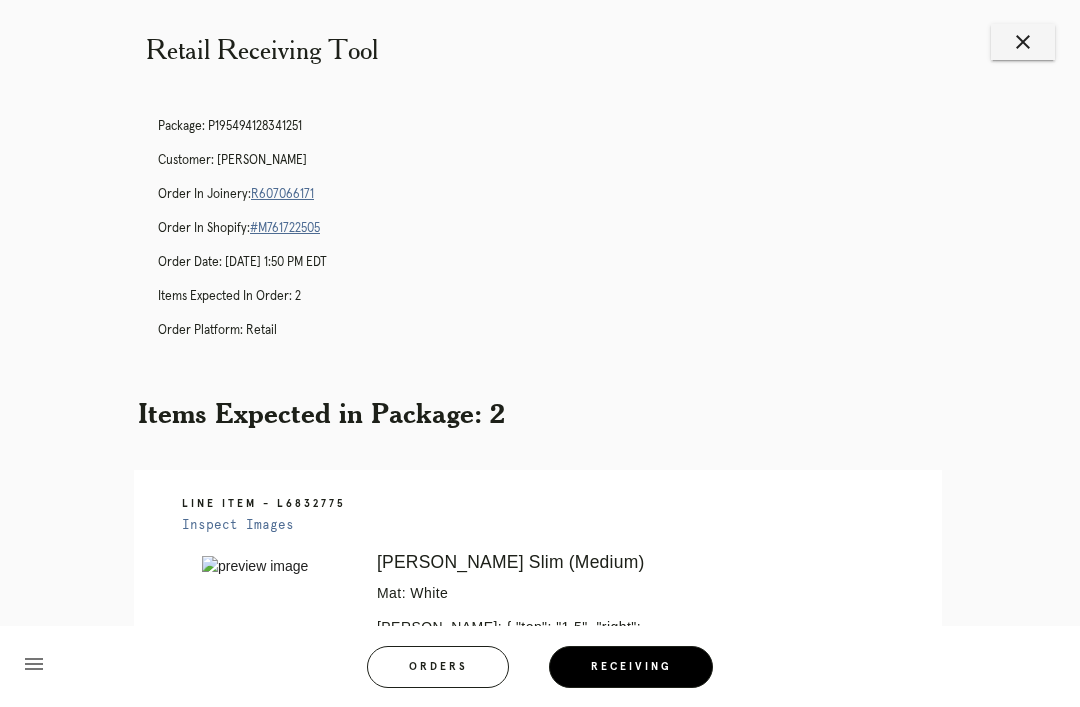 scroll, scrollTop: 0, scrollLeft: 0, axis: both 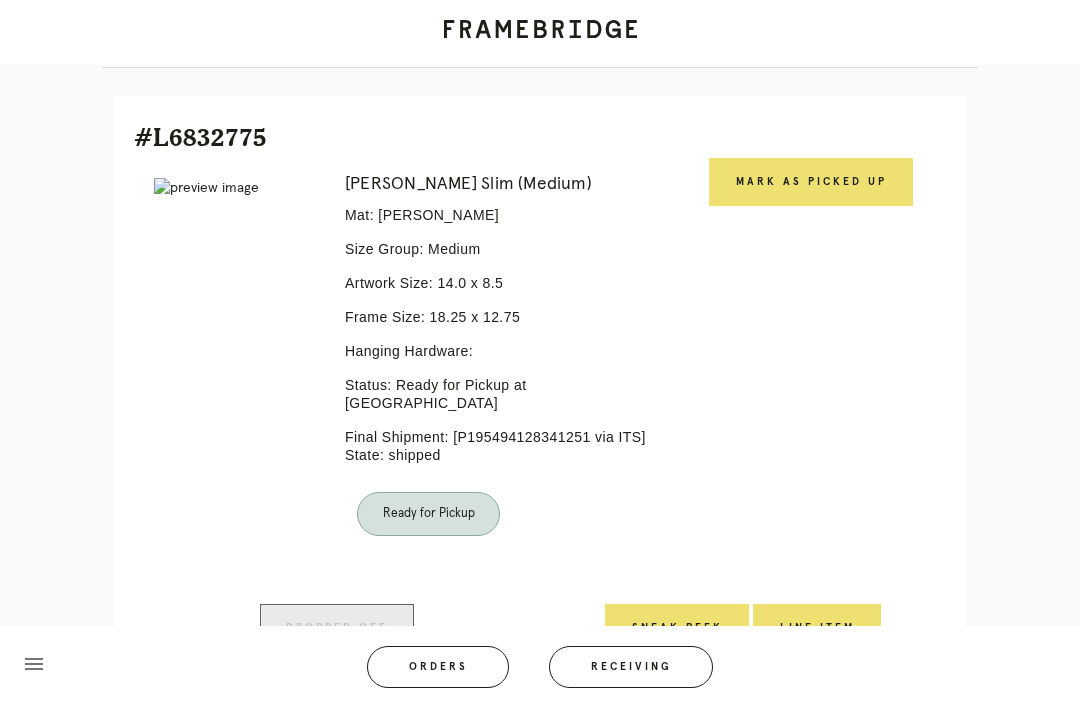 click on "Mark as Picked Up" at bounding box center [811, 182] 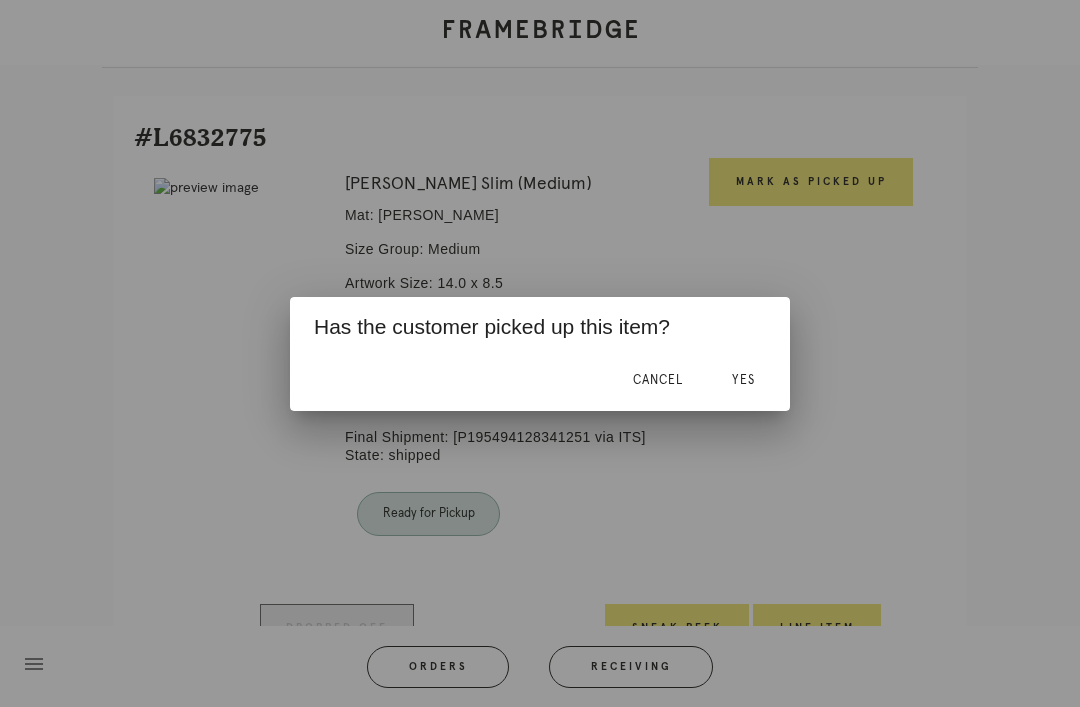click on "Yes" at bounding box center [743, 380] 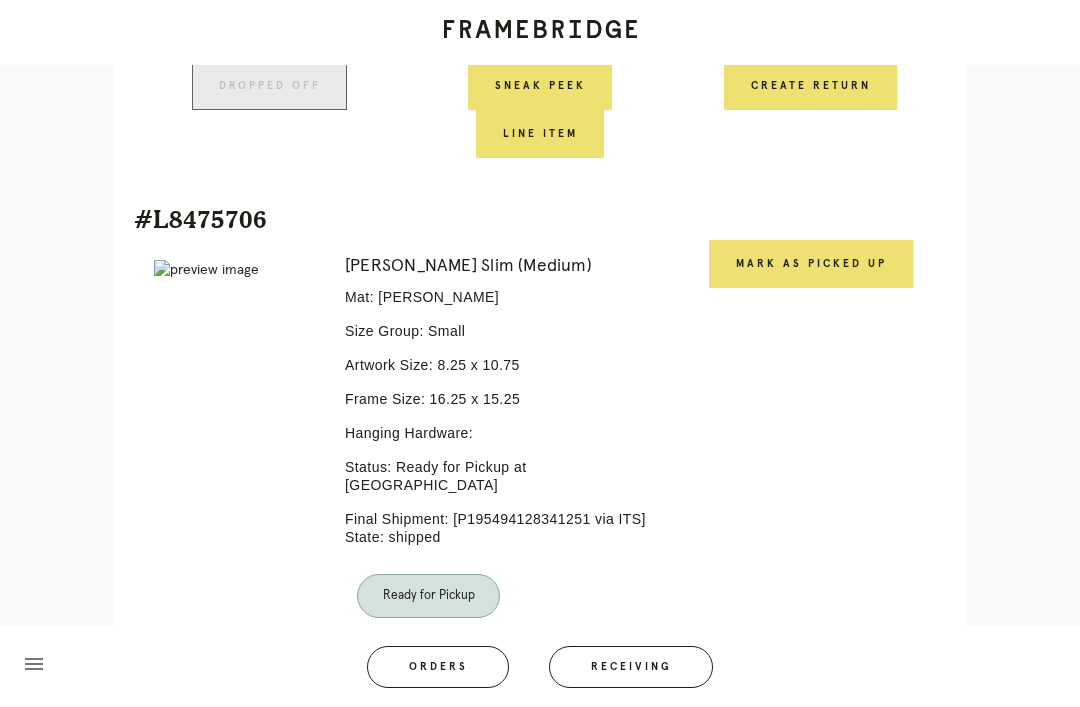 scroll, scrollTop: 988, scrollLeft: 0, axis: vertical 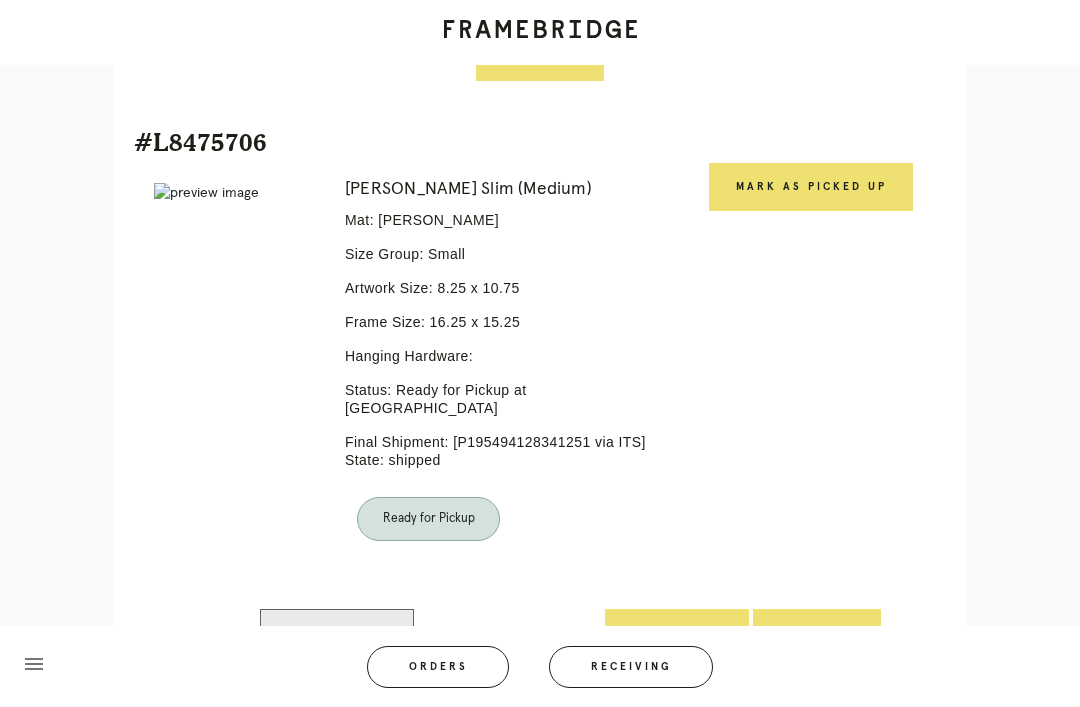 click on "Mark as Picked Up" at bounding box center (811, 187) 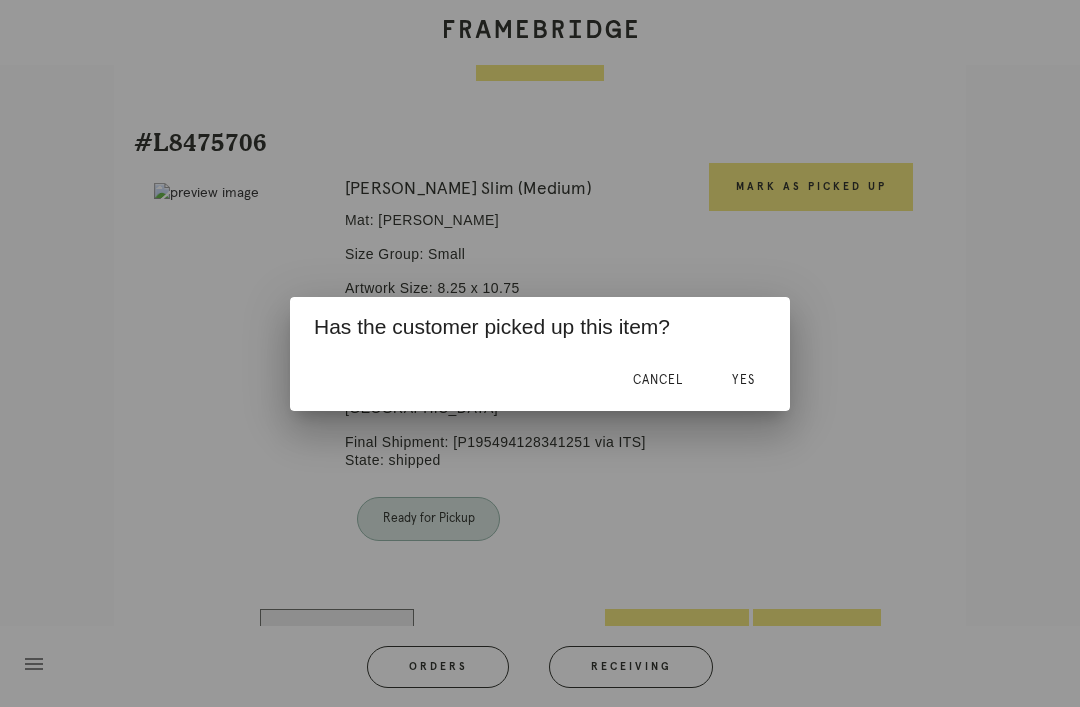 click on "Yes" at bounding box center (743, 380) 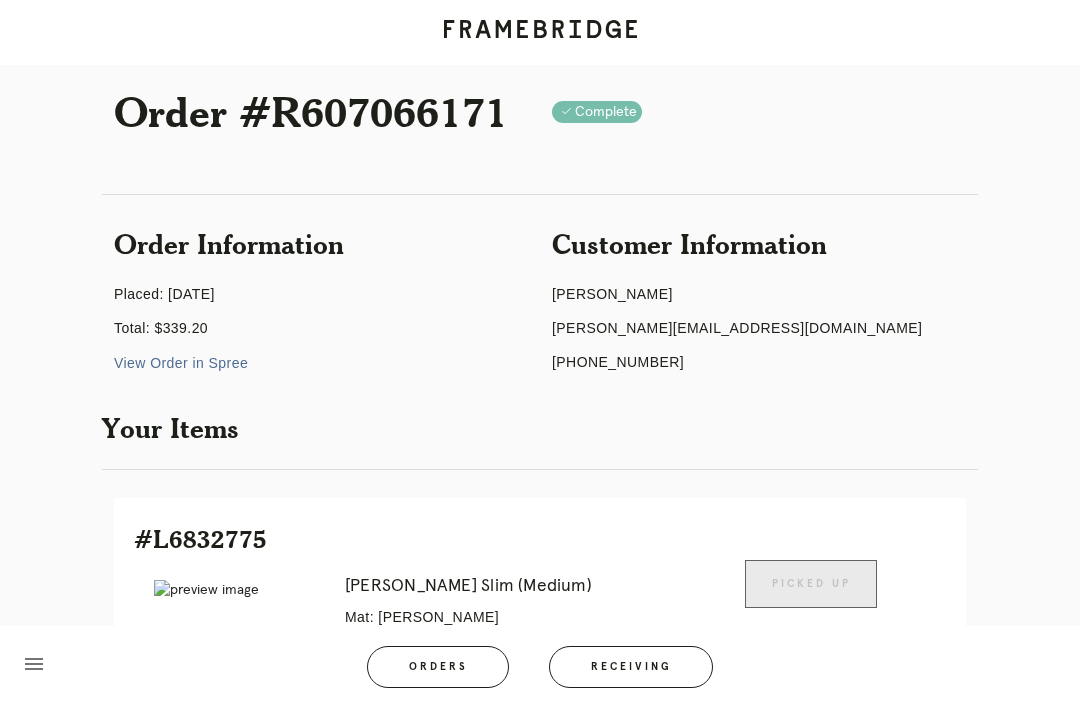 scroll, scrollTop: 0, scrollLeft: 0, axis: both 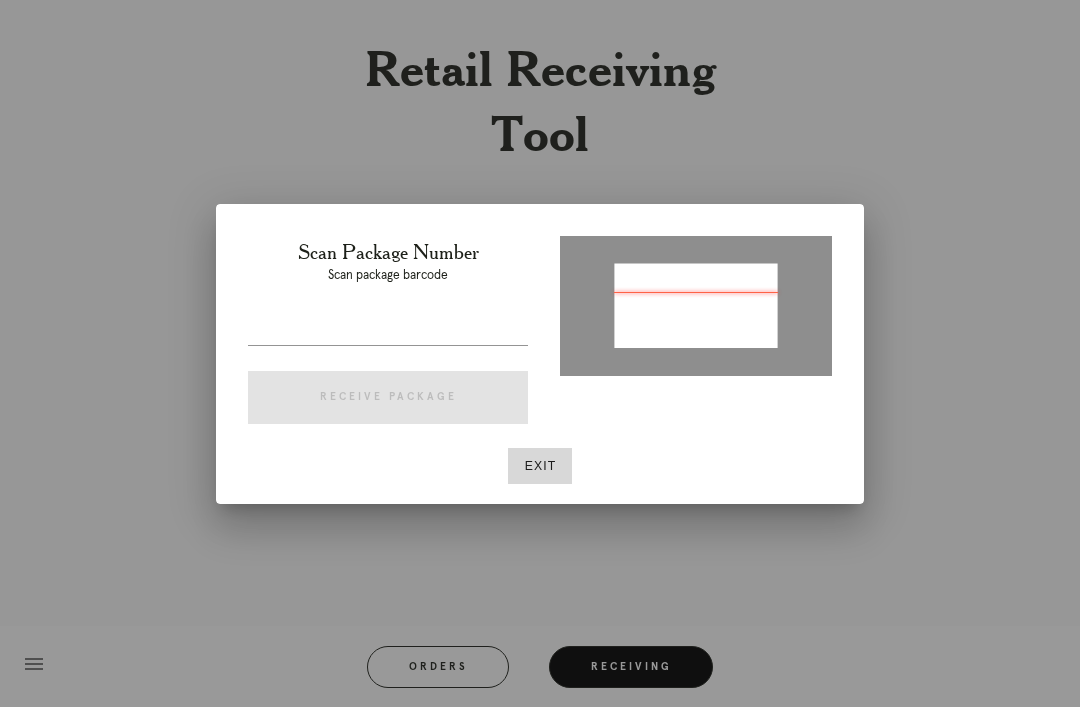 type on "P584463311986548" 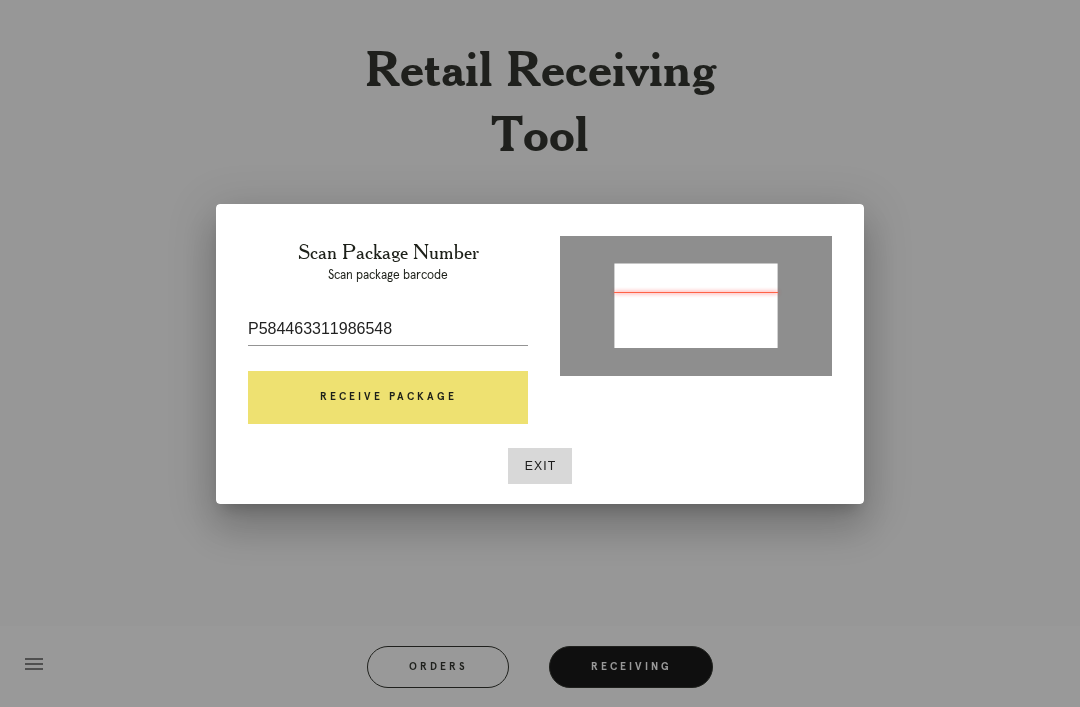 click on "Receive Package" at bounding box center (388, 398) 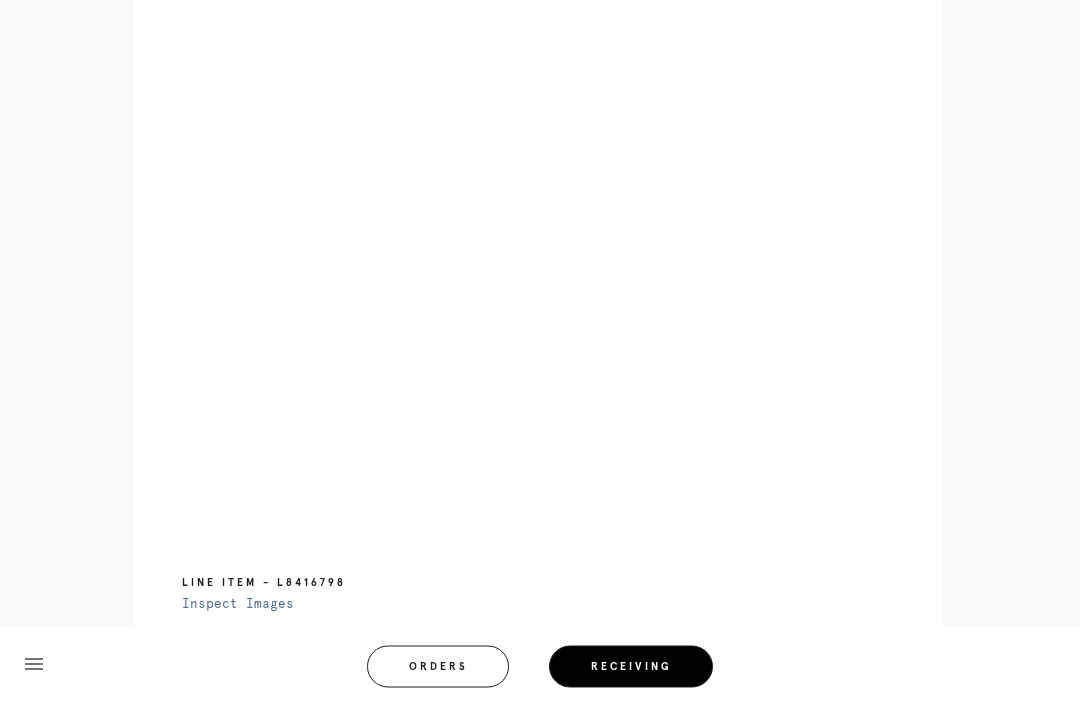 scroll, scrollTop: 989, scrollLeft: 0, axis: vertical 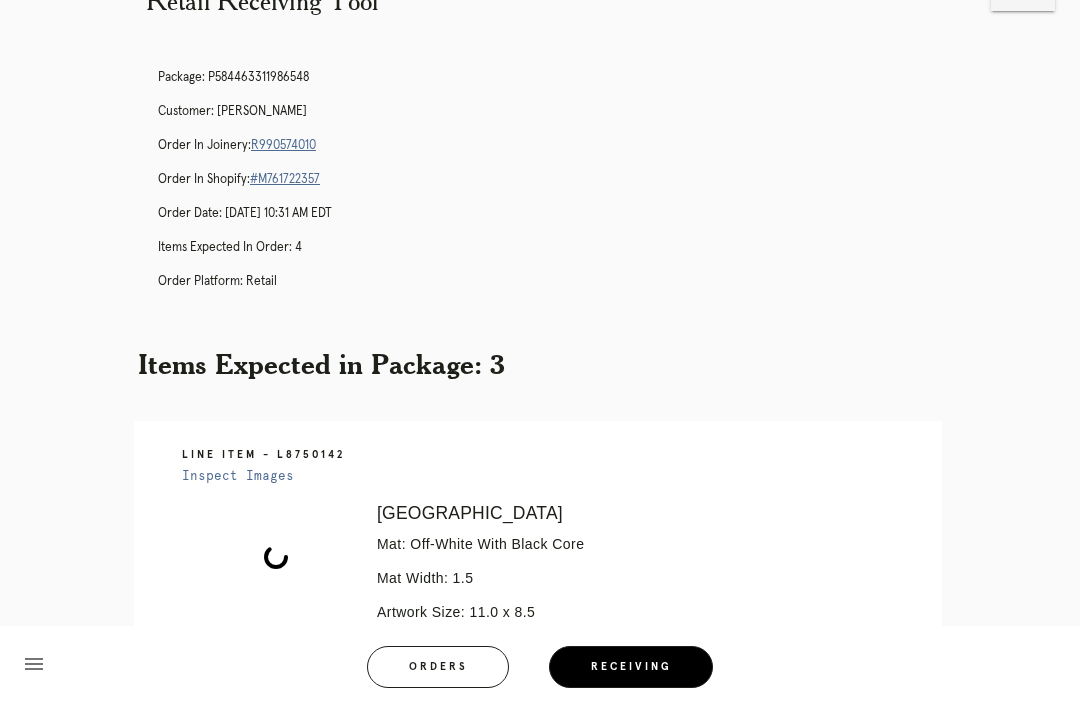 click on "Receiving" at bounding box center [631, 667] 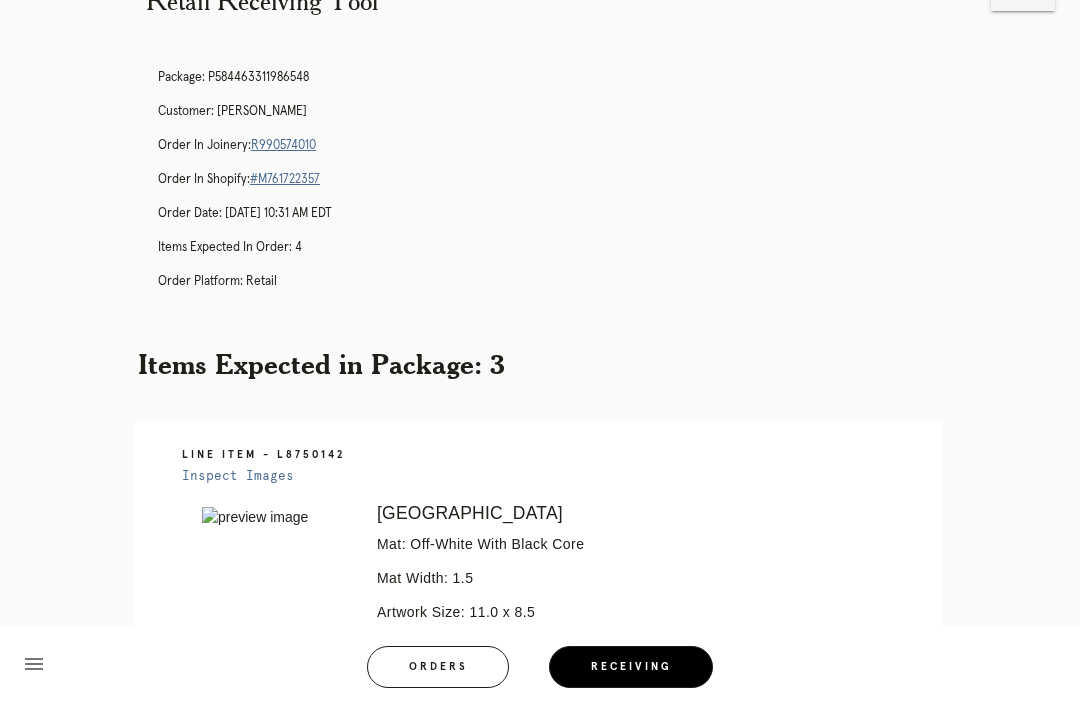 click on "Orders" at bounding box center (438, 667) 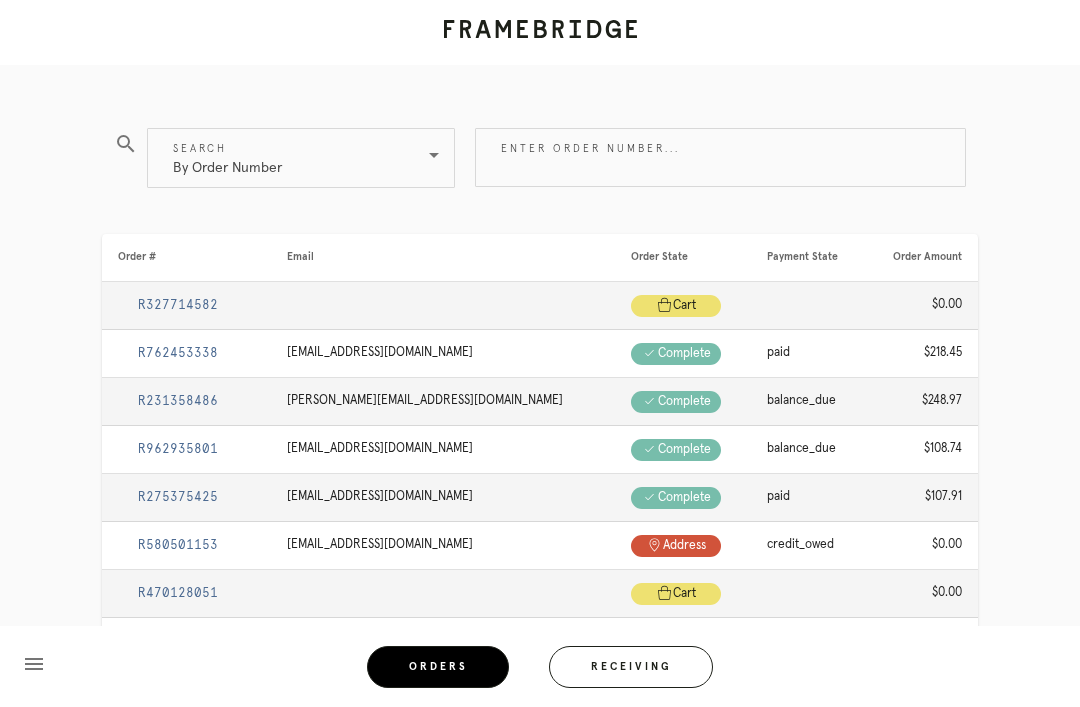 click on "Receiving" at bounding box center [631, 667] 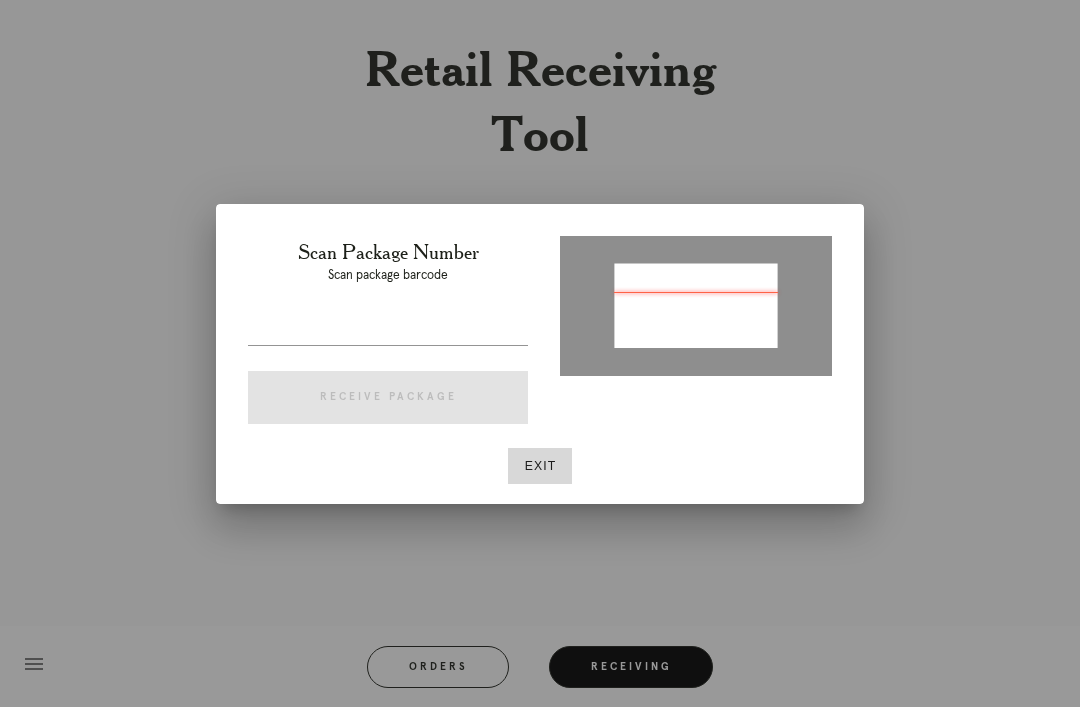 type on "P708307752555124" 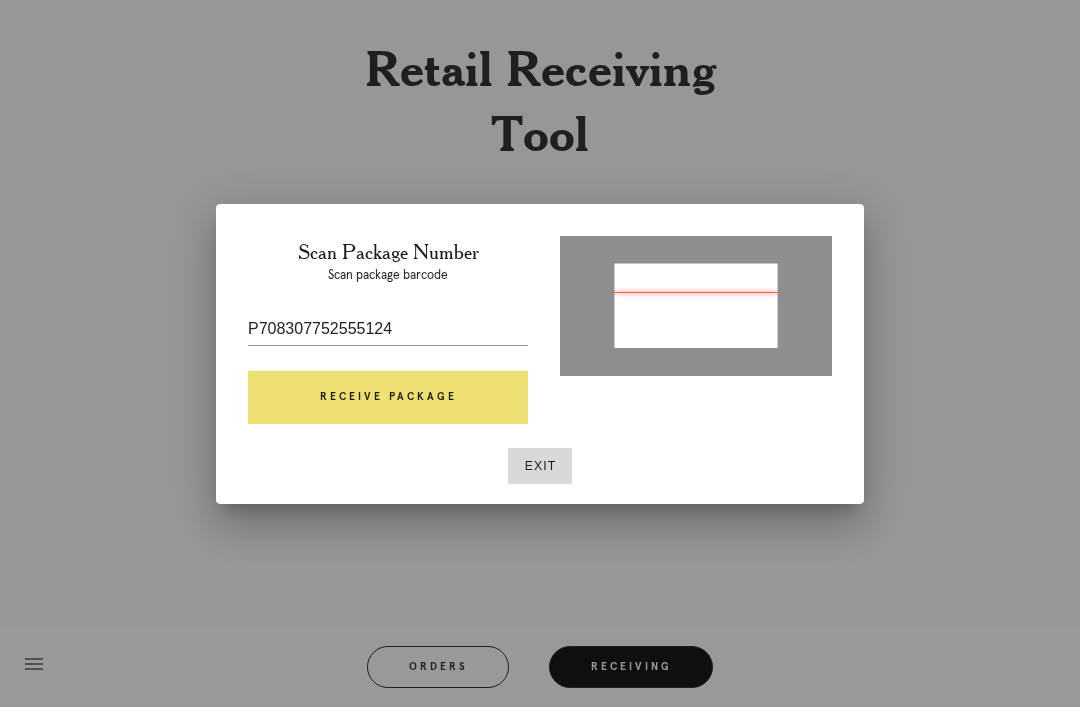 click on "Receive Package" at bounding box center [388, 398] 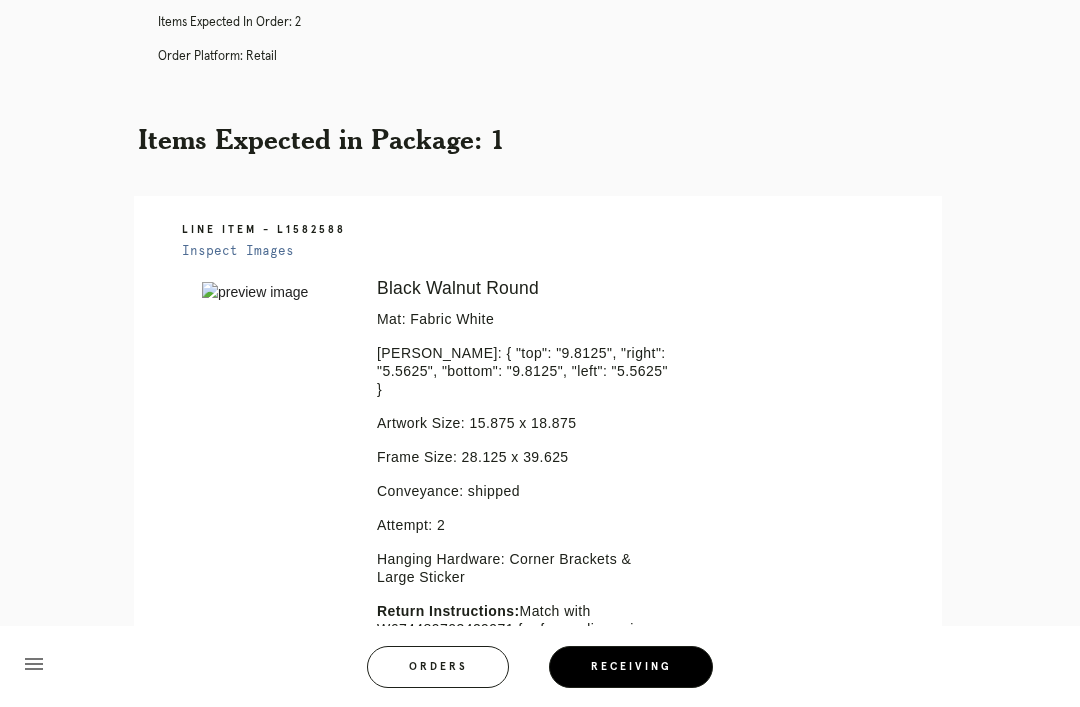 scroll, scrollTop: 0, scrollLeft: 0, axis: both 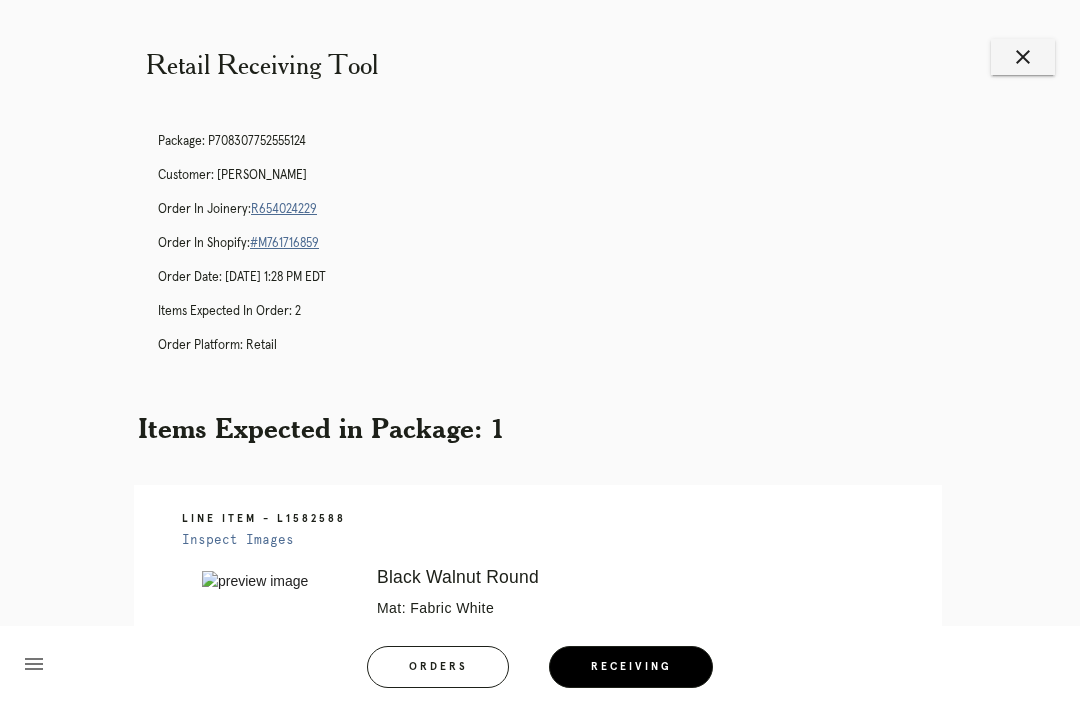 click at bounding box center (275, 581) 